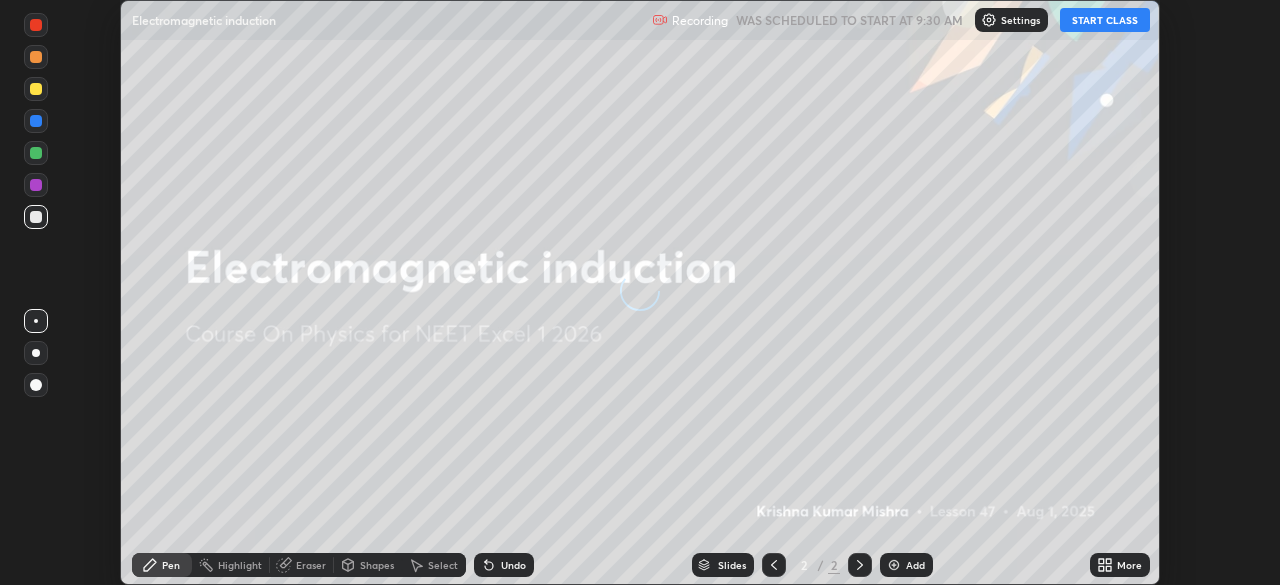 scroll, scrollTop: 0, scrollLeft: 0, axis: both 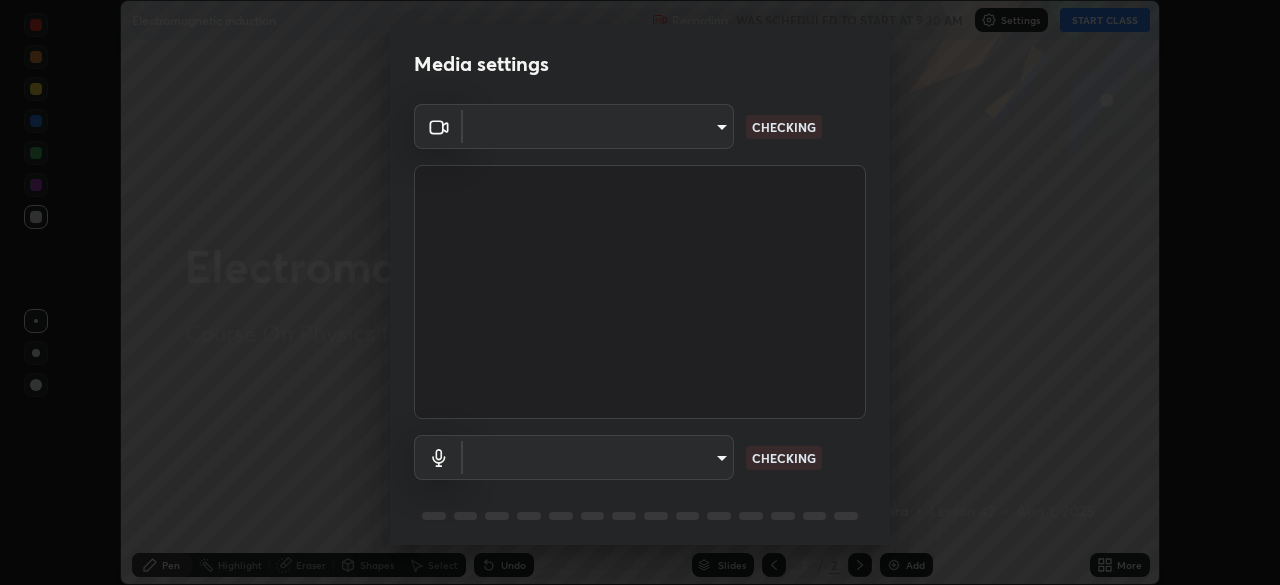 click on "Erase all Electromagnetic induction Recording WAS SCHEDULED TO START AT  9:30 AM Settings START CLASS Setting up your live class Electromagnetic induction • L47 of Course On Physics for NEET Excel 1 2026 [PERSON] Pen Highlight Eraser Shapes Select Undo Slides 2 / 2 Add More No doubts shared Encourage your learners to ask a doubt for better clarity Report an issue Reason for reporting Buffering Chat not working Audio - Video sync issue Educator video quality low ​ Attach an image Report Media settings ​ CHECKING ​ CHECKING 1 / 5 Next" at bounding box center [640, 292] 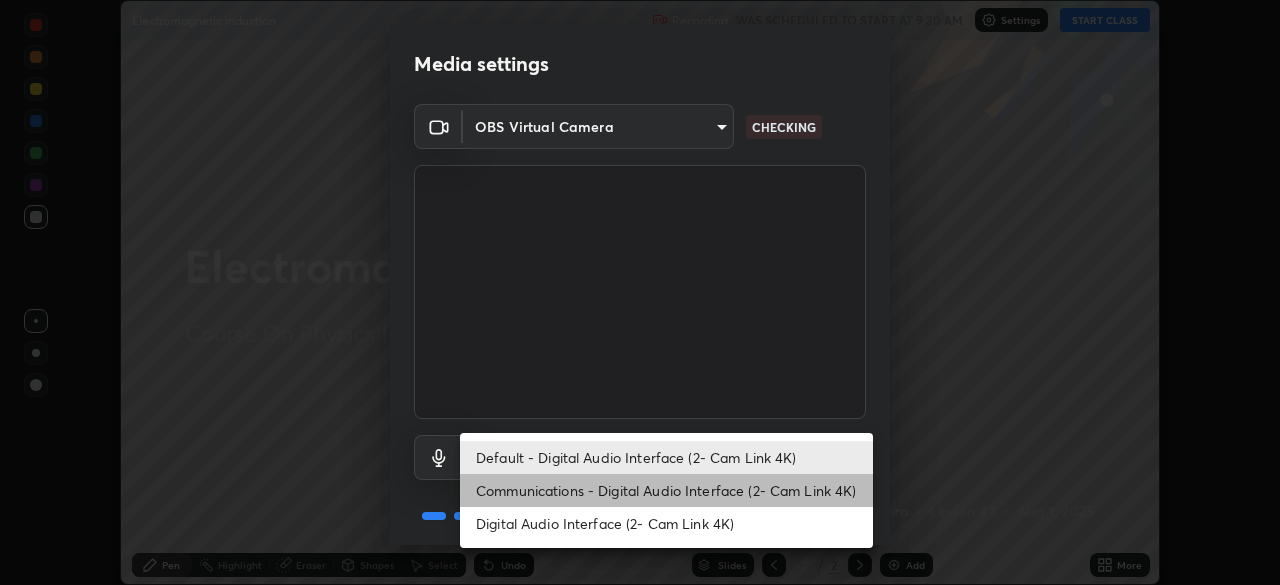 click on "Communications - Digital Audio Interface (2- Cam Link 4K)" at bounding box center [666, 490] 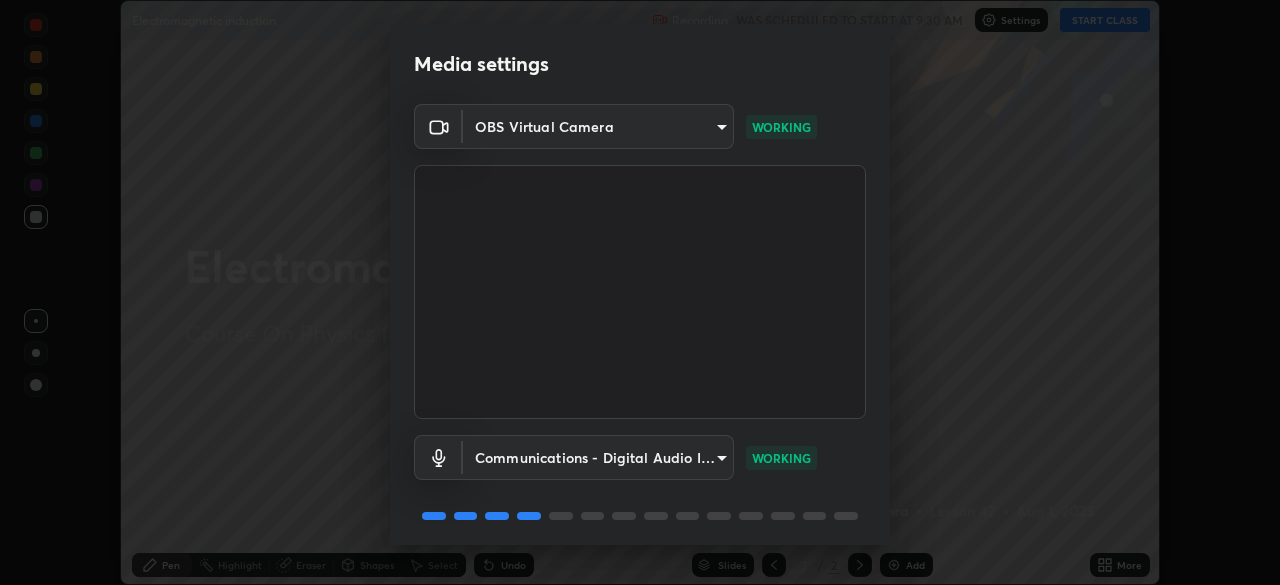 scroll, scrollTop: 71, scrollLeft: 0, axis: vertical 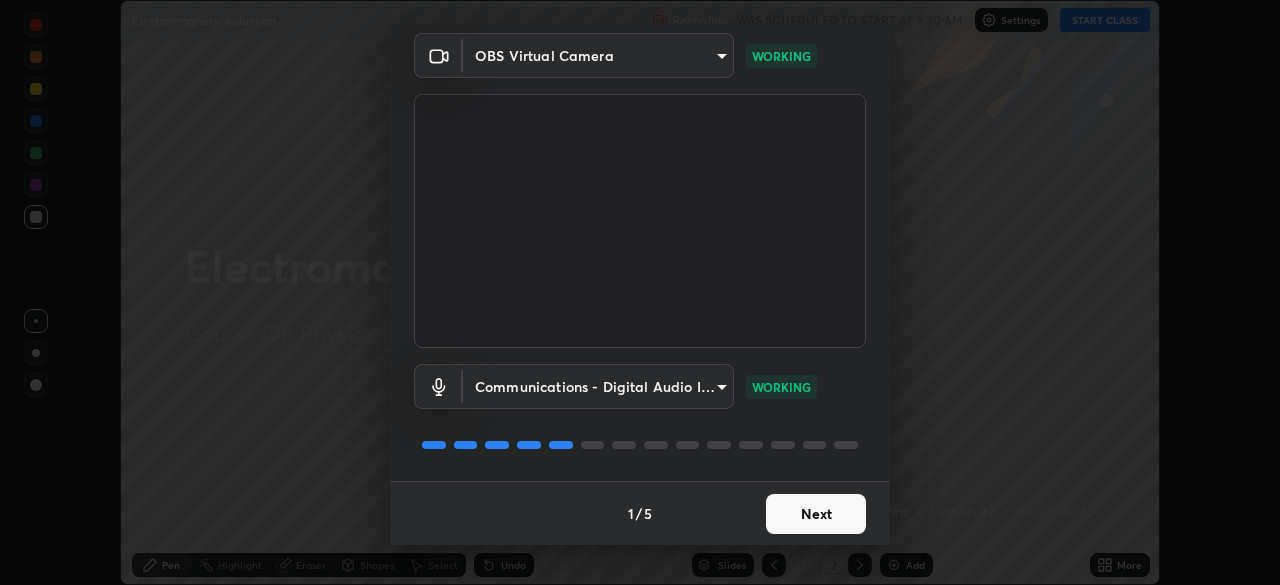 click on "Next" at bounding box center [816, 514] 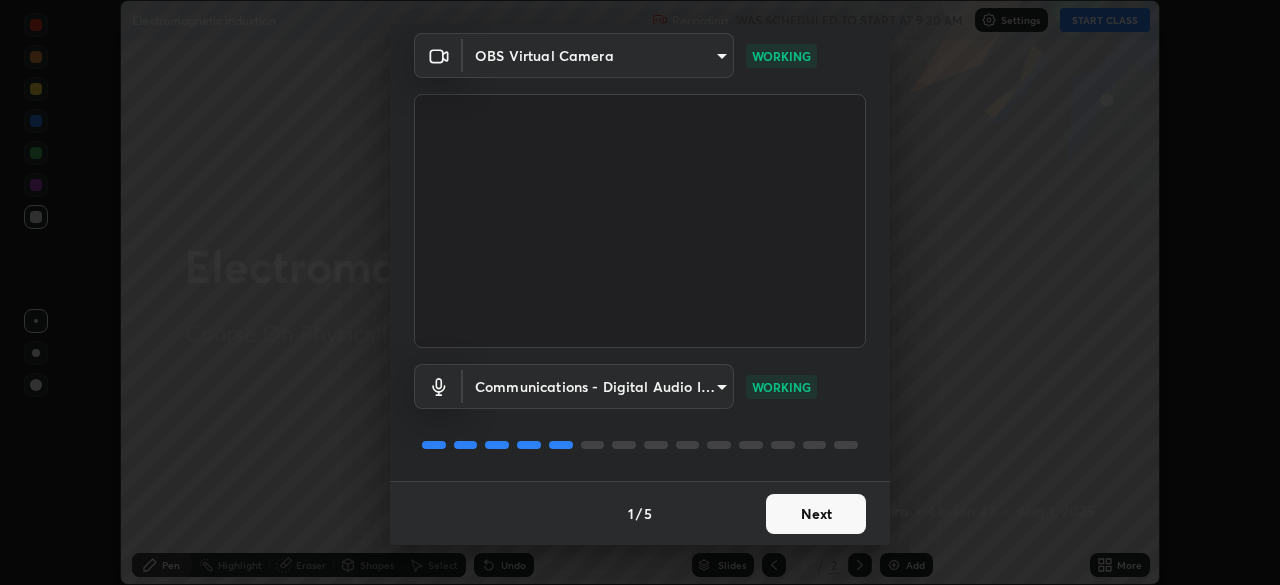 scroll, scrollTop: 0, scrollLeft: 0, axis: both 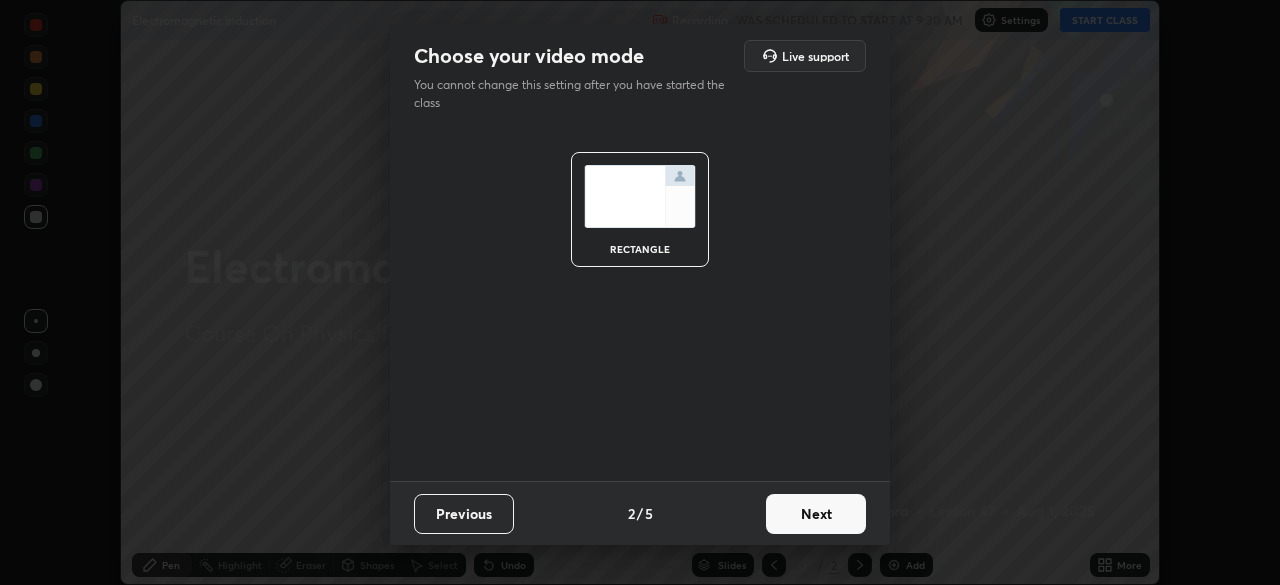 click on "Next" at bounding box center [816, 514] 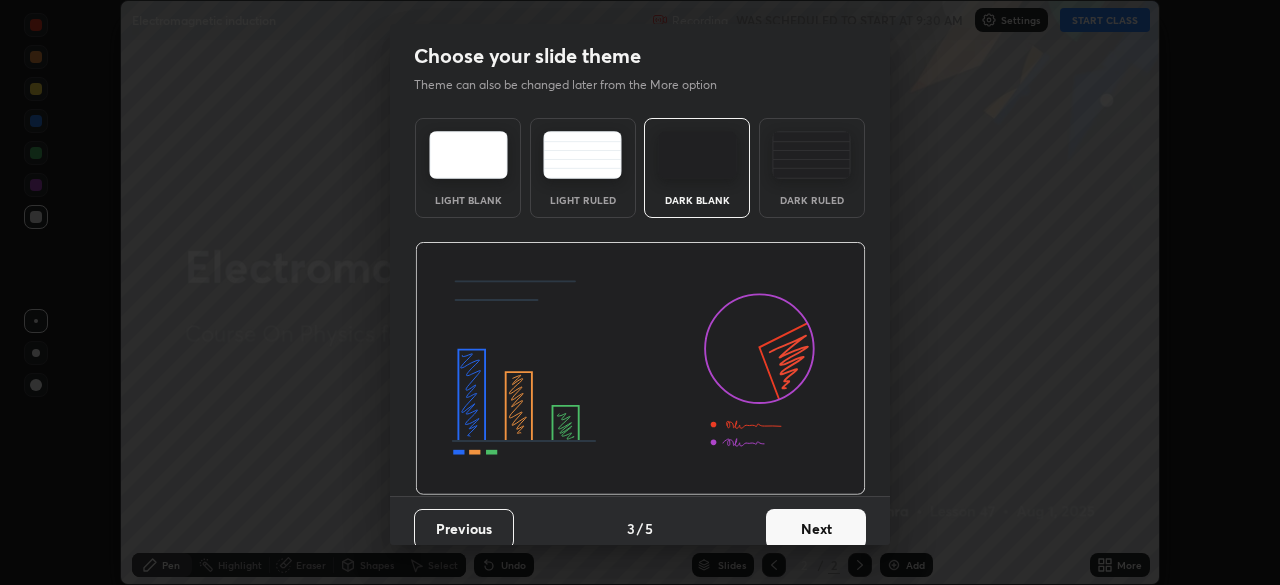 click on "Next" at bounding box center (816, 529) 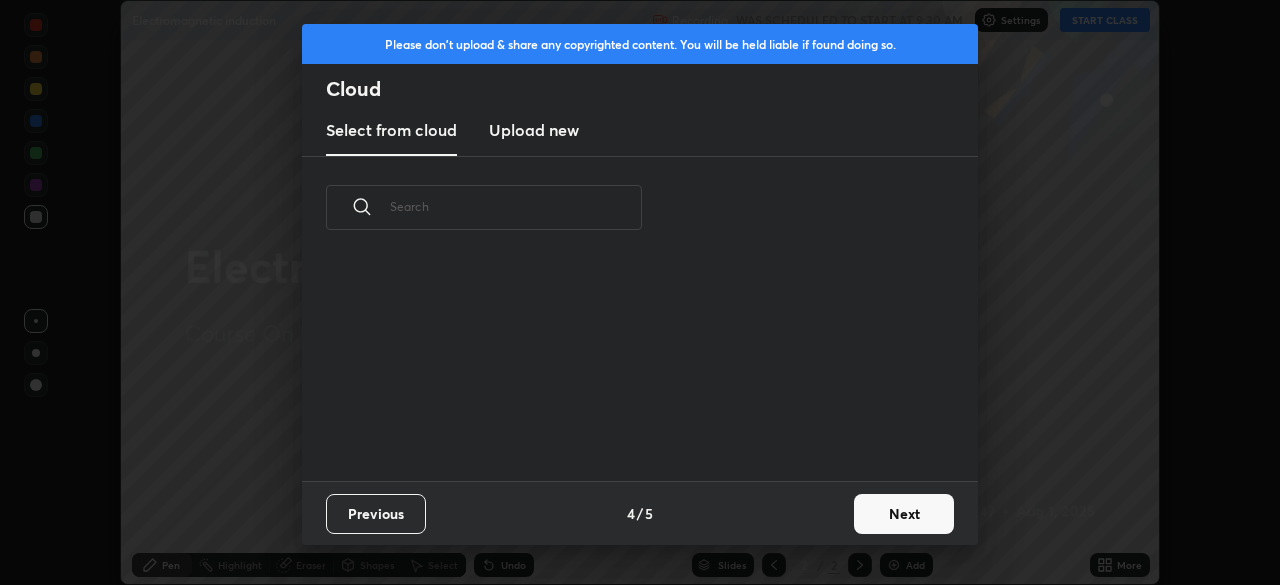 click on "Next" at bounding box center [904, 514] 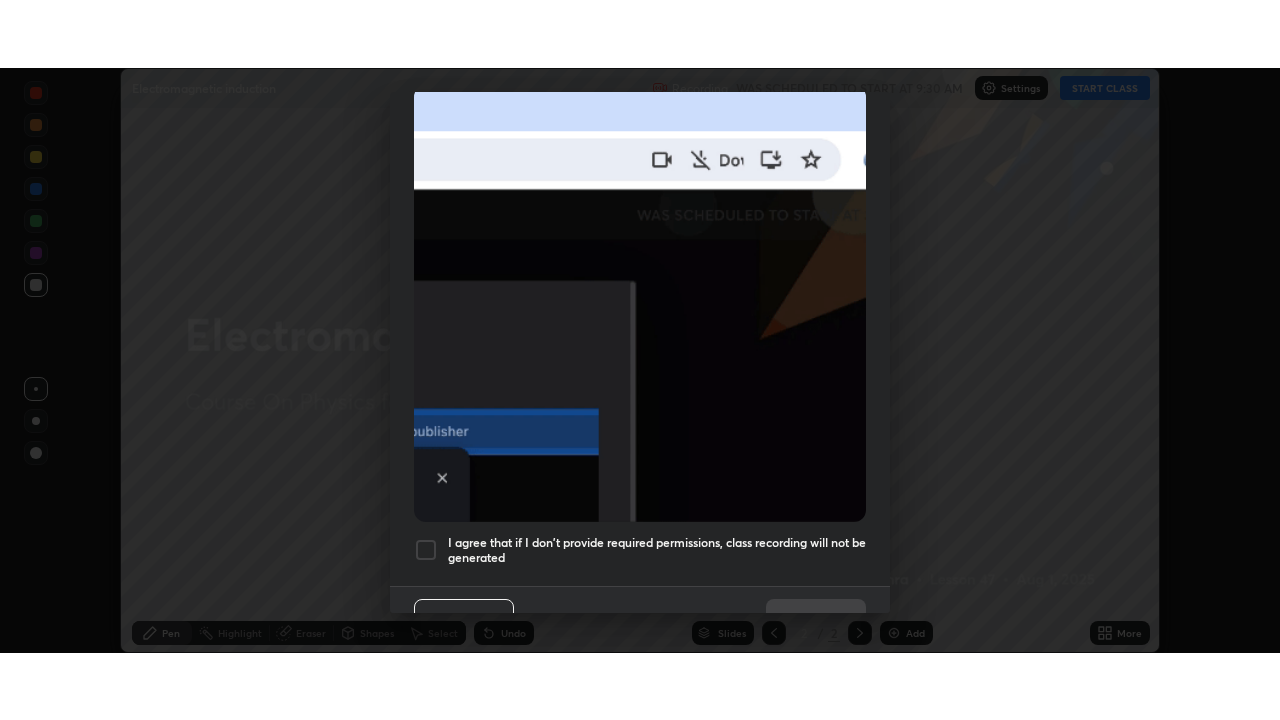 scroll, scrollTop: 479, scrollLeft: 0, axis: vertical 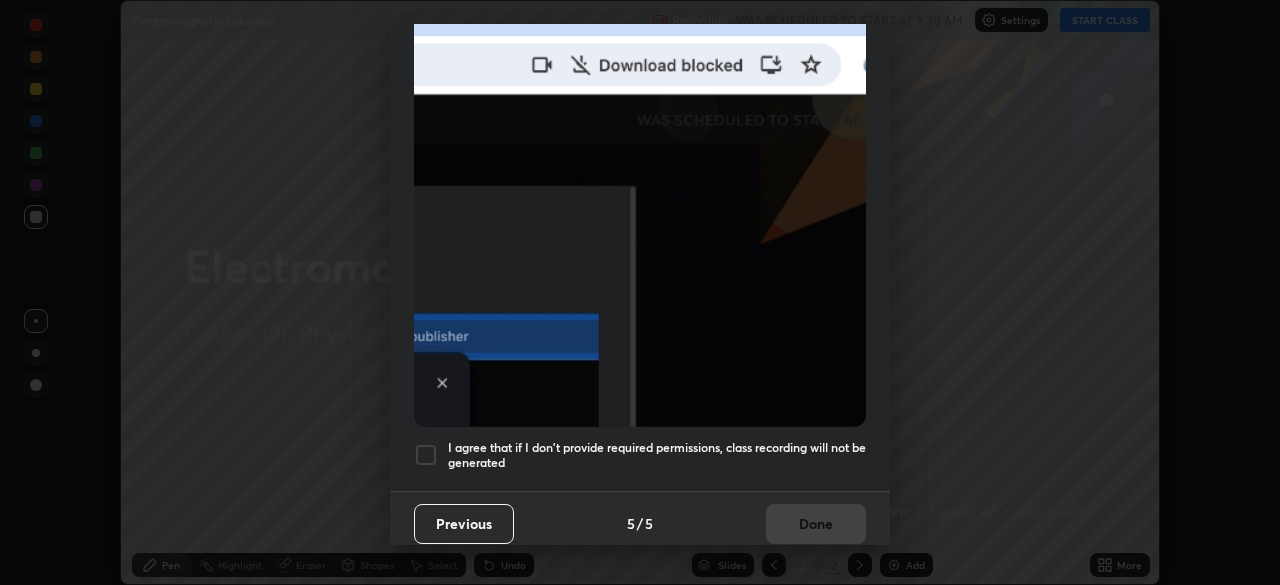 click at bounding box center (426, 455) 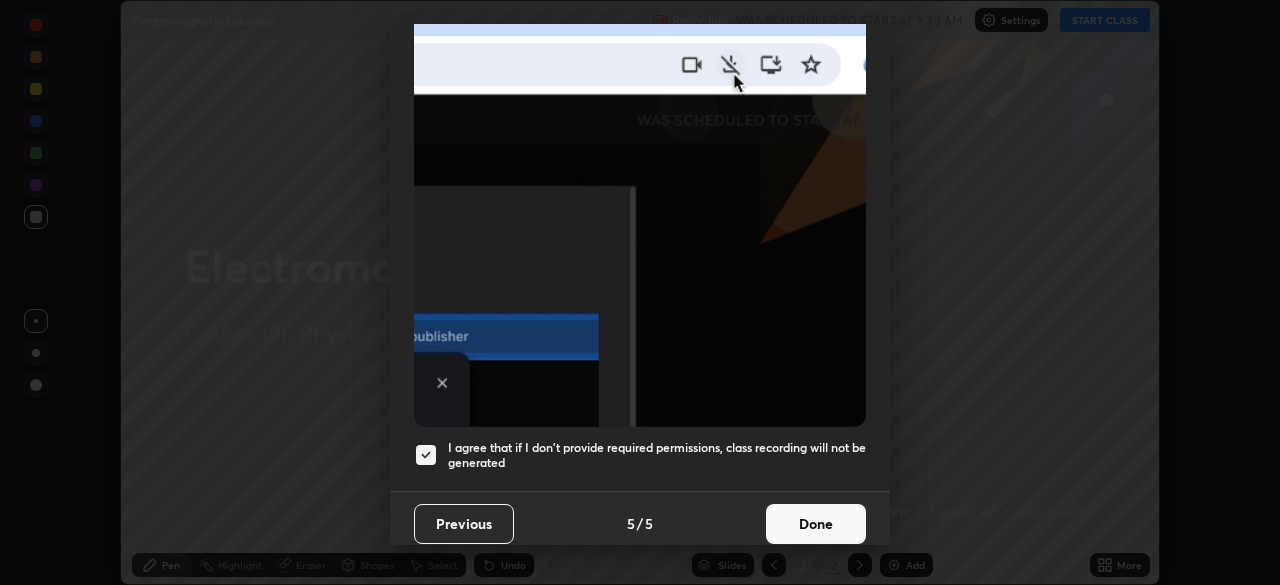 click on "Done" at bounding box center (816, 524) 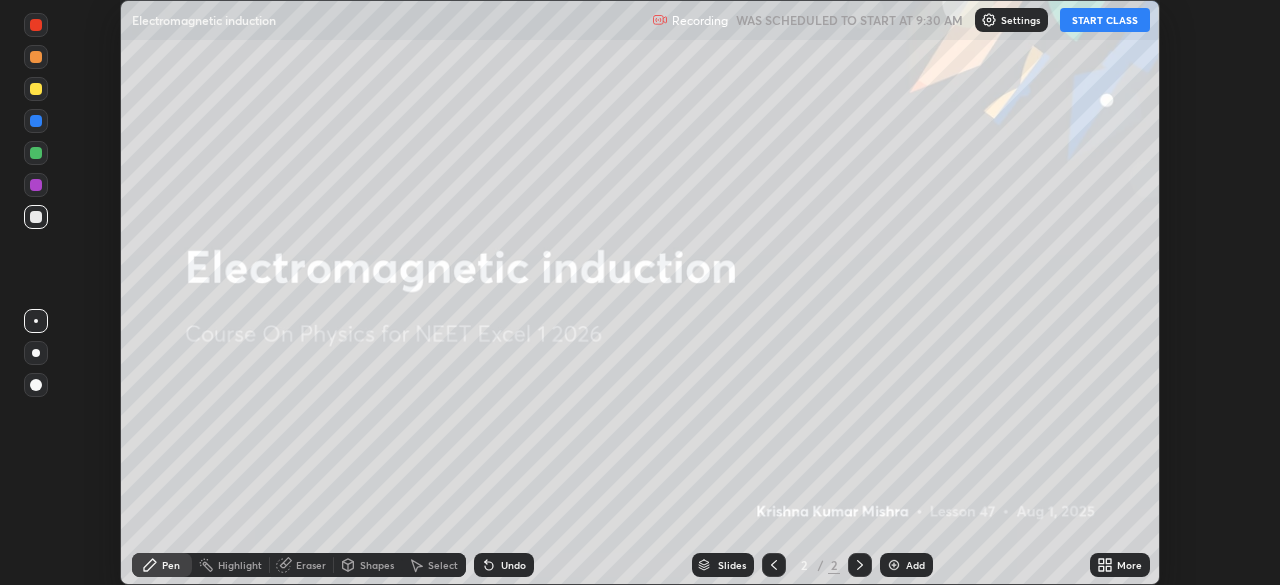 click on "START CLASS" at bounding box center [1105, 20] 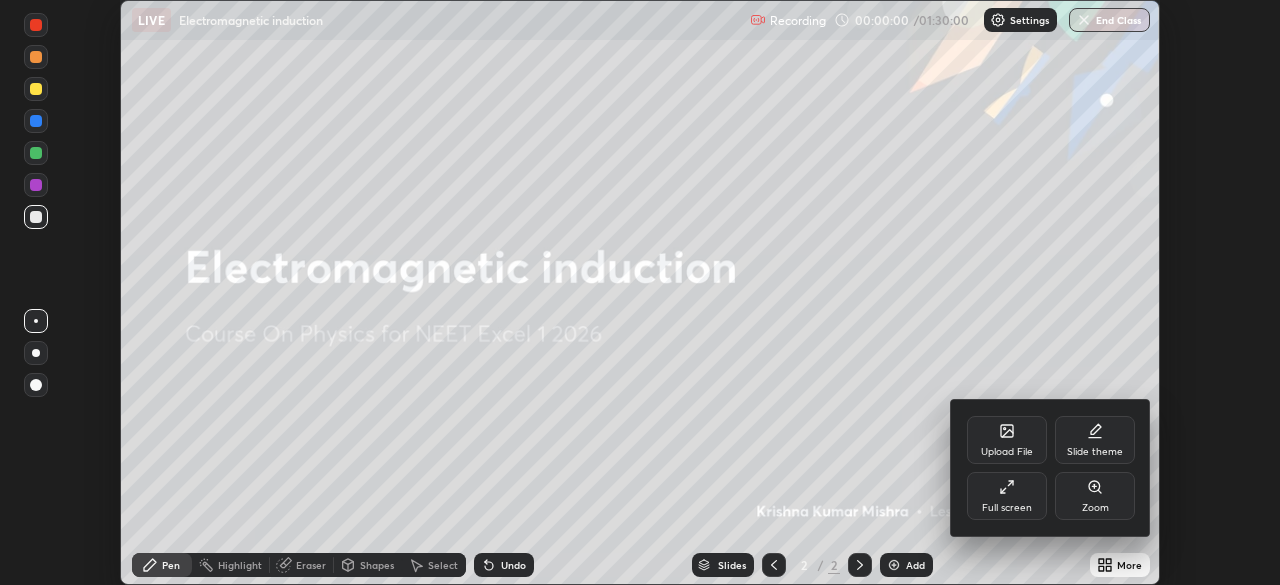 click on "Full screen" at bounding box center [1007, 496] 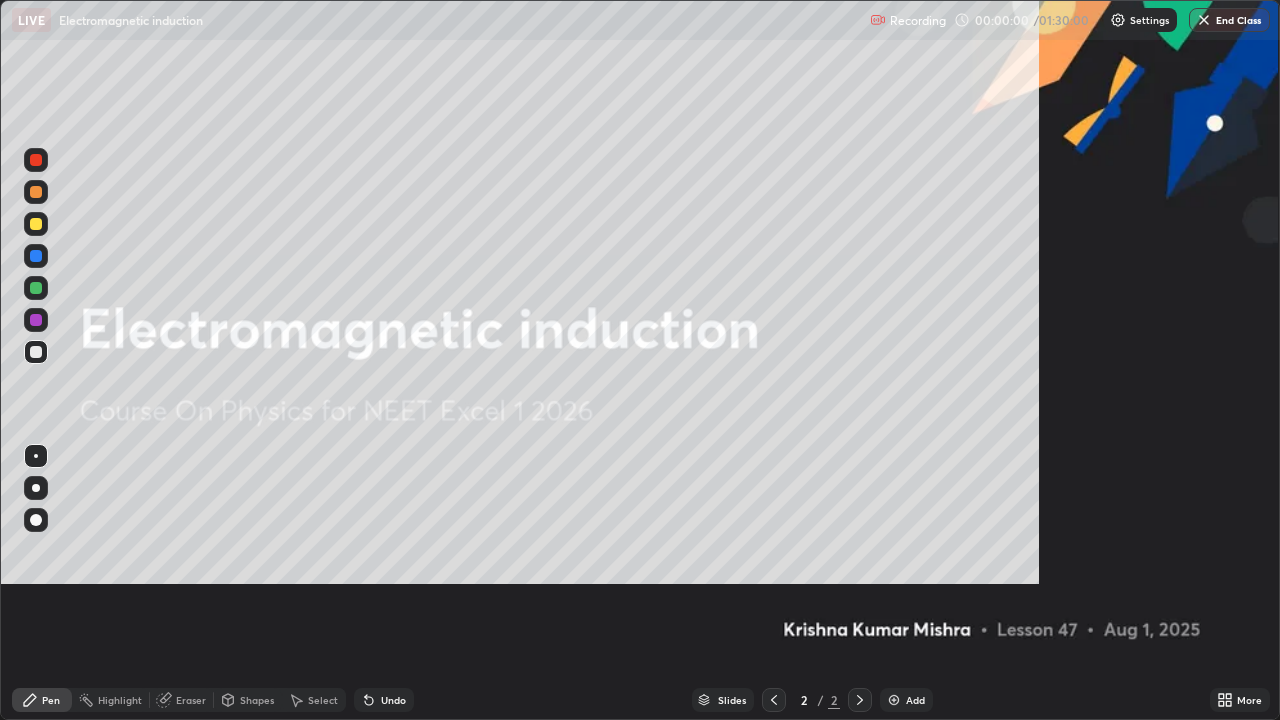 scroll, scrollTop: 99280, scrollLeft: 98720, axis: both 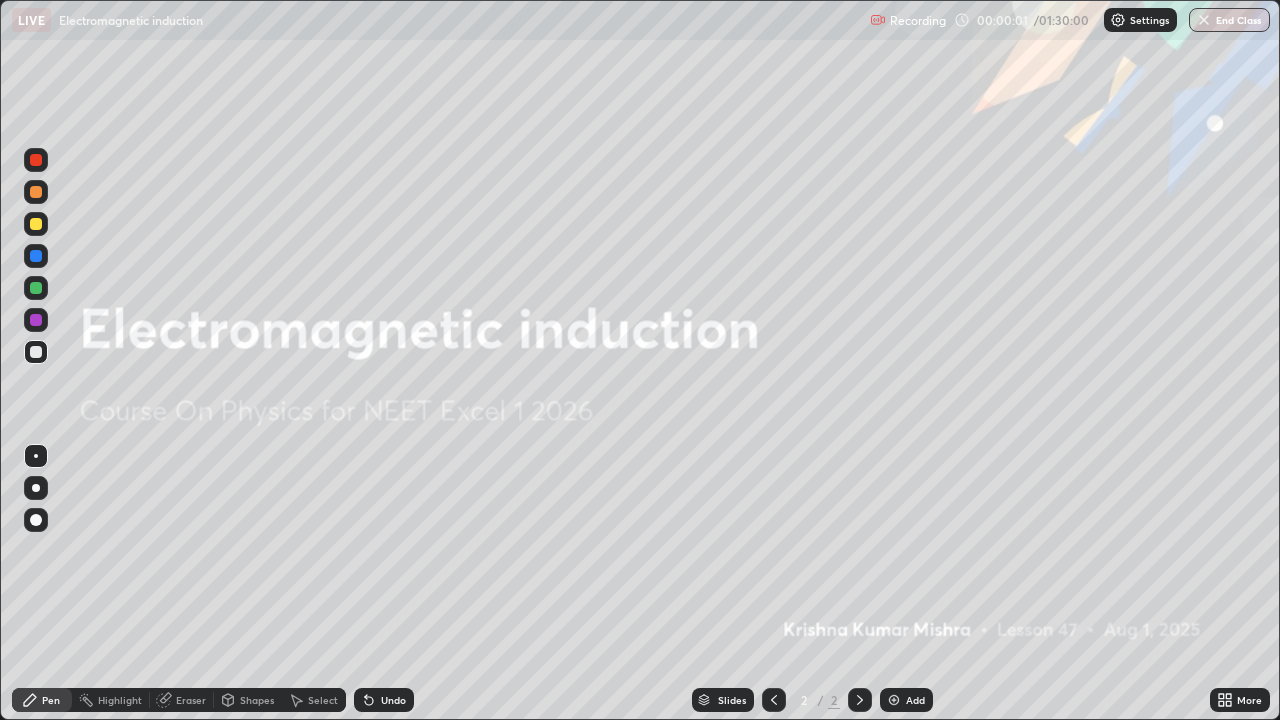click on "Add" at bounding box center (906, 700) 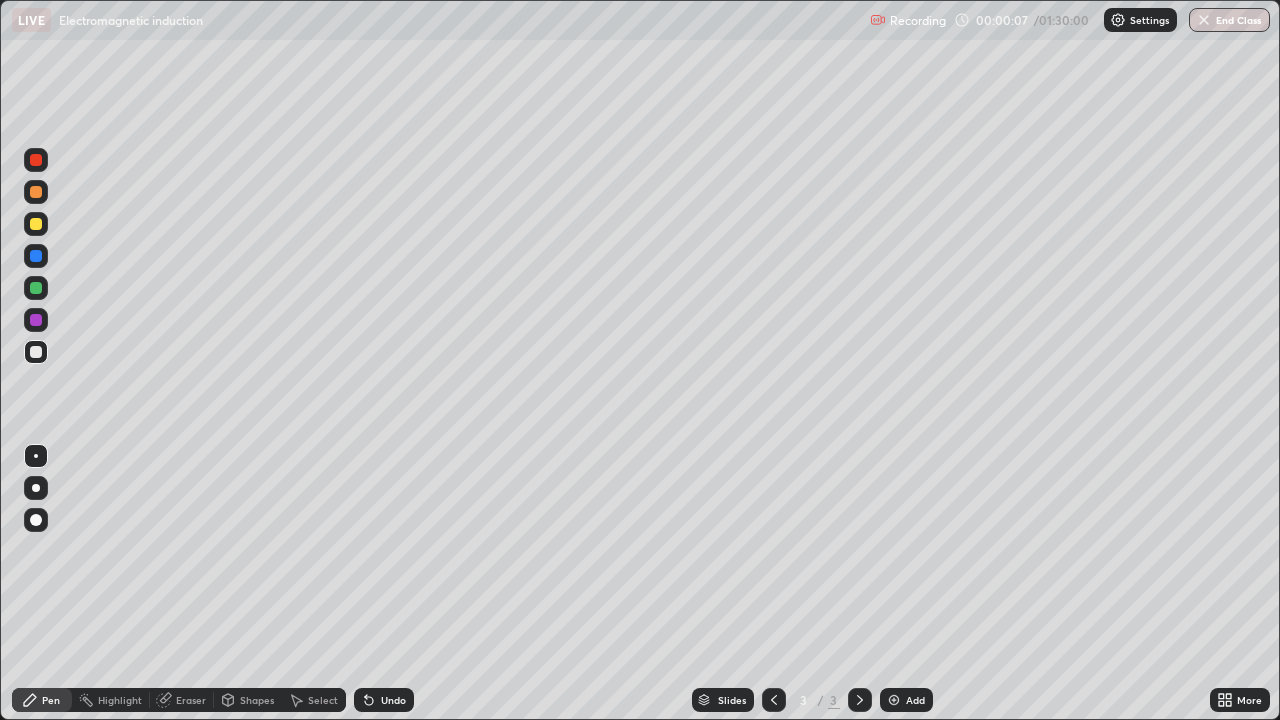 click at bounding box center [36, 224] 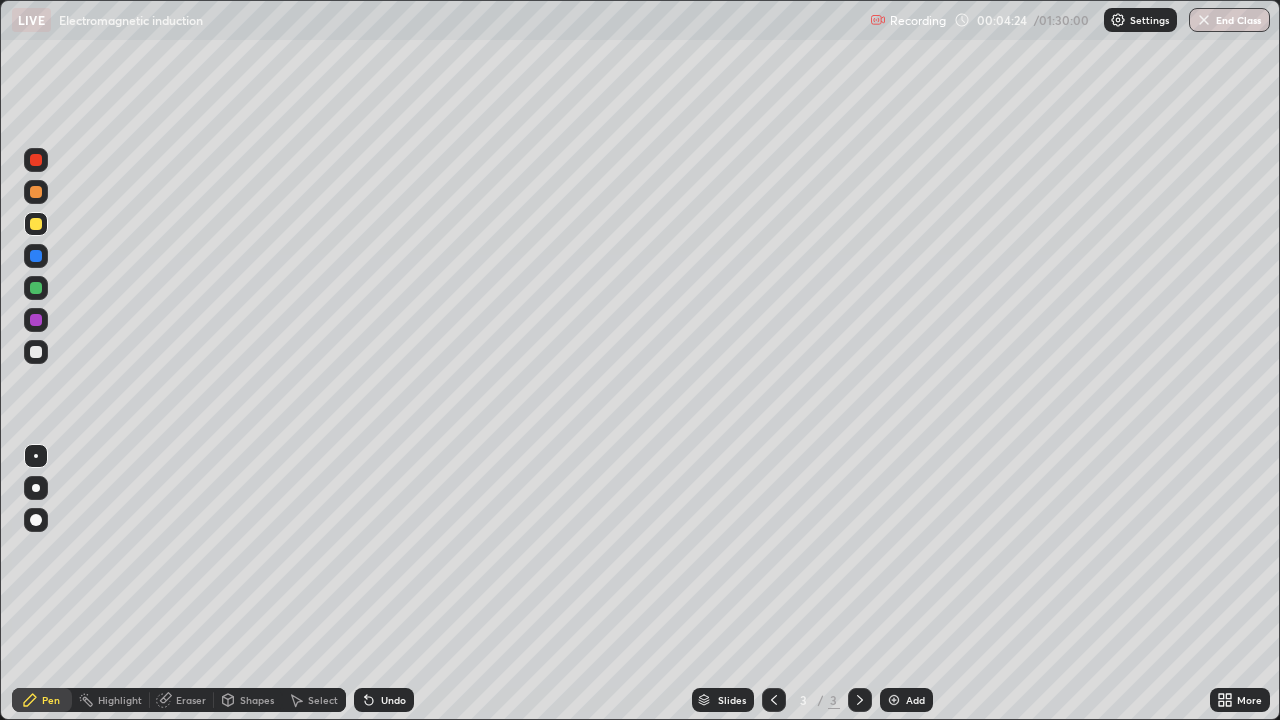 click on "Select" at bounding box center [323, 700] 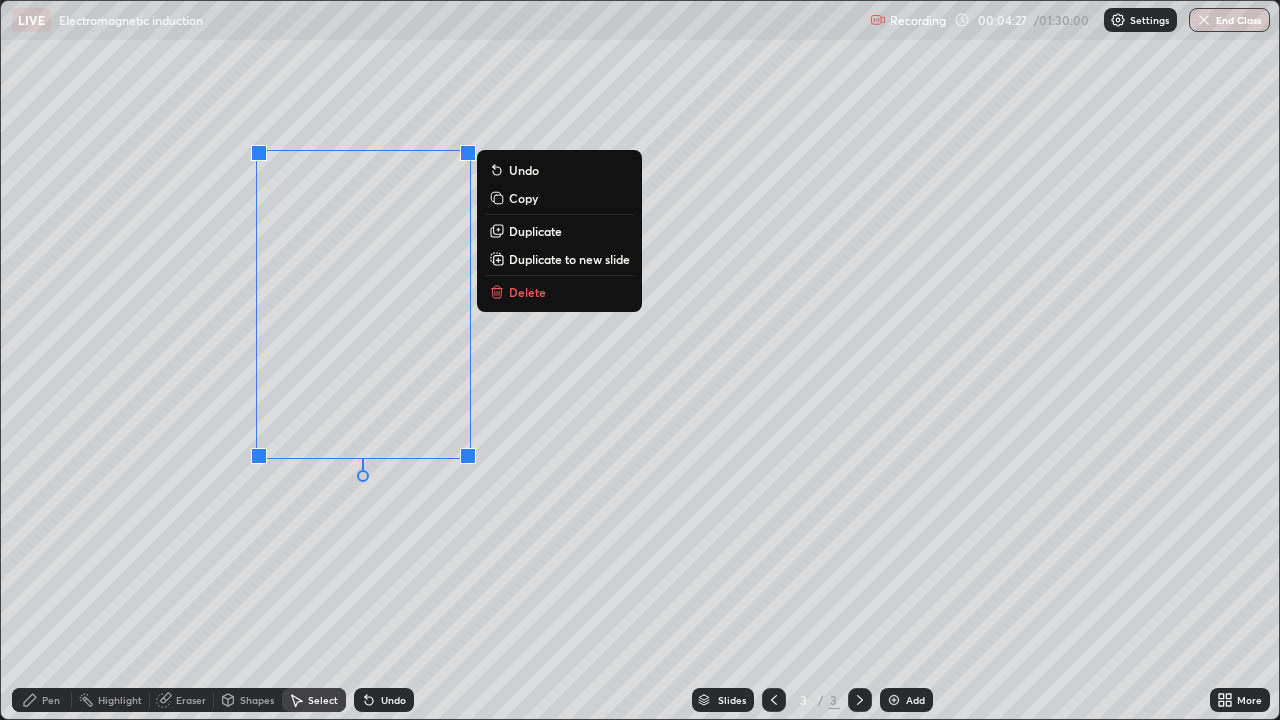 click on "Delete" at bounding box center [527, 292] 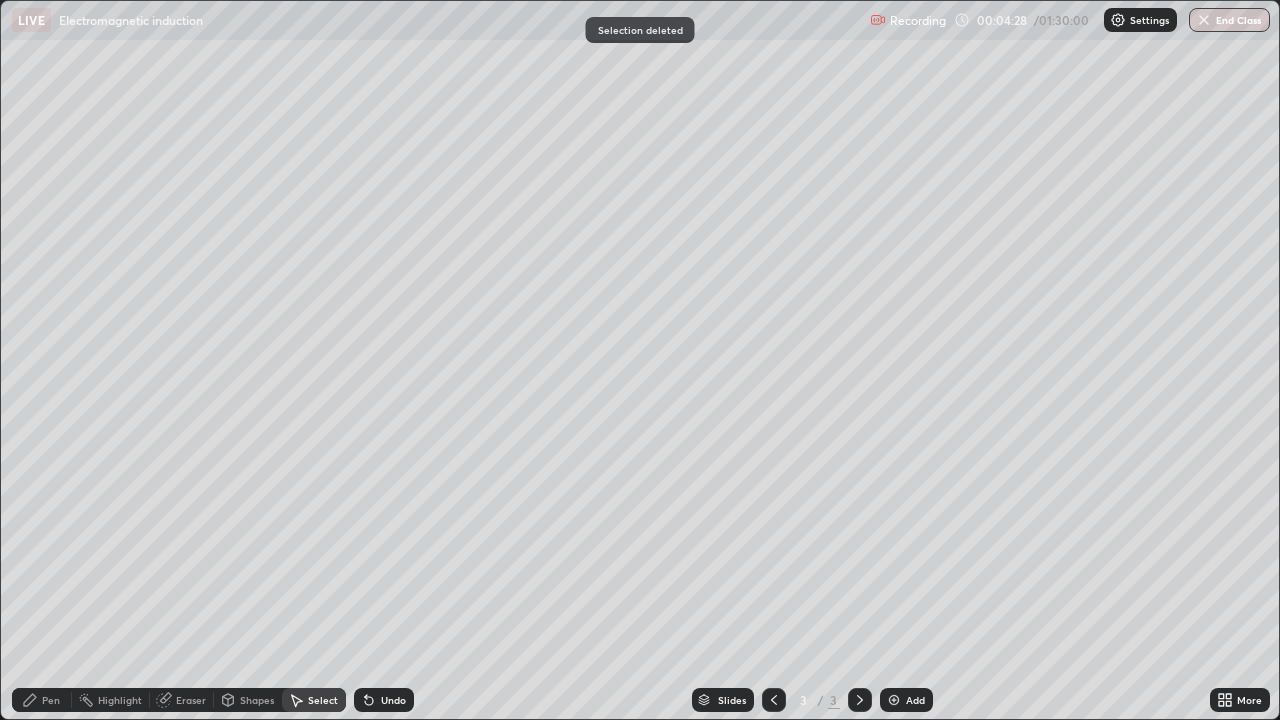 click on "Pen" at bounding box center (51, 700) 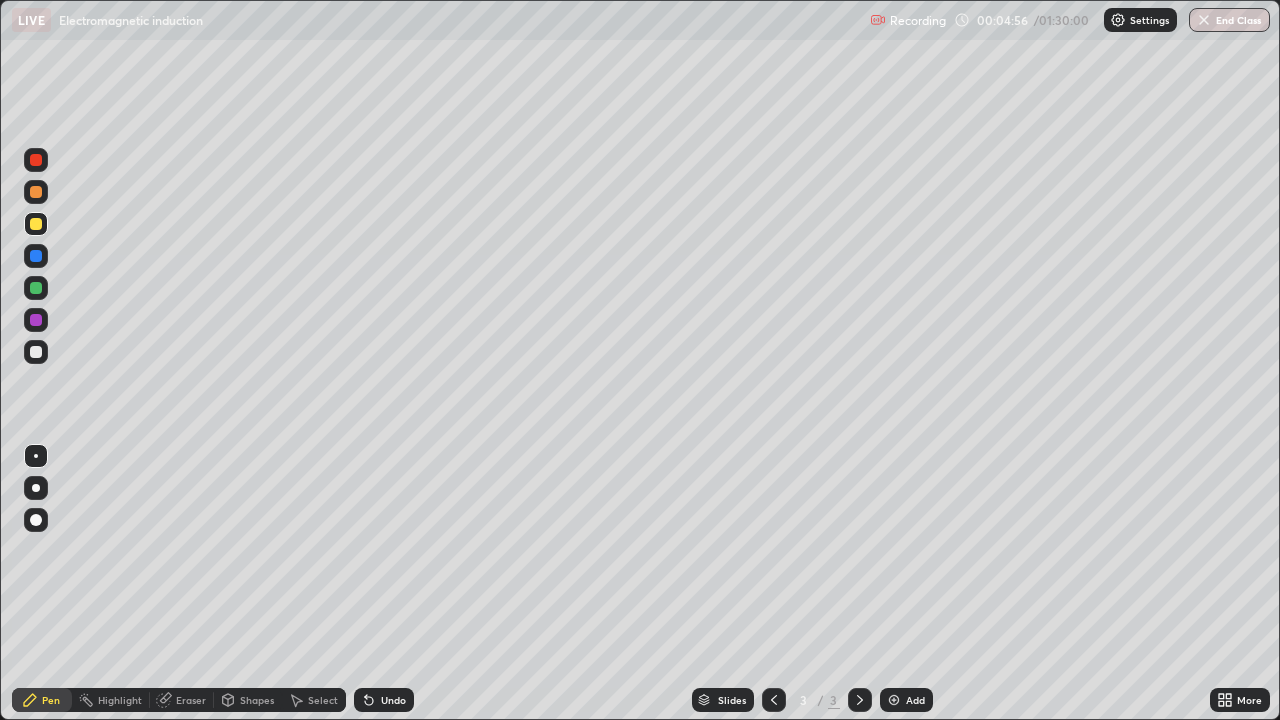 click on "Undo" at bounding box center [393, 700] 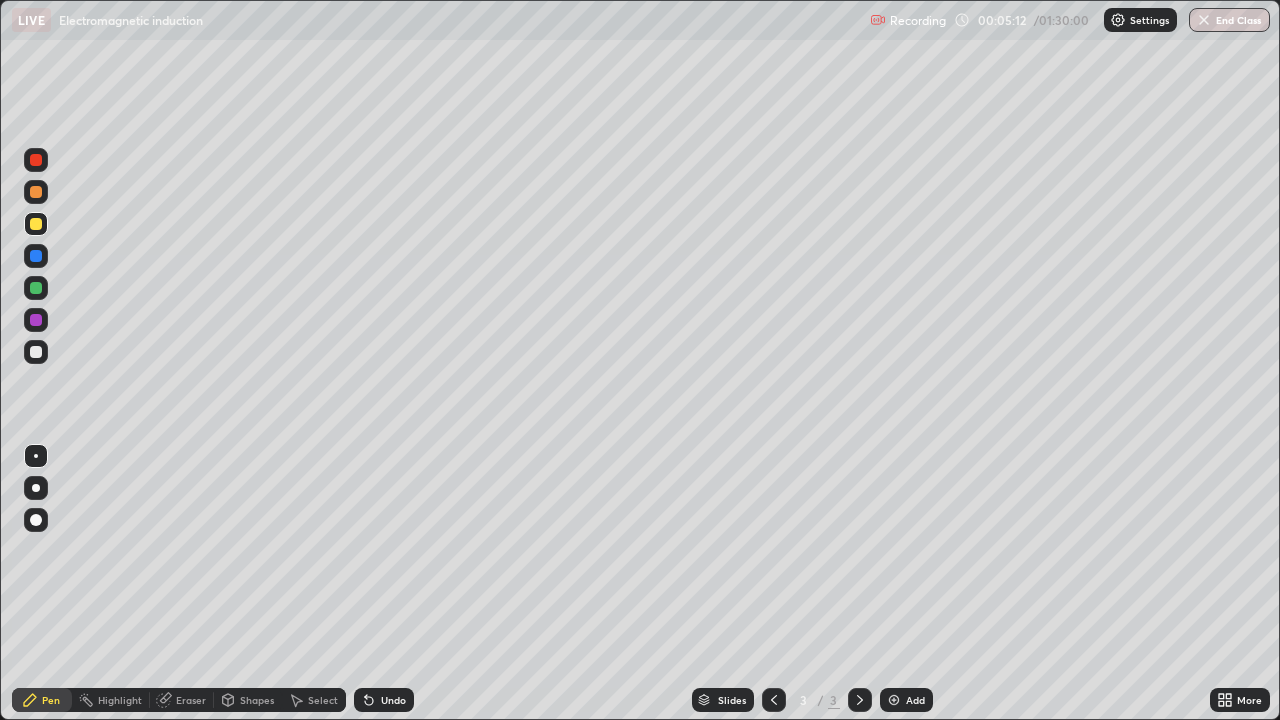 click on "Undo" at bounding box center [393, 700] 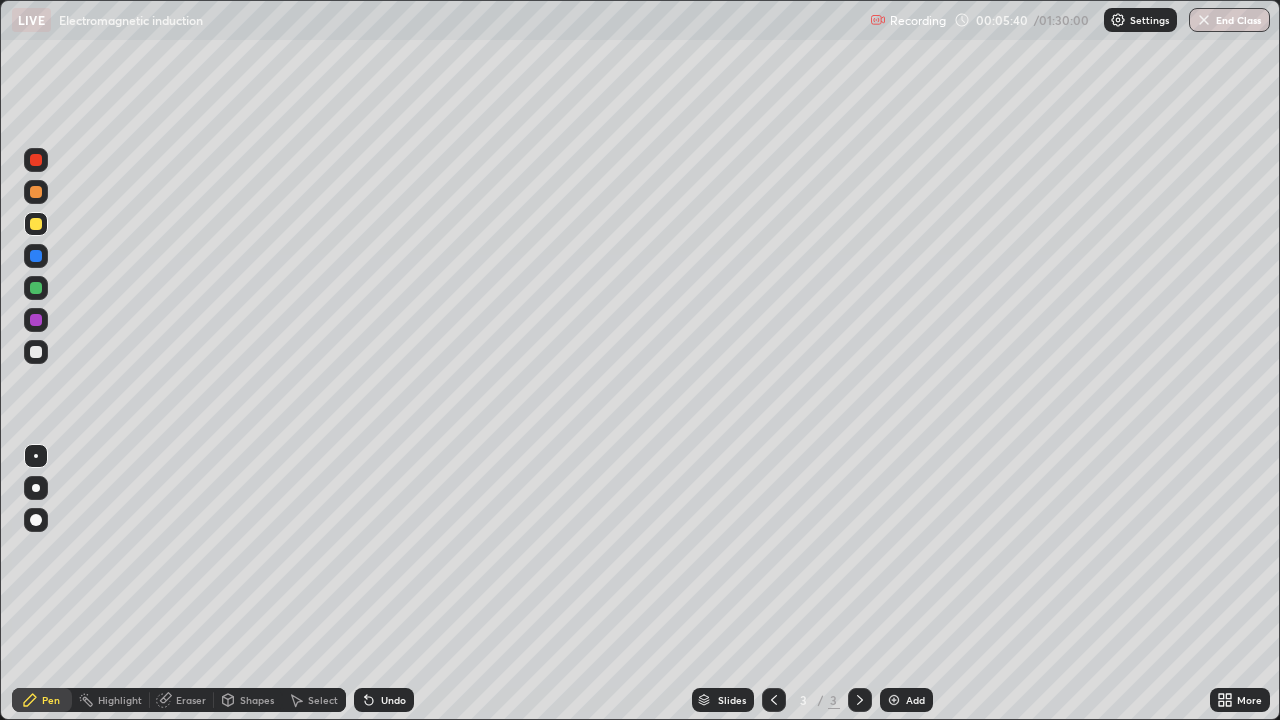 click on "Undo" at bounding box center (393, 700) 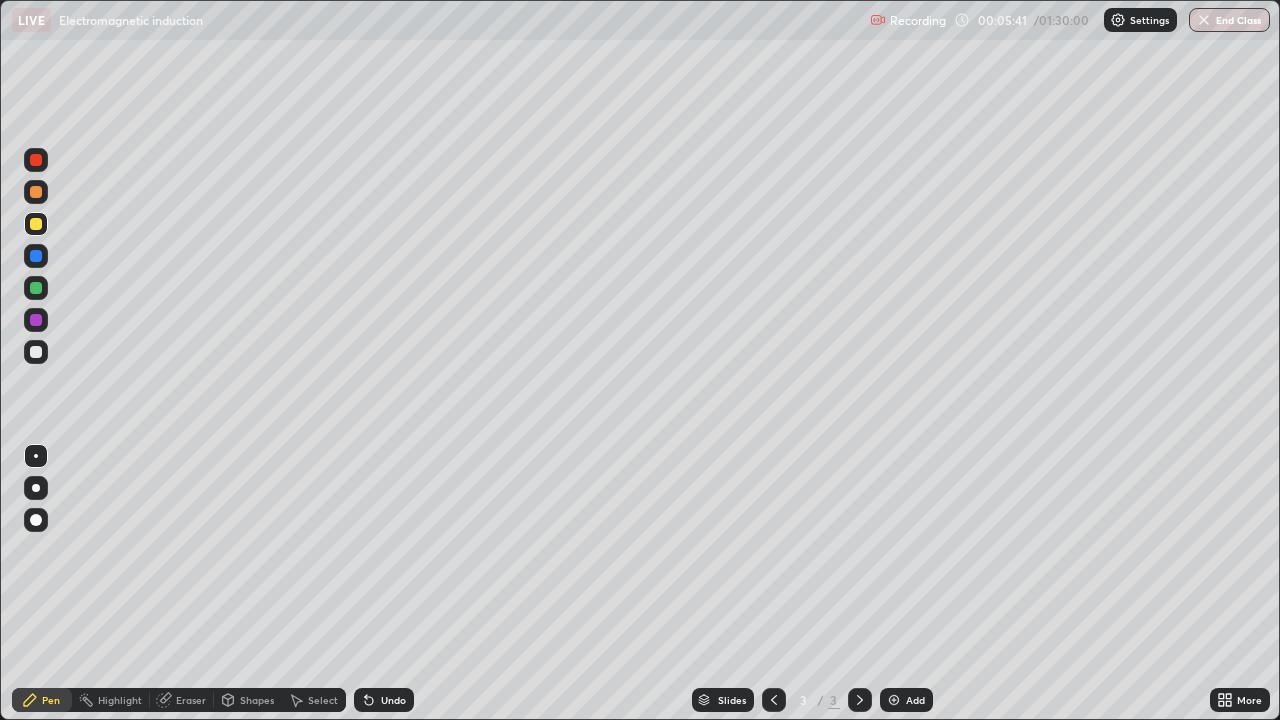 click on "Undo" at bounding box center (384, 700) 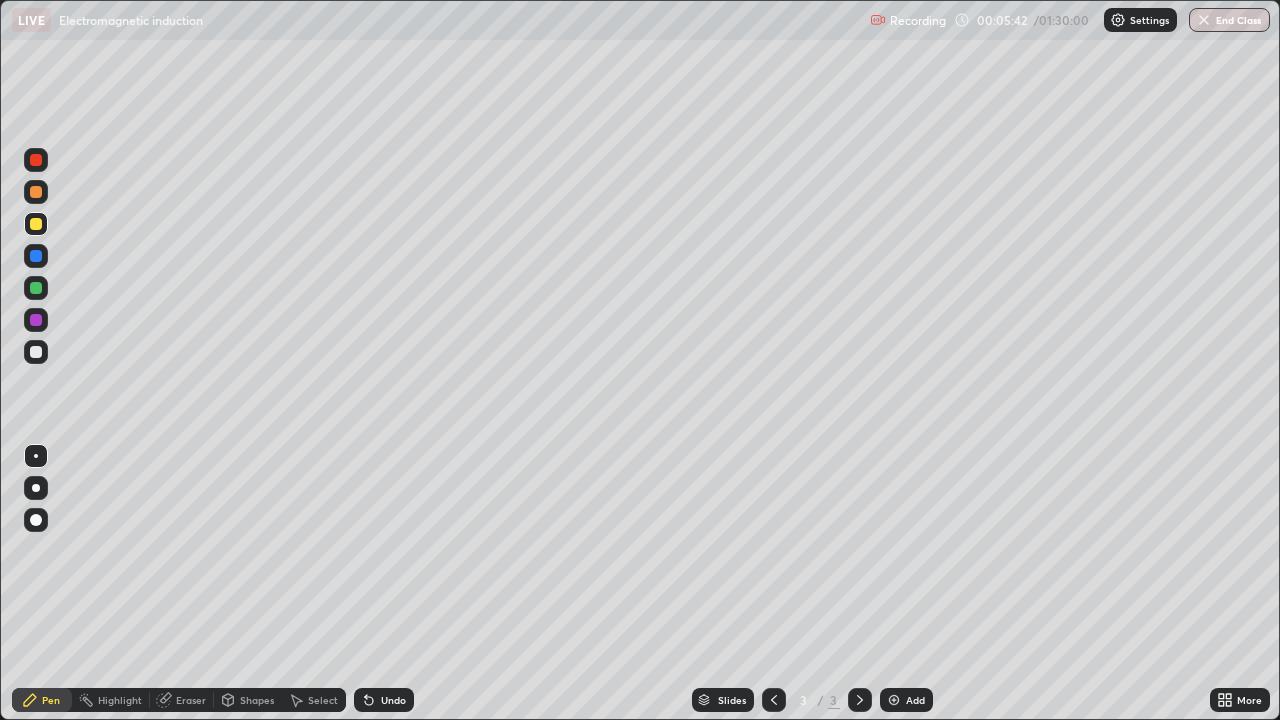 click on "Undo" at bounding box center (393, 700) 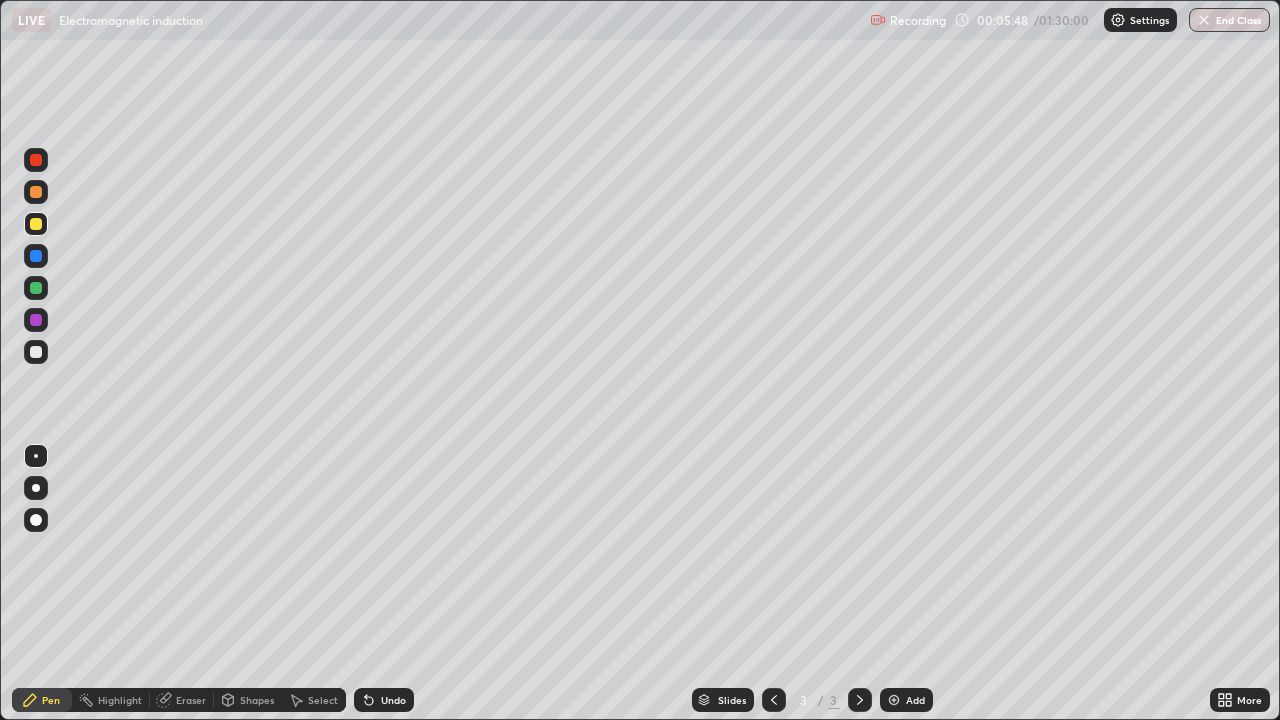 click on "Select" at bounding box center [314, 700] 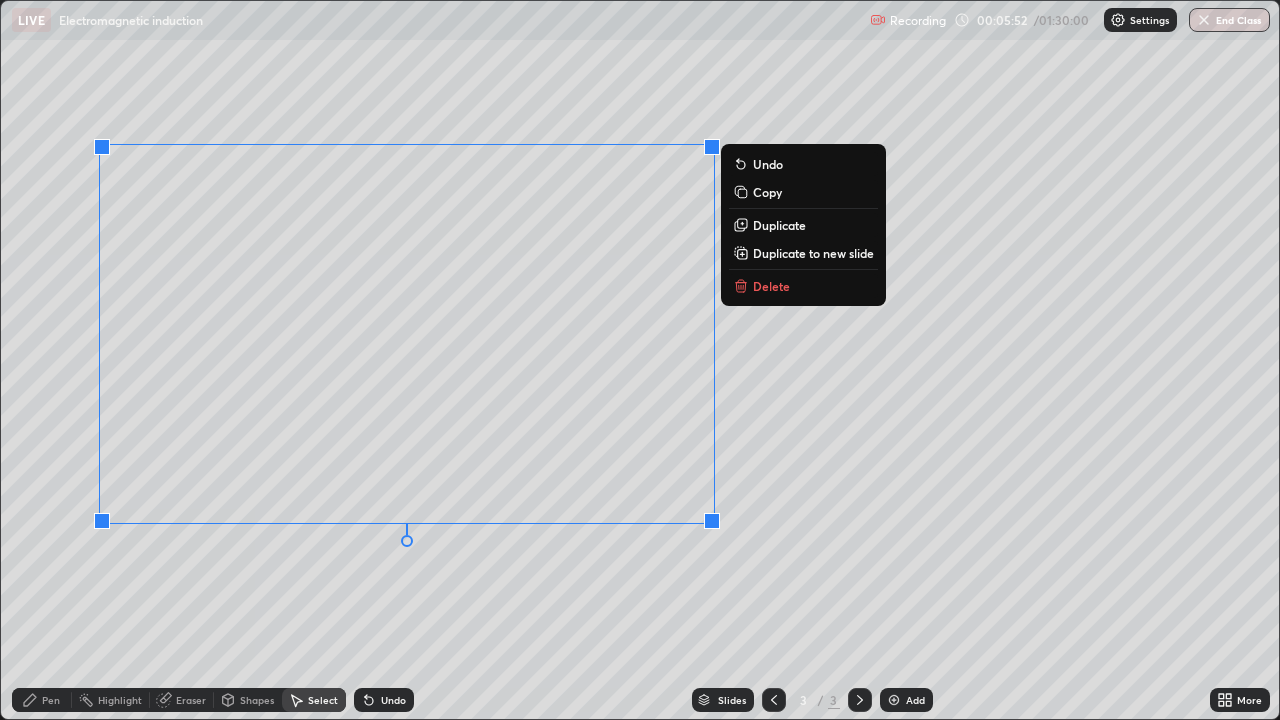 click on "0 ° Undo Copy Duplicate Duplicate to new slide Delete" at bounding box center (640, 360) 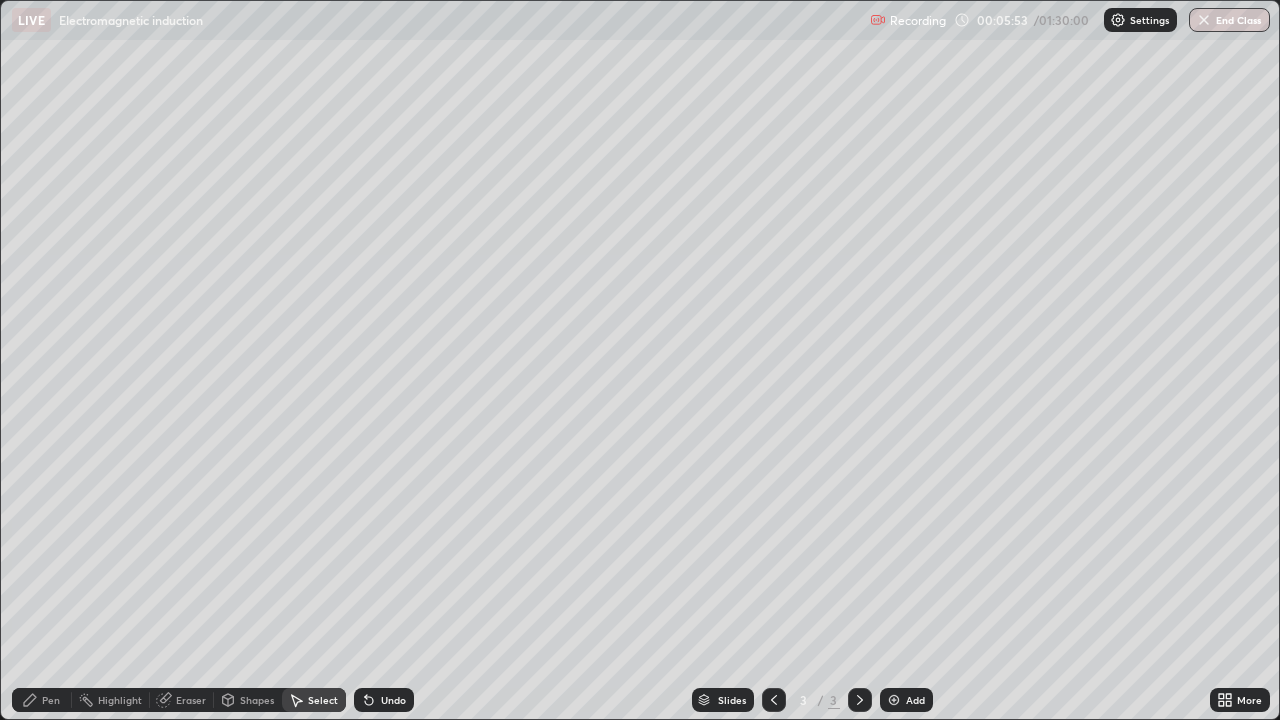 click on "Pen" at bounding box center (51, 700) 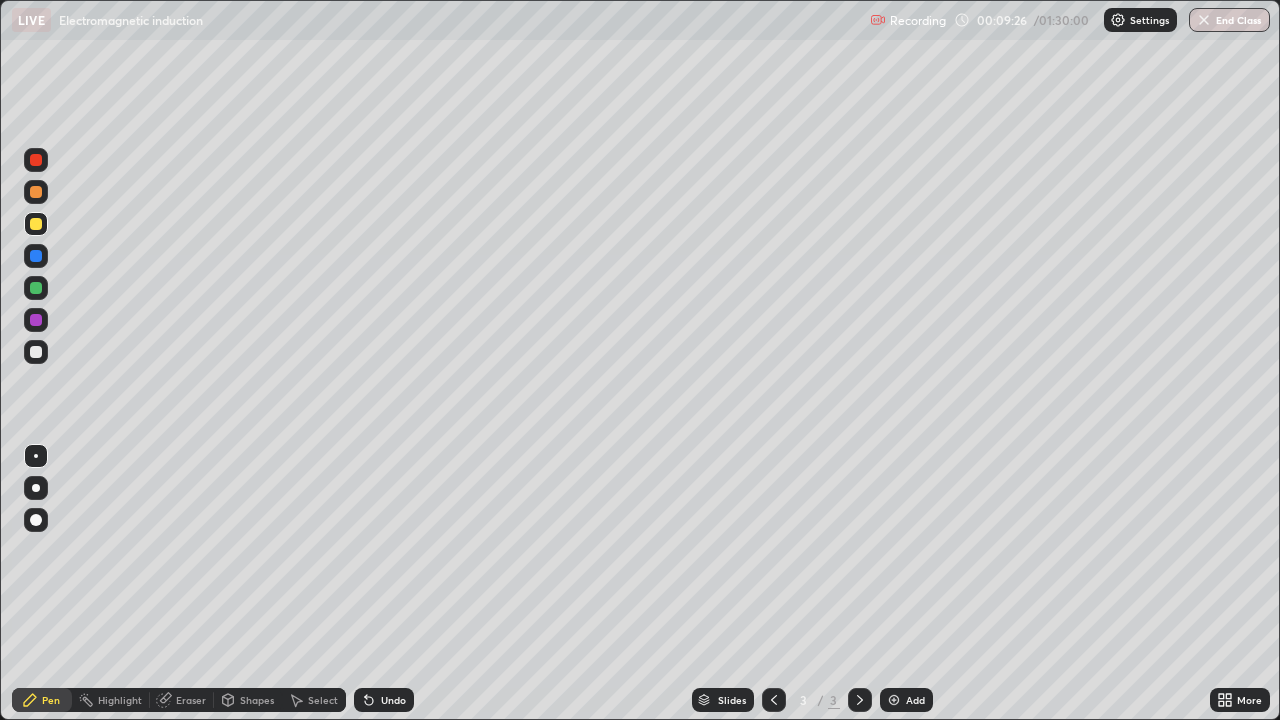 click on "Shapes" at bounding box center (257, 700) 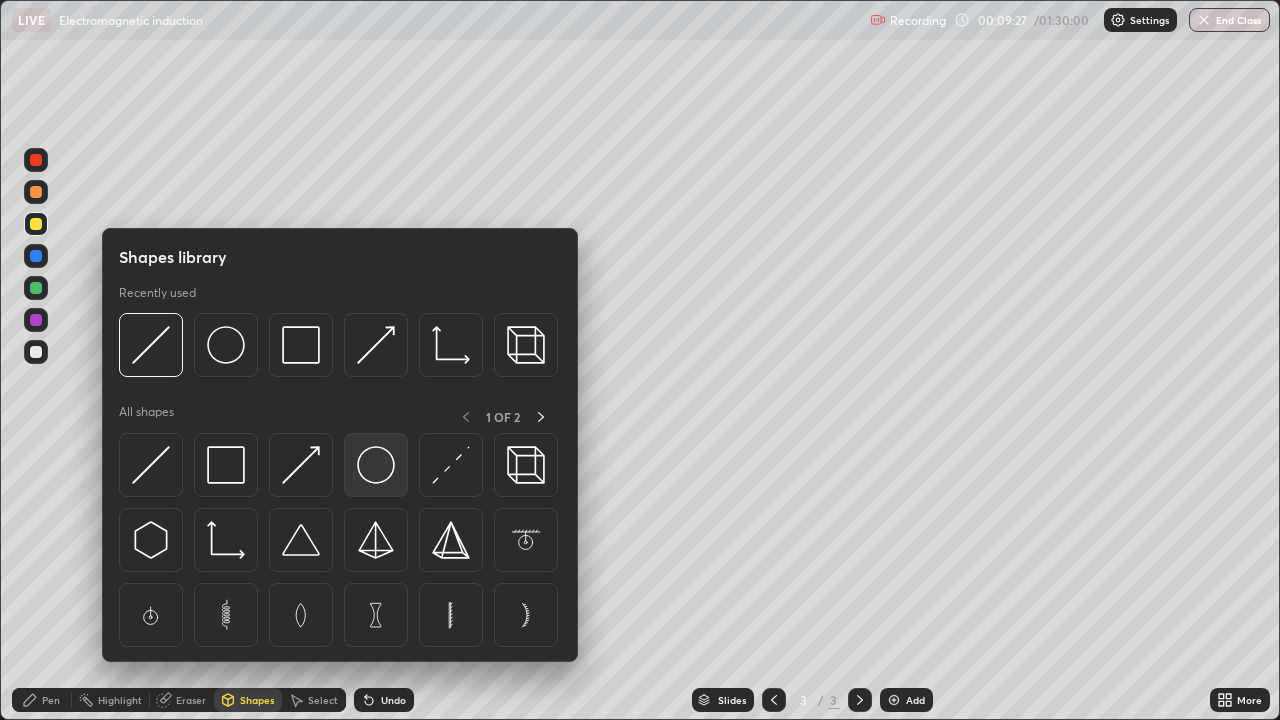 click at bounding box center [376, 465] 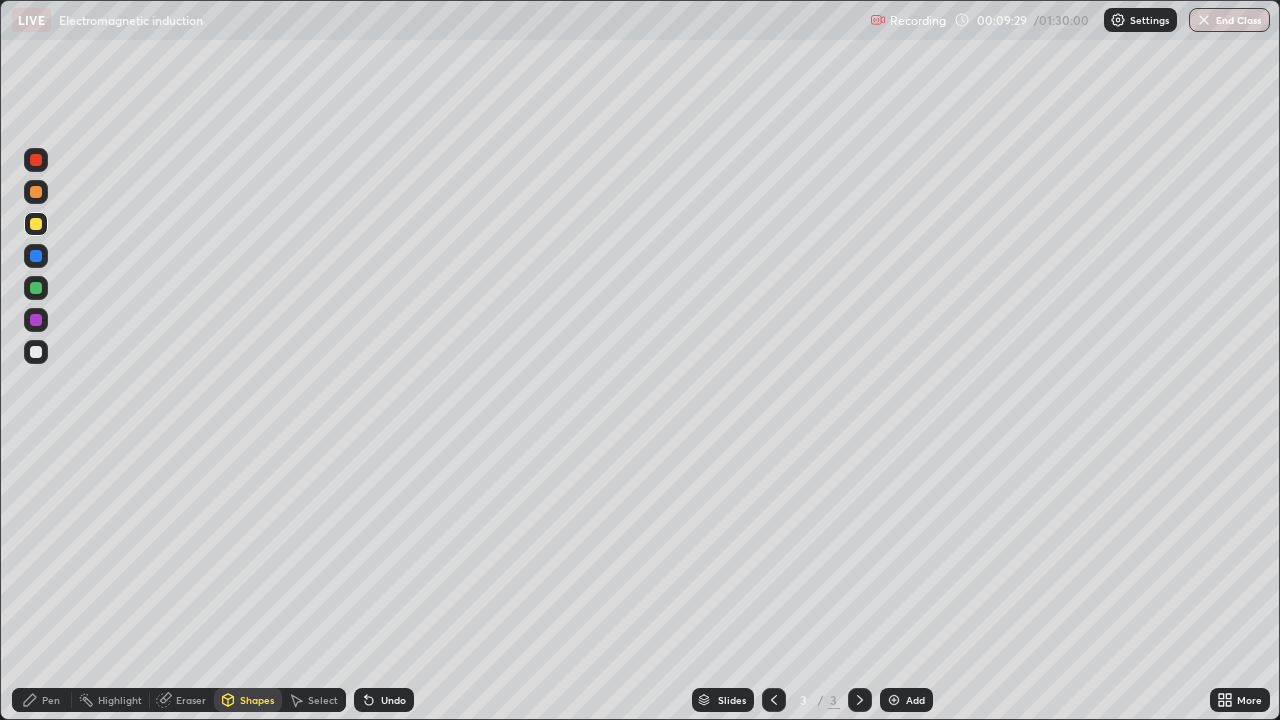 click on "Undo" at bounding box center (393, 700) 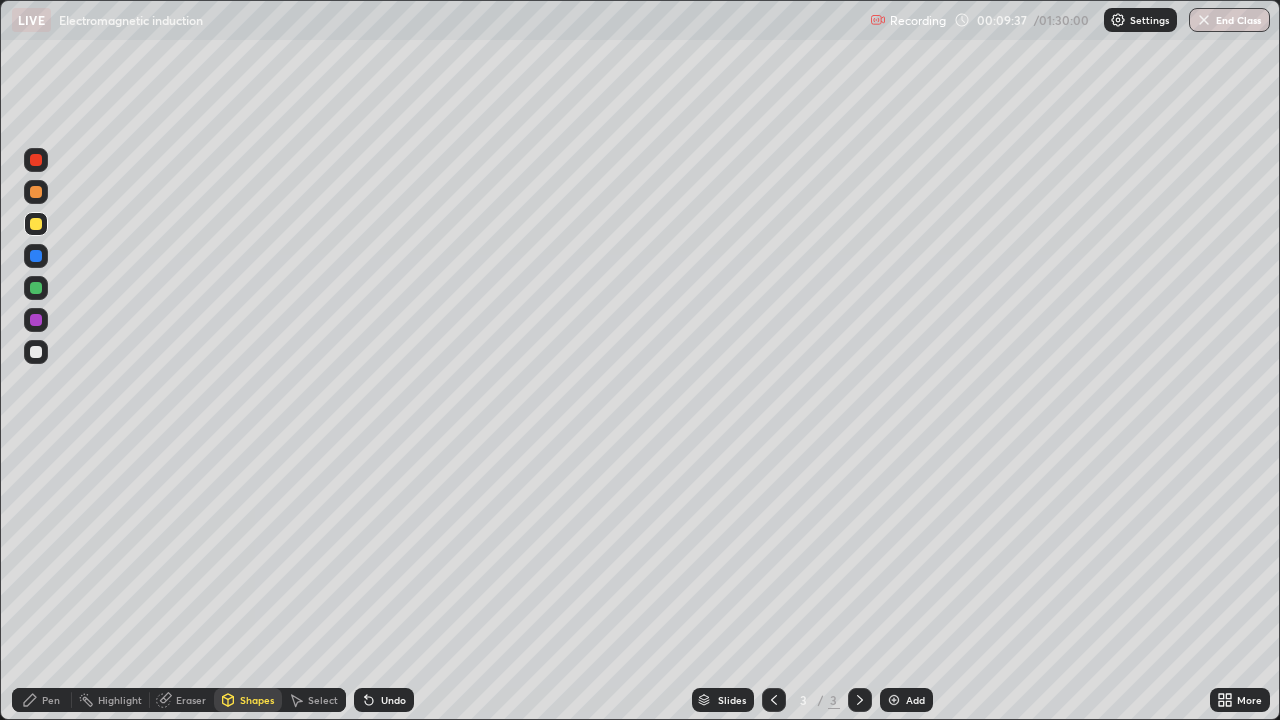 click on "Shapes" at bounding box center (257, 700) 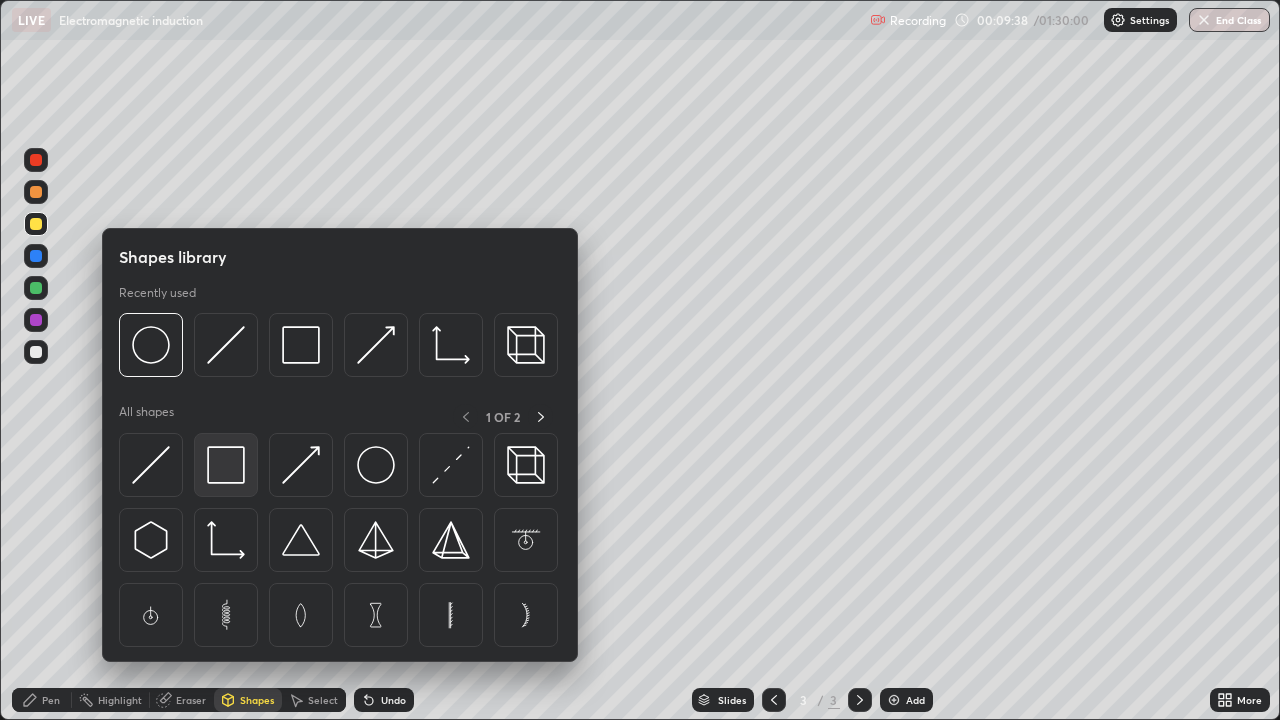 click at bounding box center (226, 465) 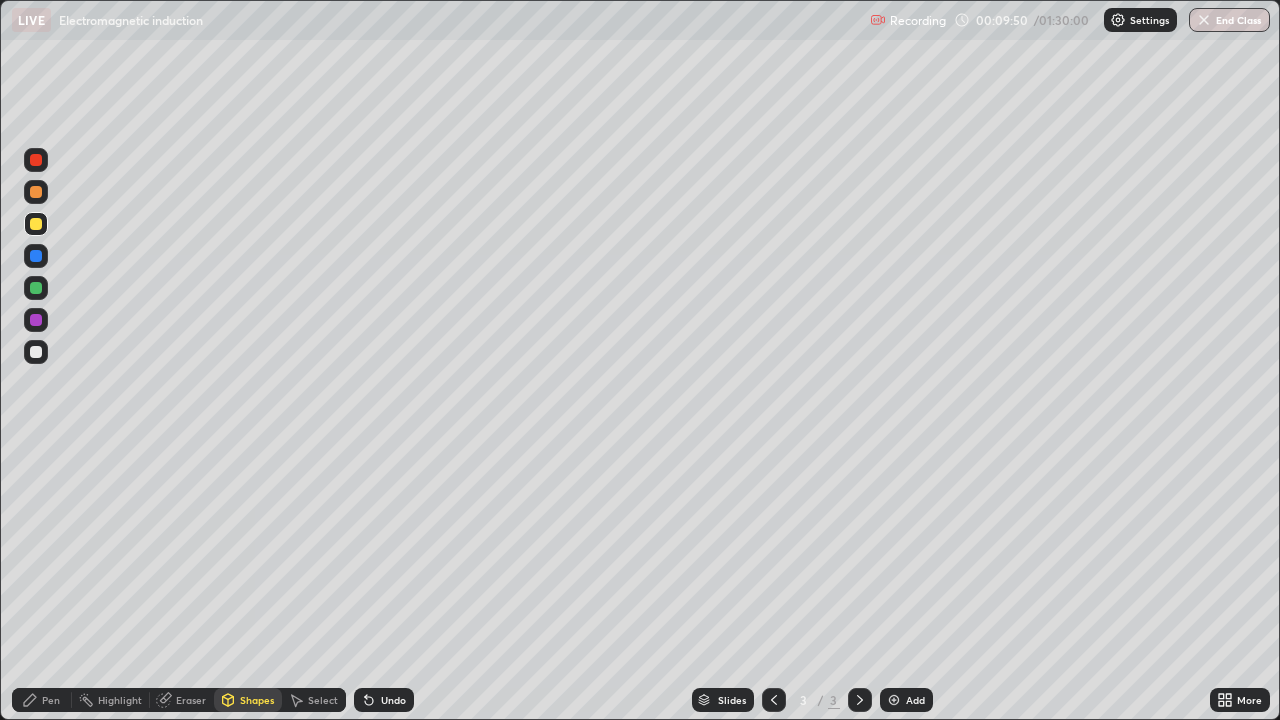 click on "Select" at bounding box center [323, 700] 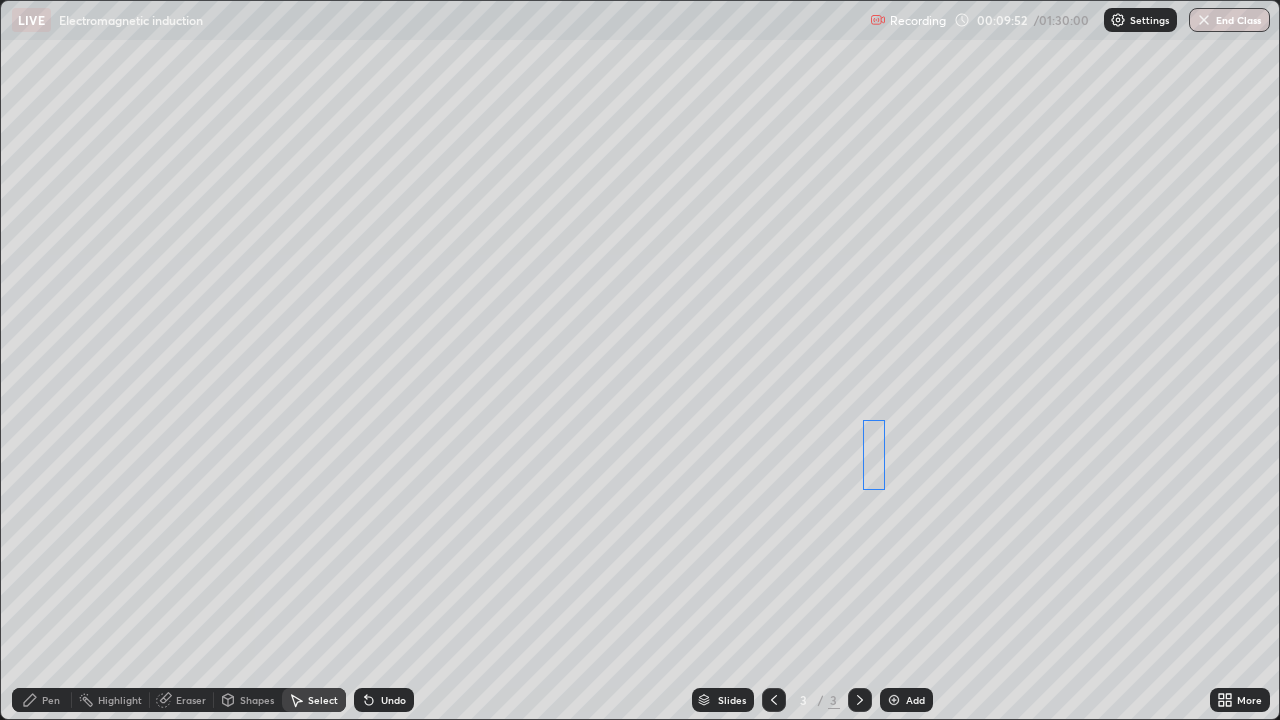 click on "0 ° Undo Copy Duplicate Duplicate to new slide Delete" at bounding box center [640, 360] 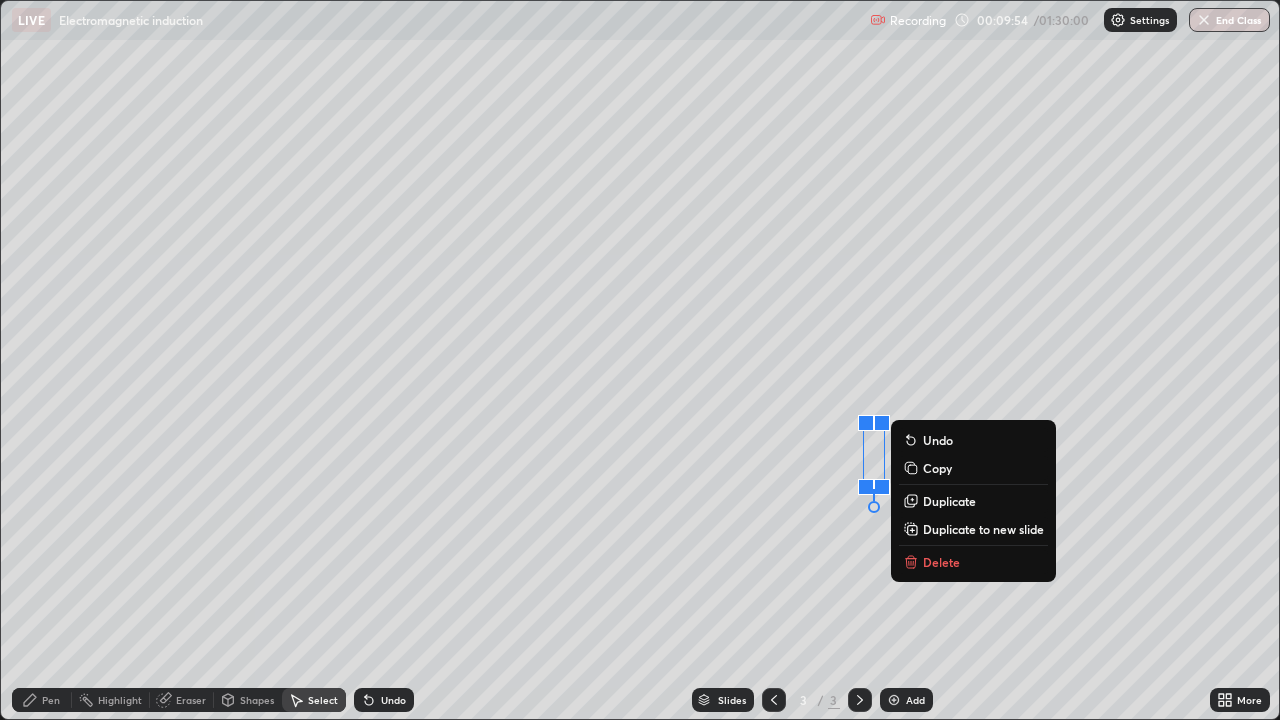 click on "Pen" at bounding box center (42, 700) 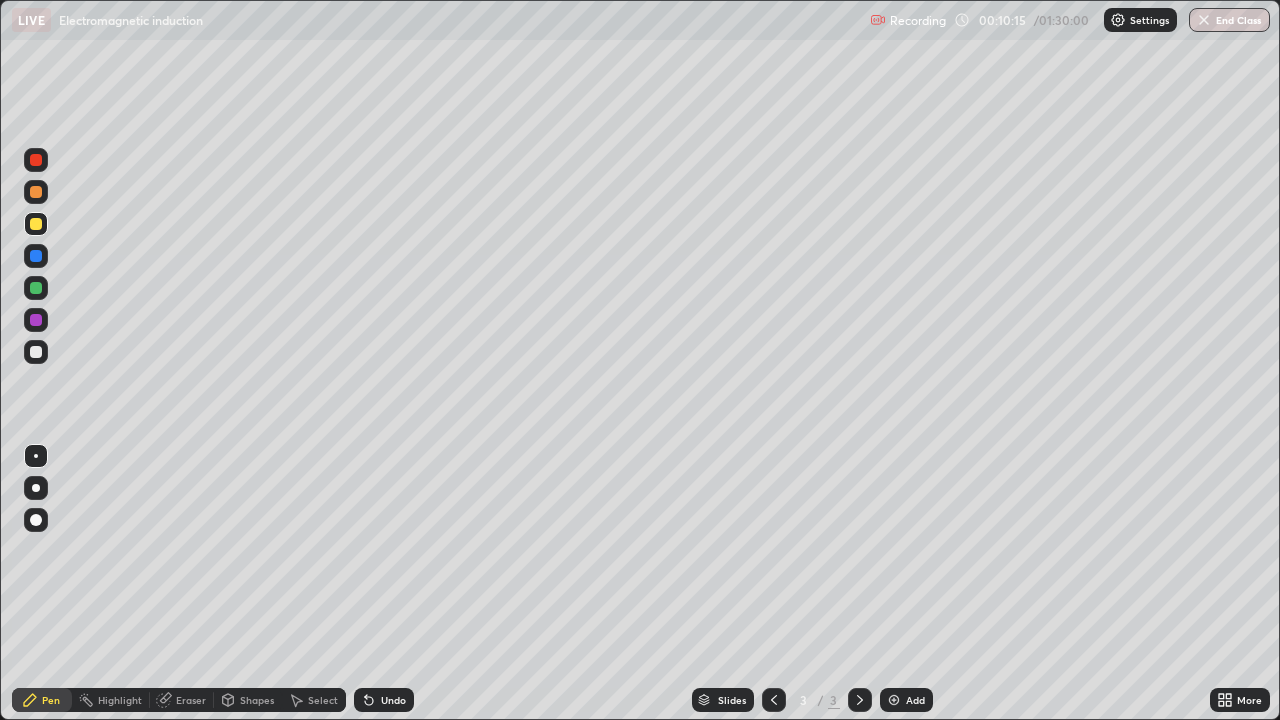 click at bounding box center (36, 320) 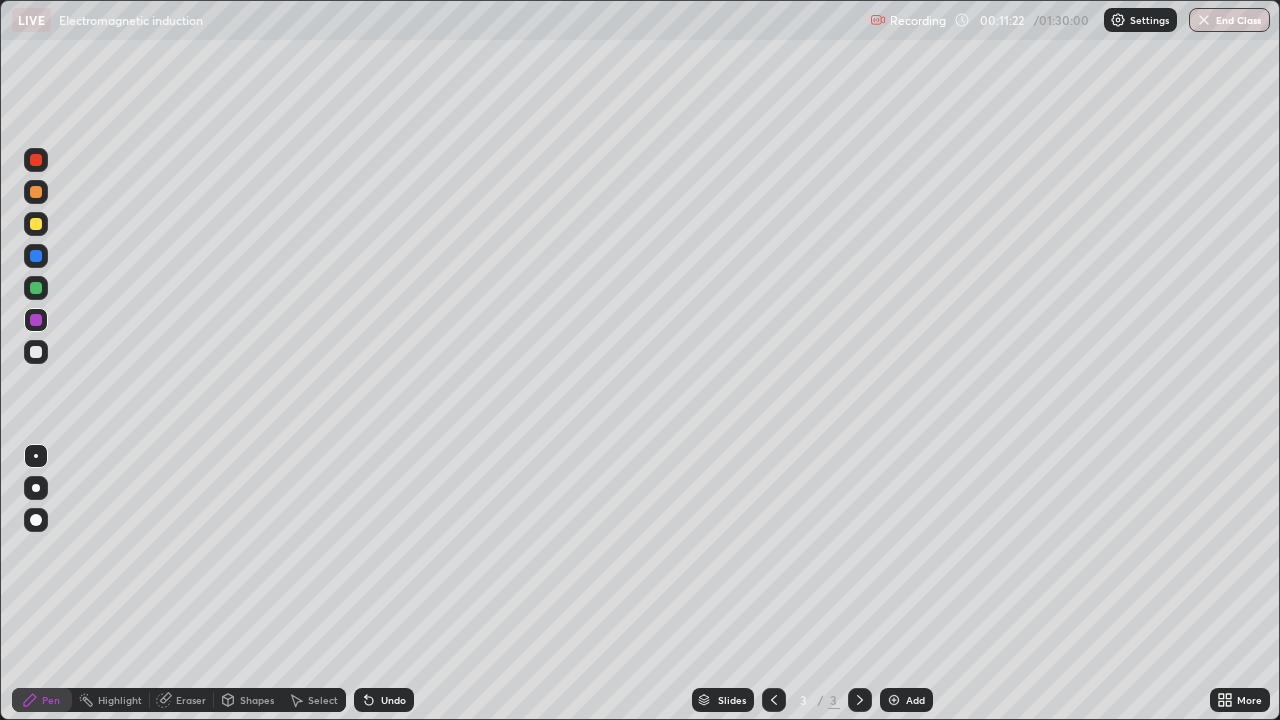 click at bounding box center (36, 288) 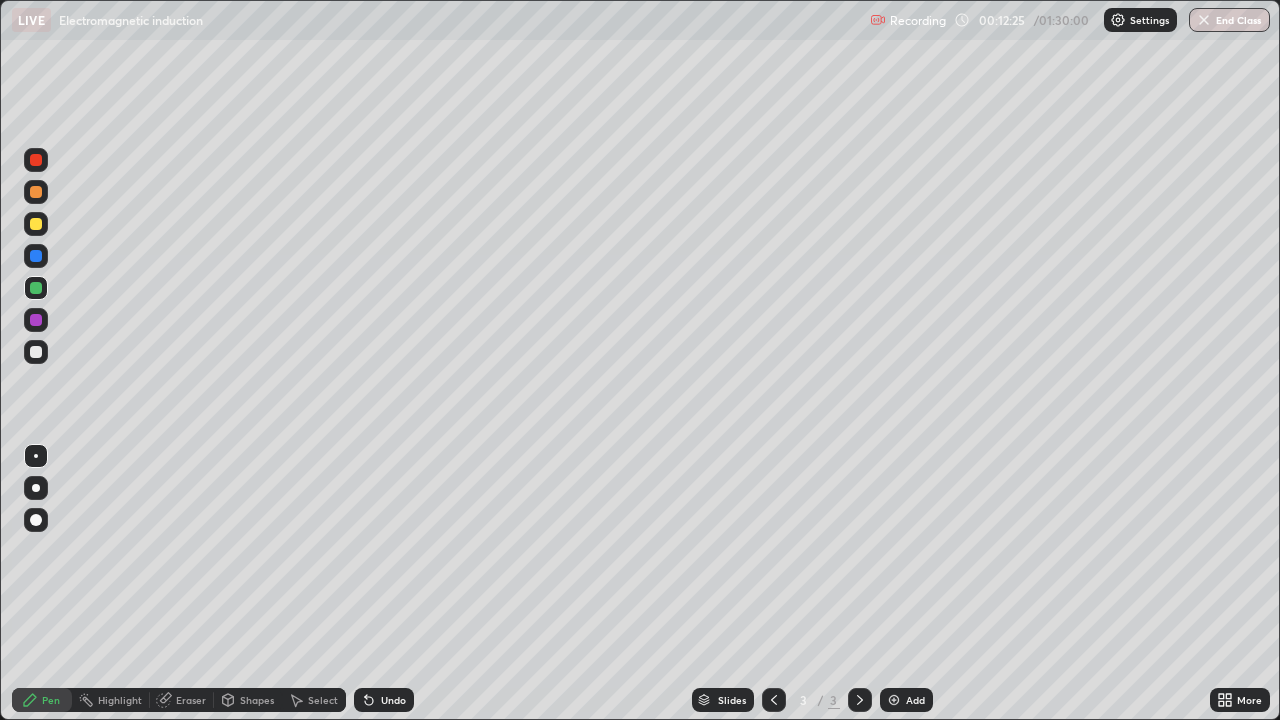 click at bounding box center [36, 352] 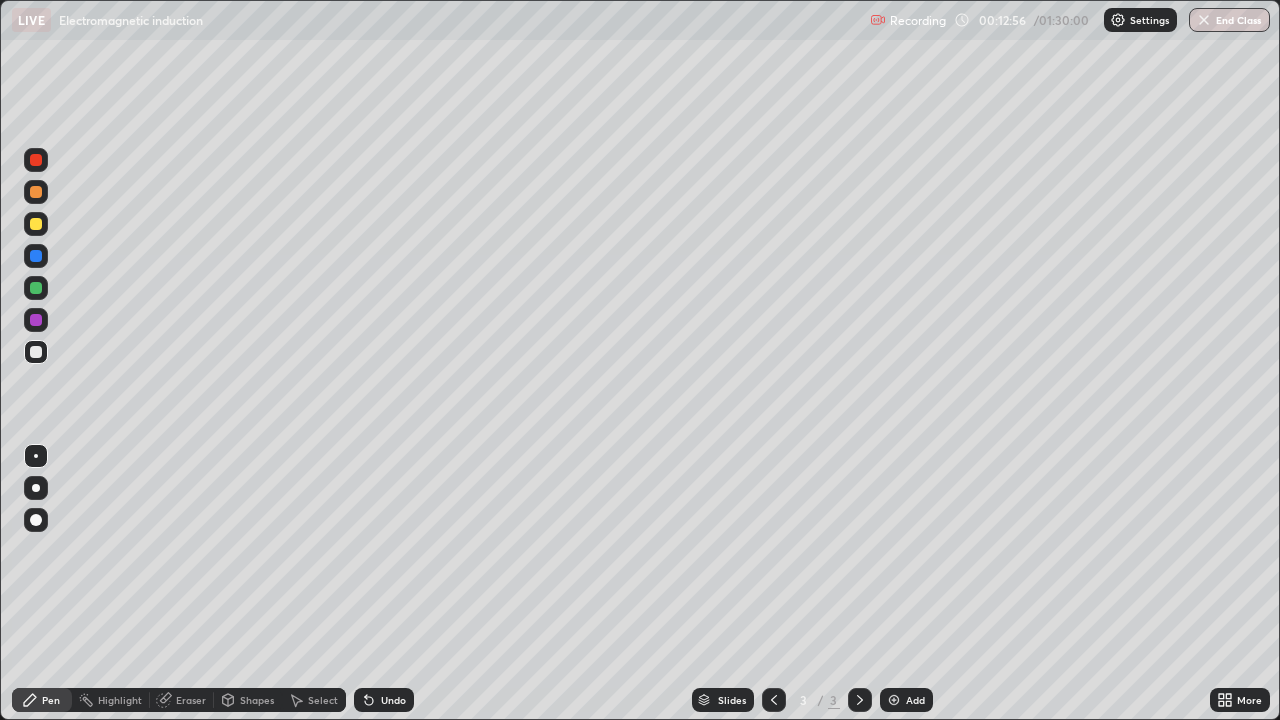 click on "Select" at bounding box center (323, 700) 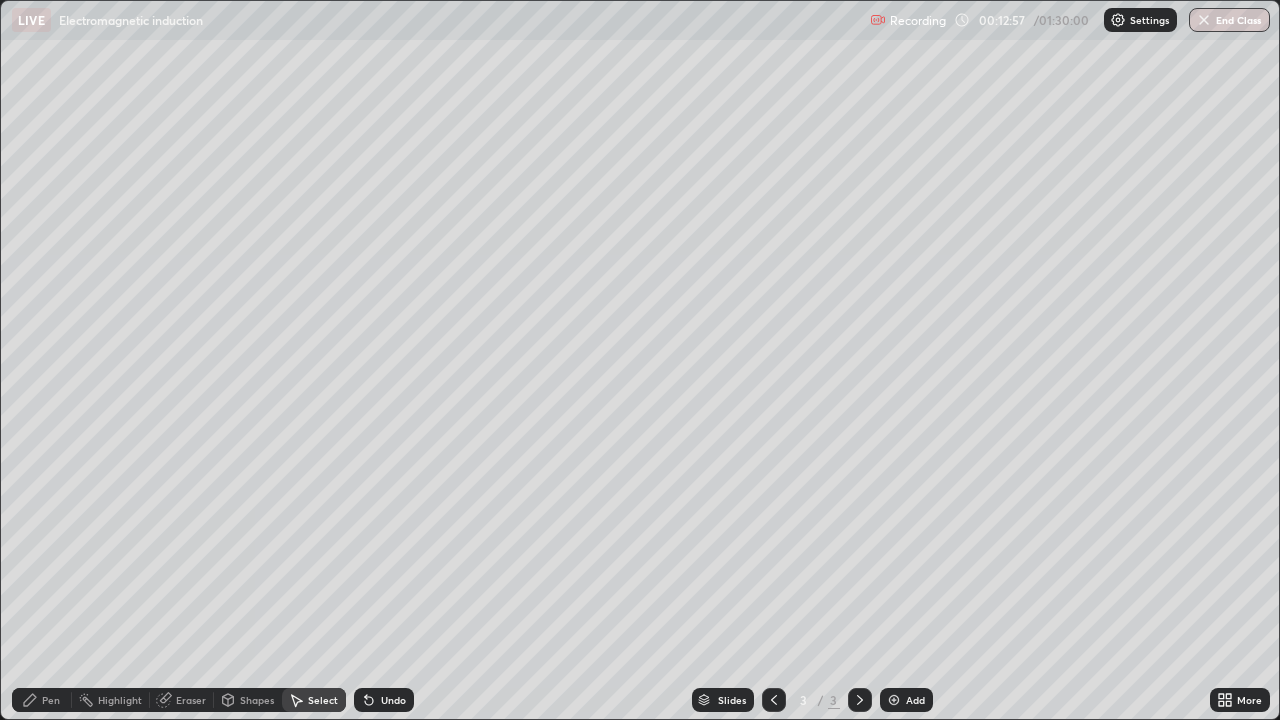 click on "Shapes" at bounding box center [248, 700] 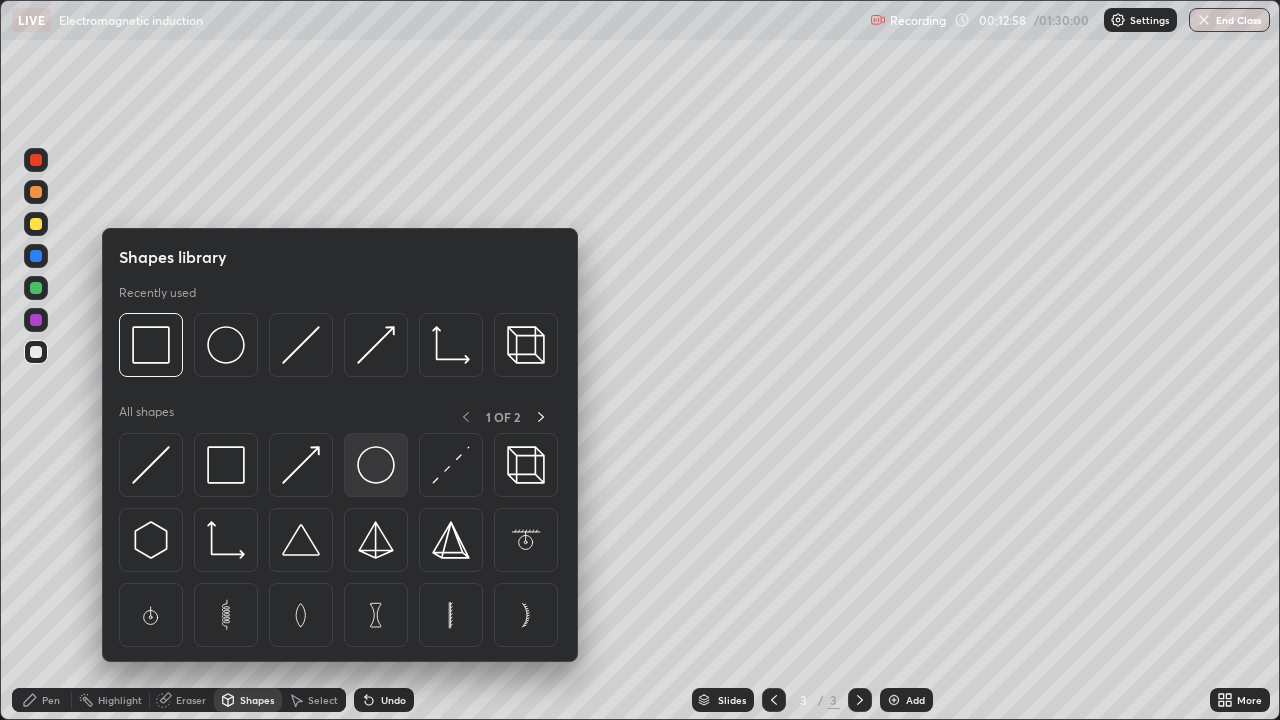 click at bounding box center (376, 465) 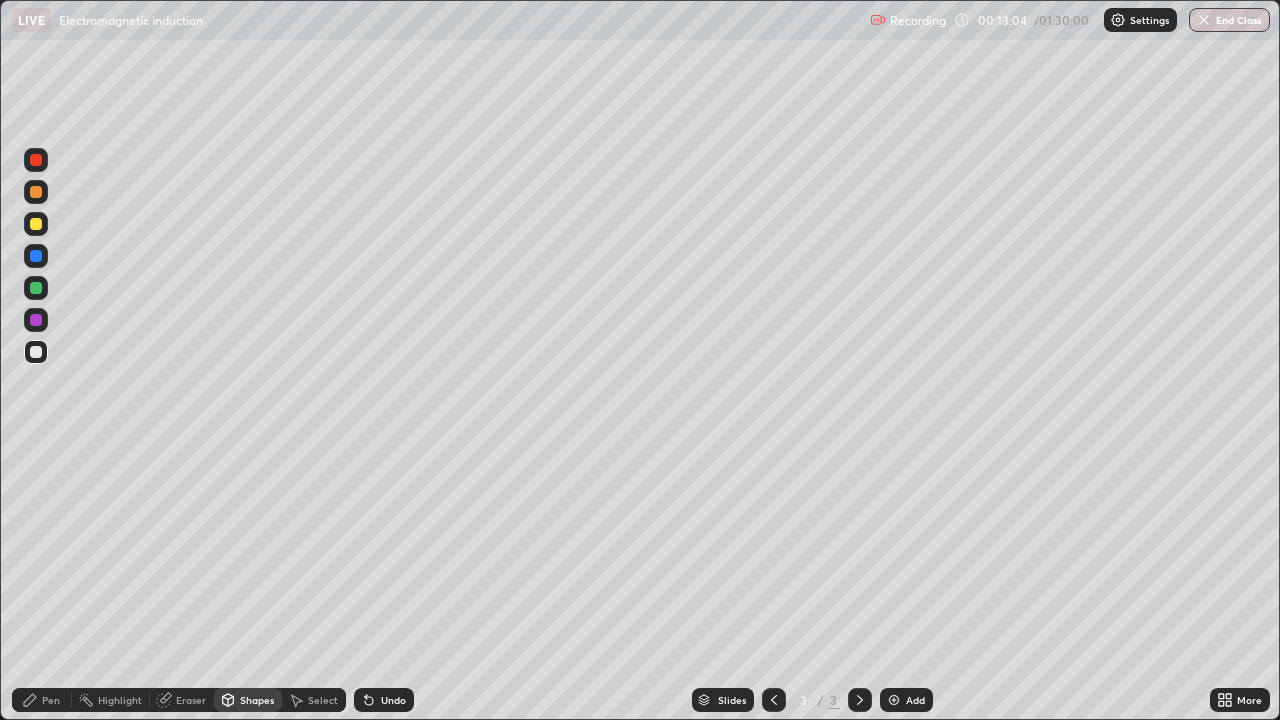 click on "Pen" at bounding box center (51, 700) 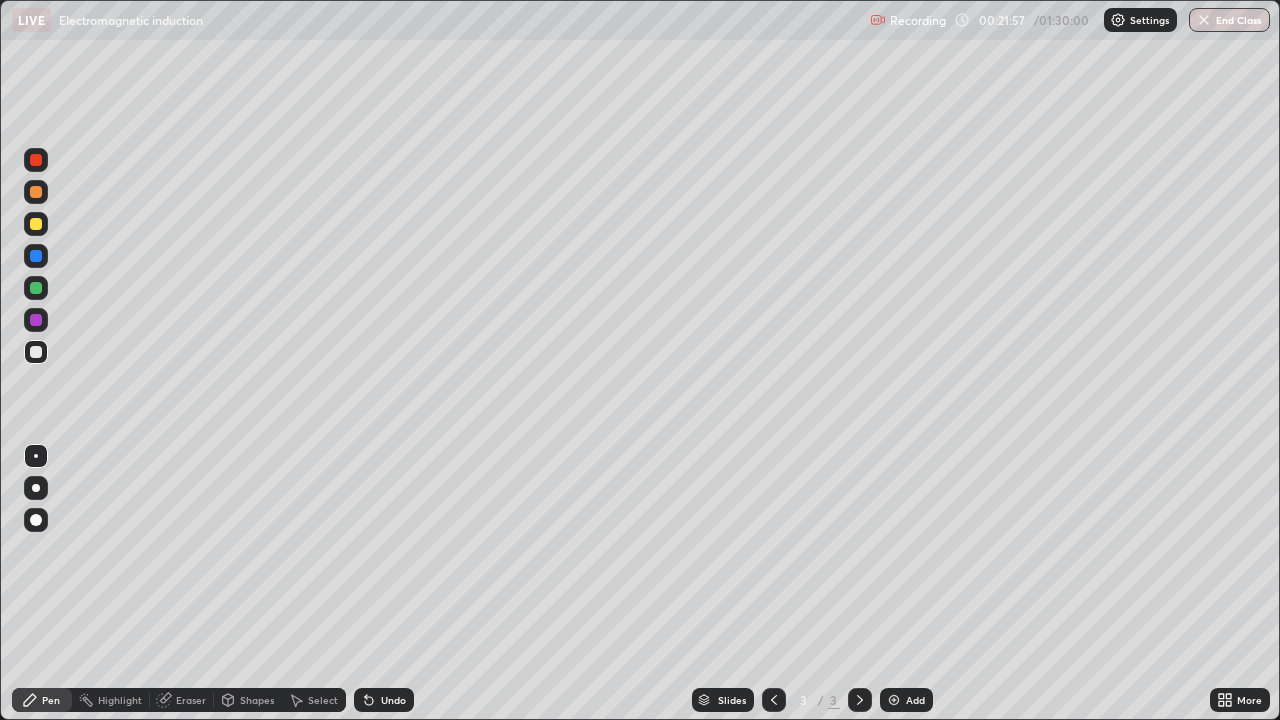 click 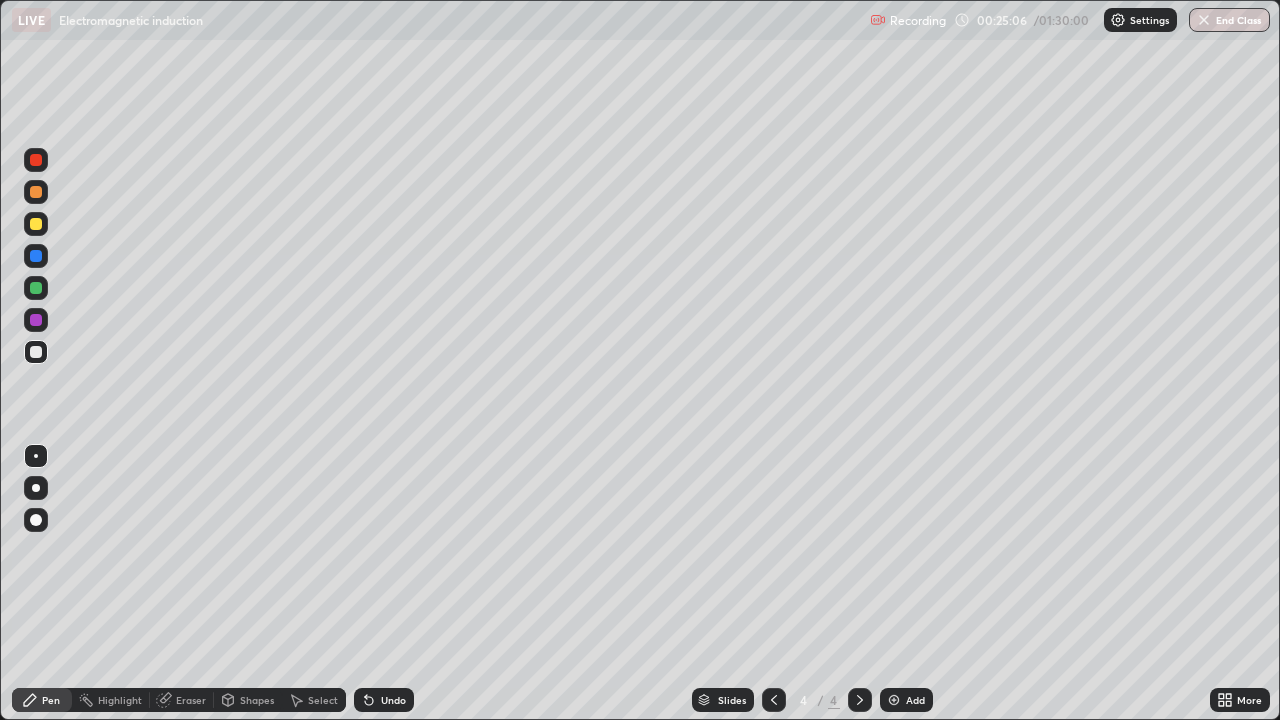 click on "Undo" at bounding box center [393, 700] 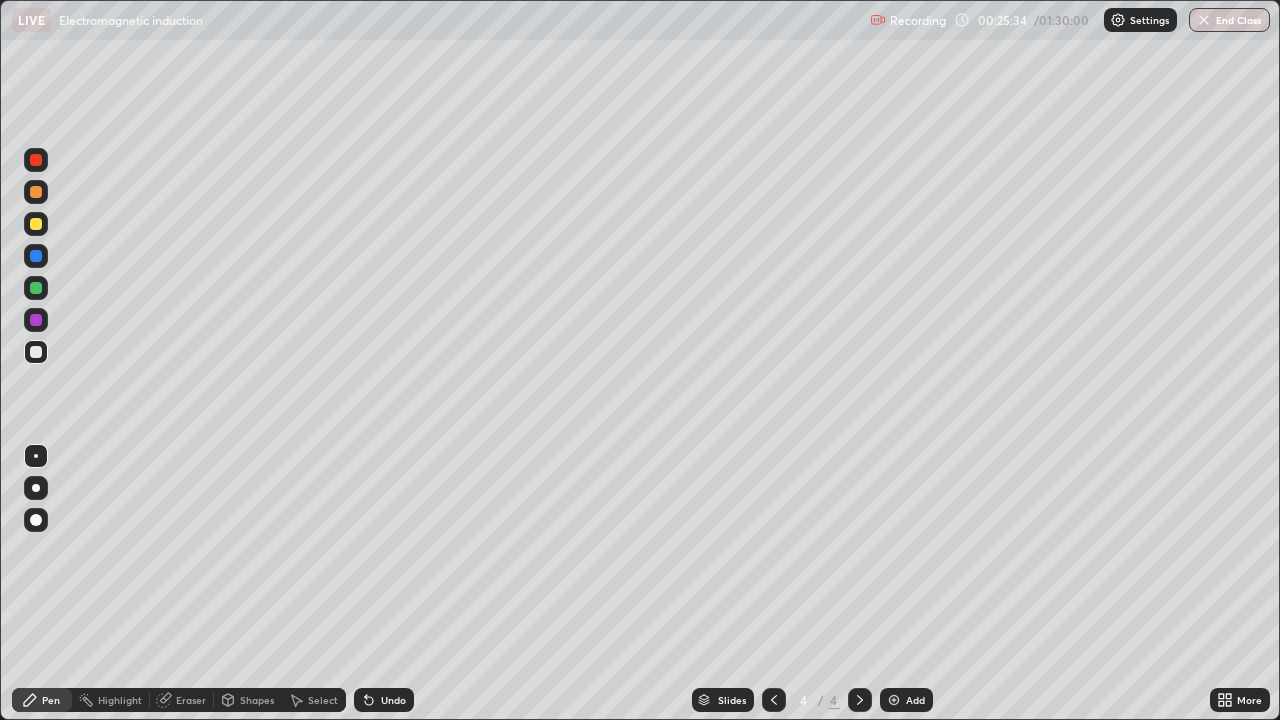 click at bounding box center (36, 224) 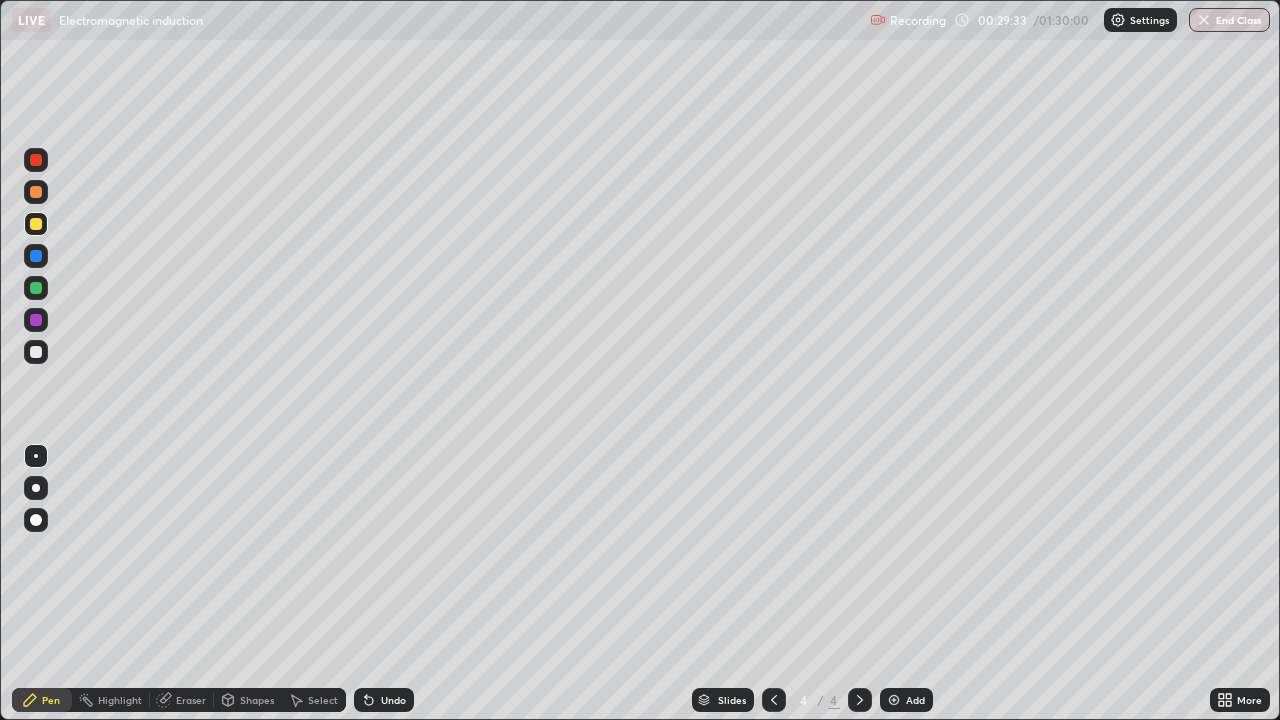 click at bounding box center (36, 192) 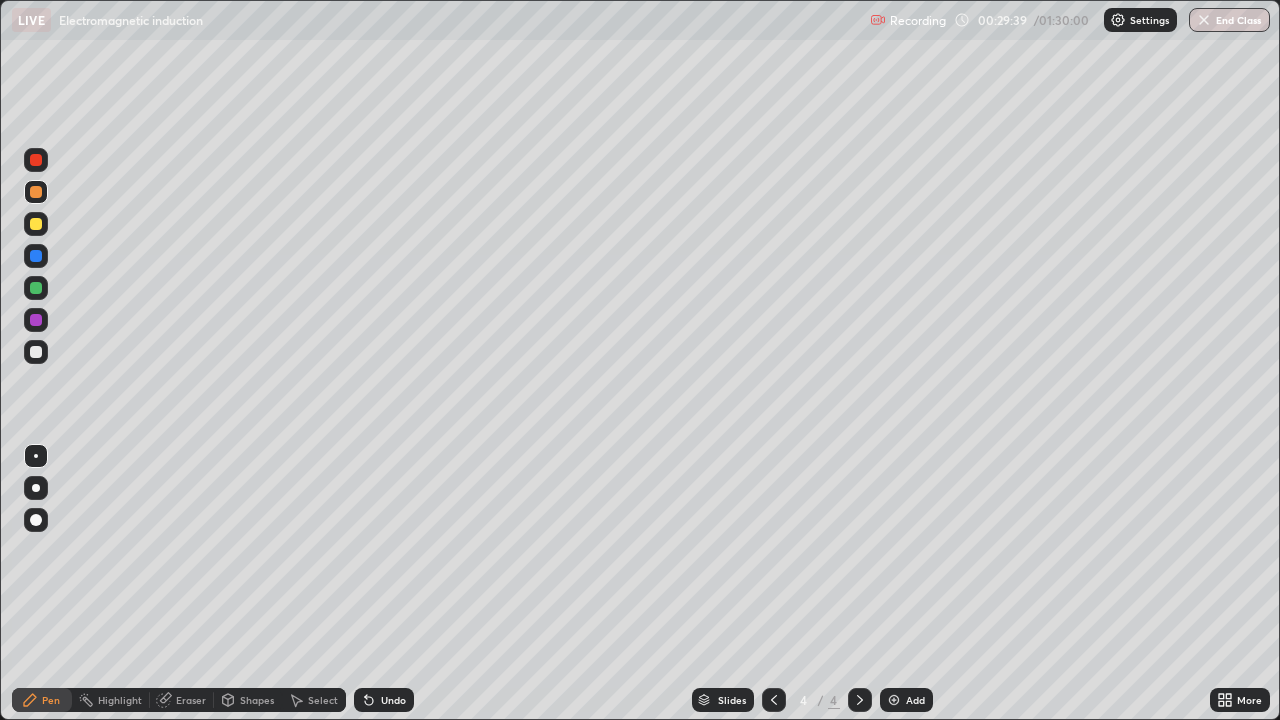 click on "Undo" at bounding box center [393, 700] 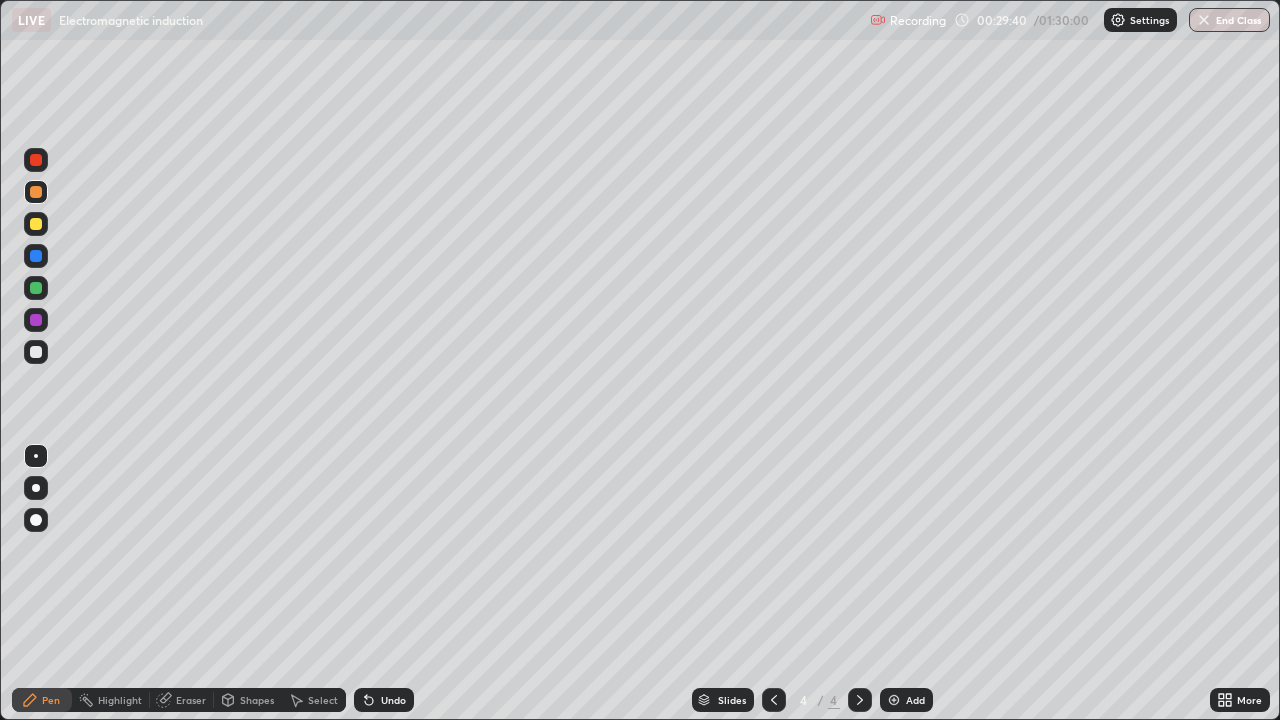 click on "Undo" at bounding box center (384, 700) 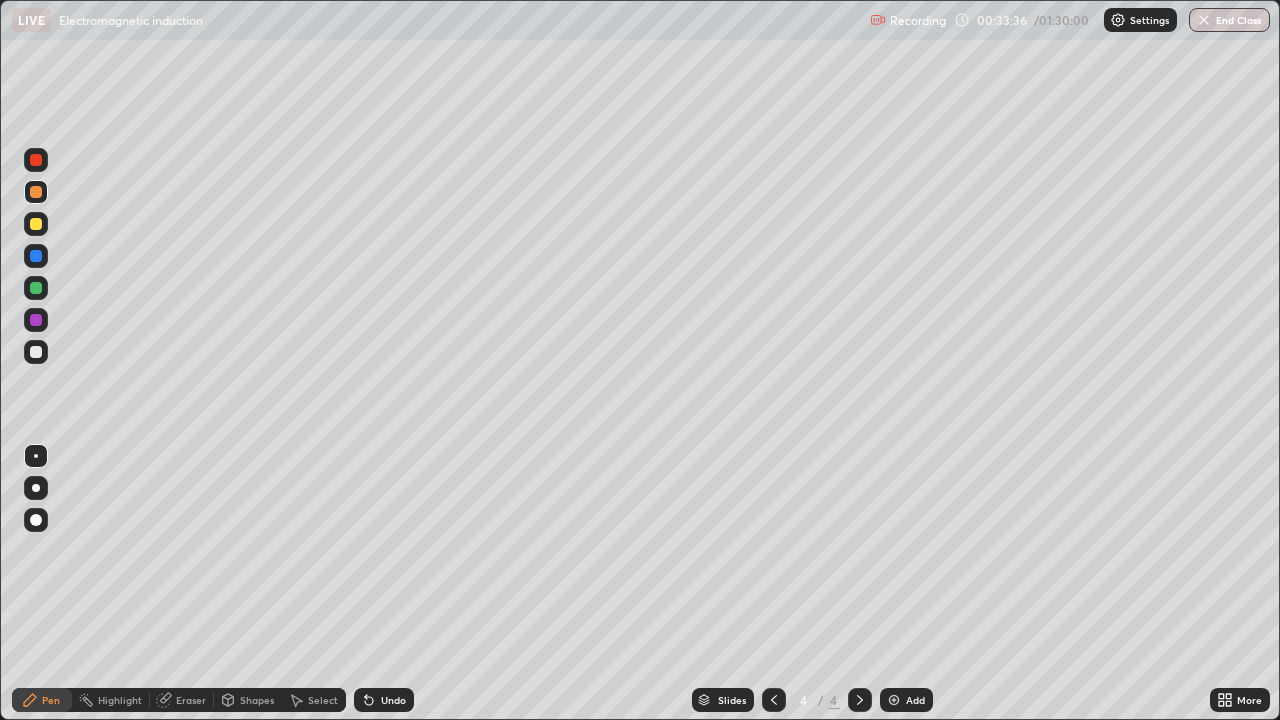 click on "Add" at bounding box center (906, 700) 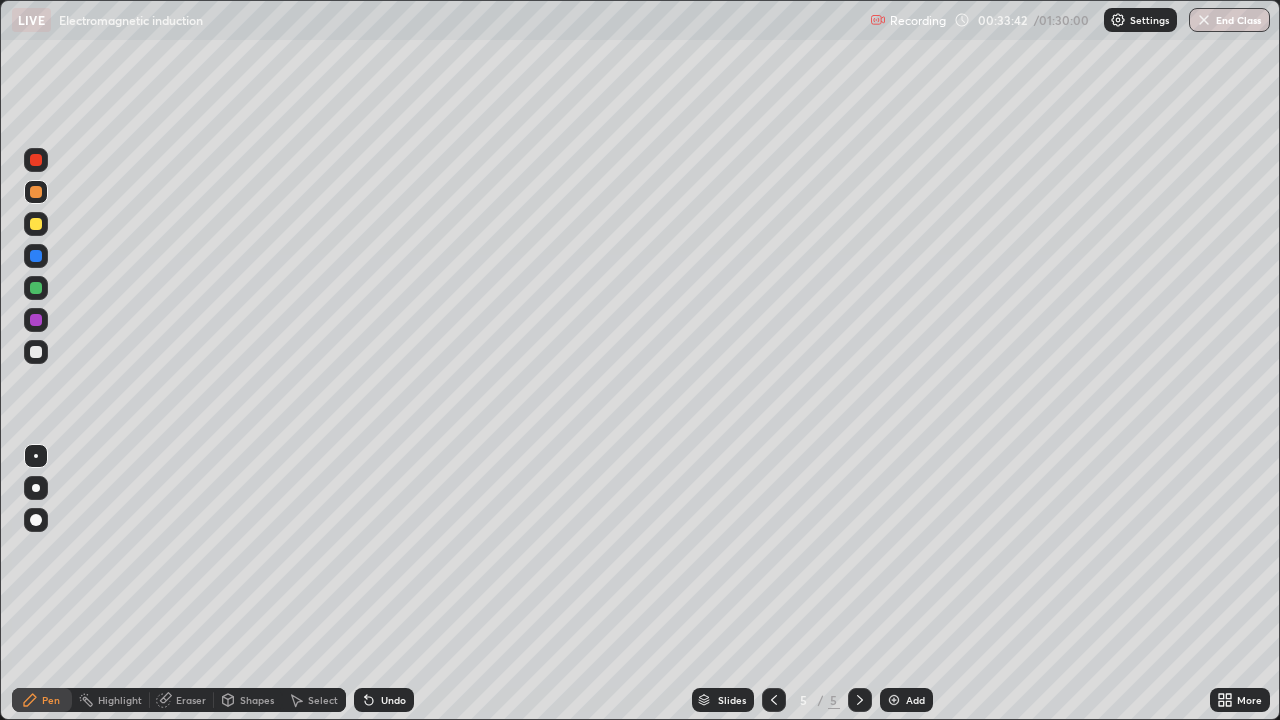 click on "Shapes" at bounding box center (248, 700) 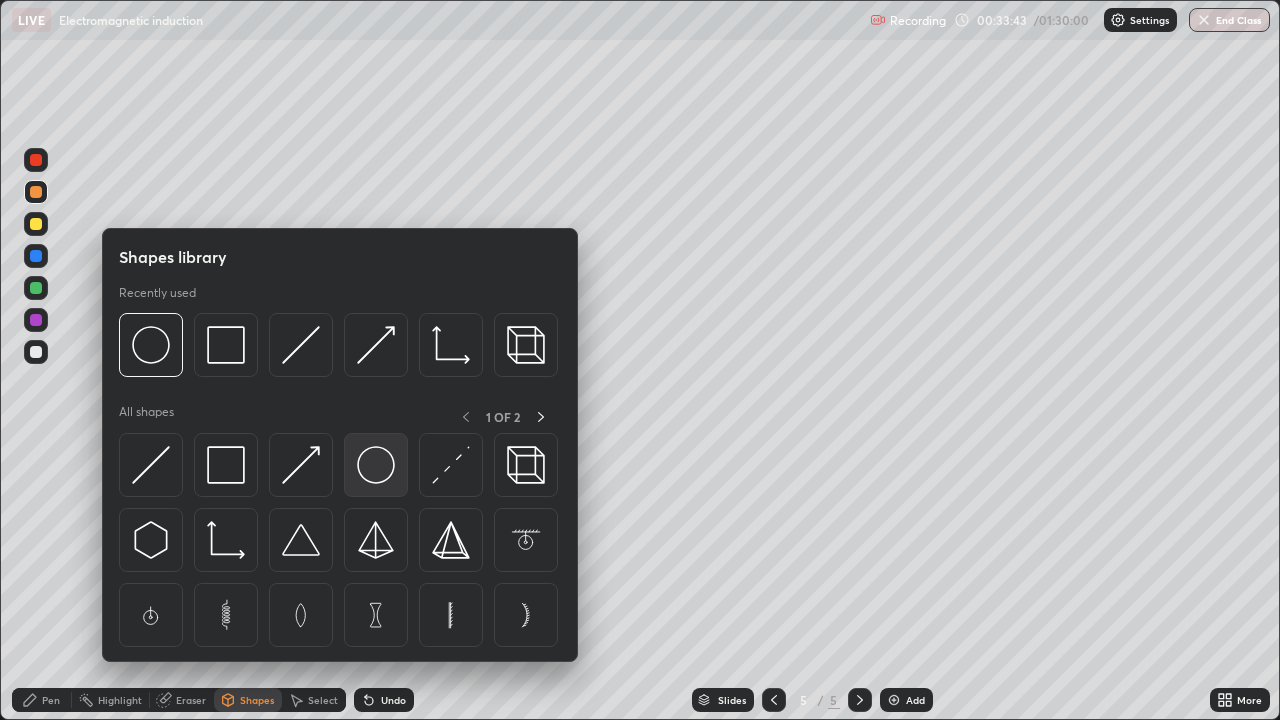 click at bounding box center [376, 465] 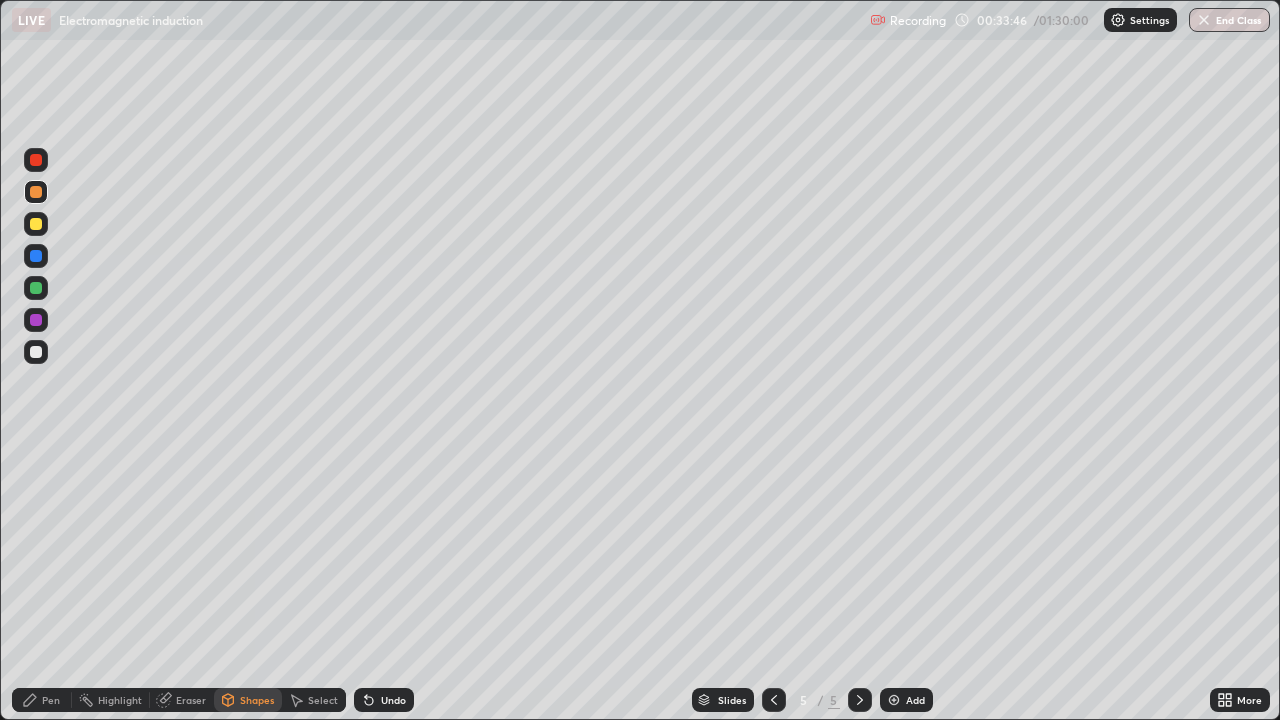 click on "Shapes" at bounding box center (257, 700) 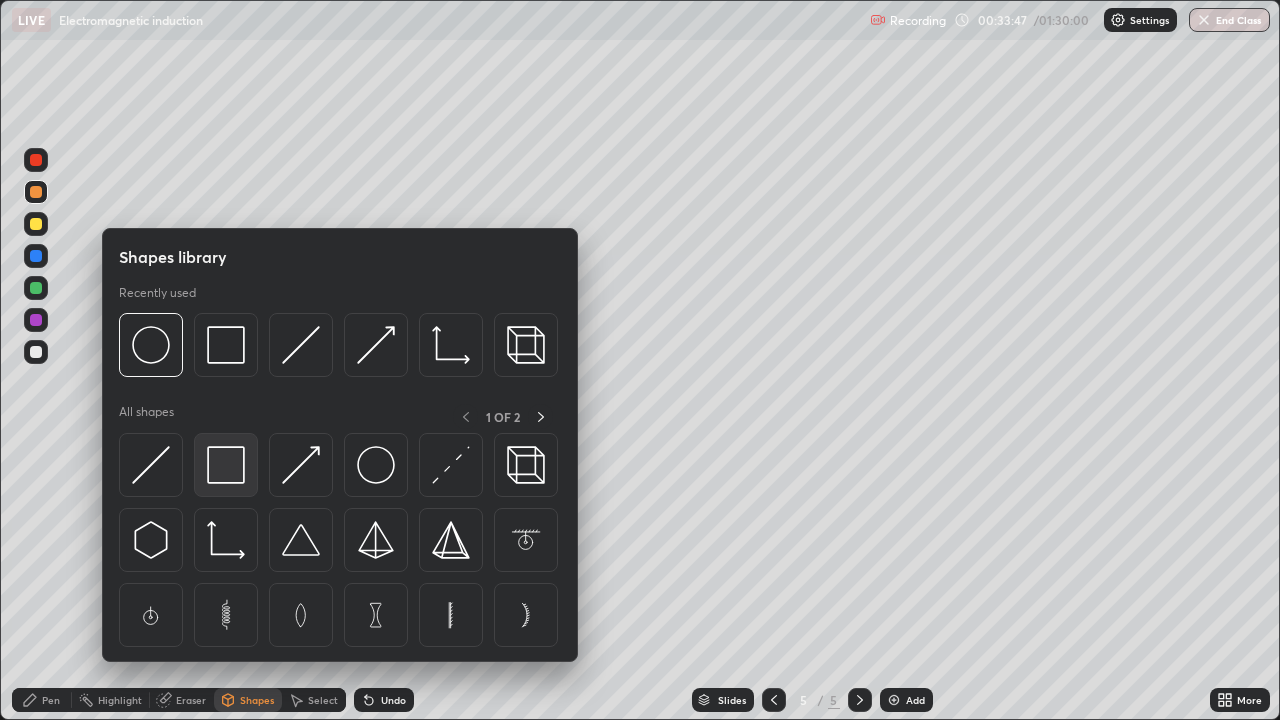 click at bounding box center [226, 465] 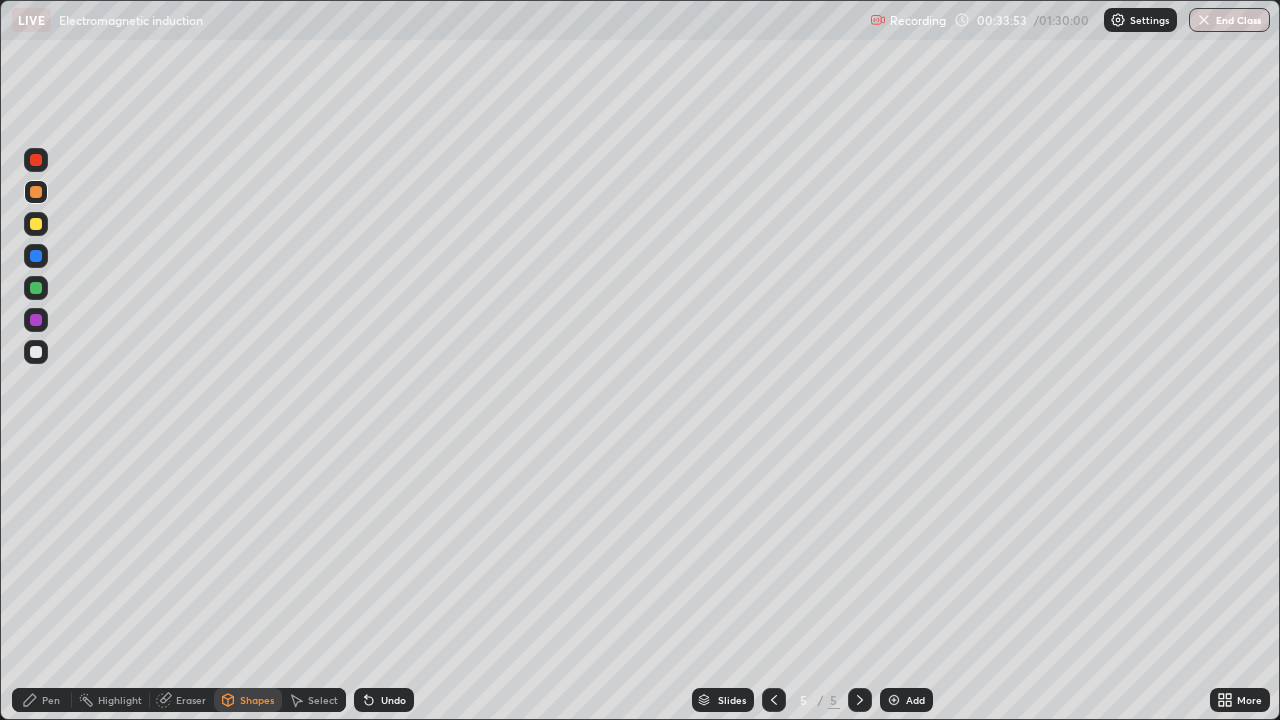 click on "Pen" at bounding box center (51, 700) 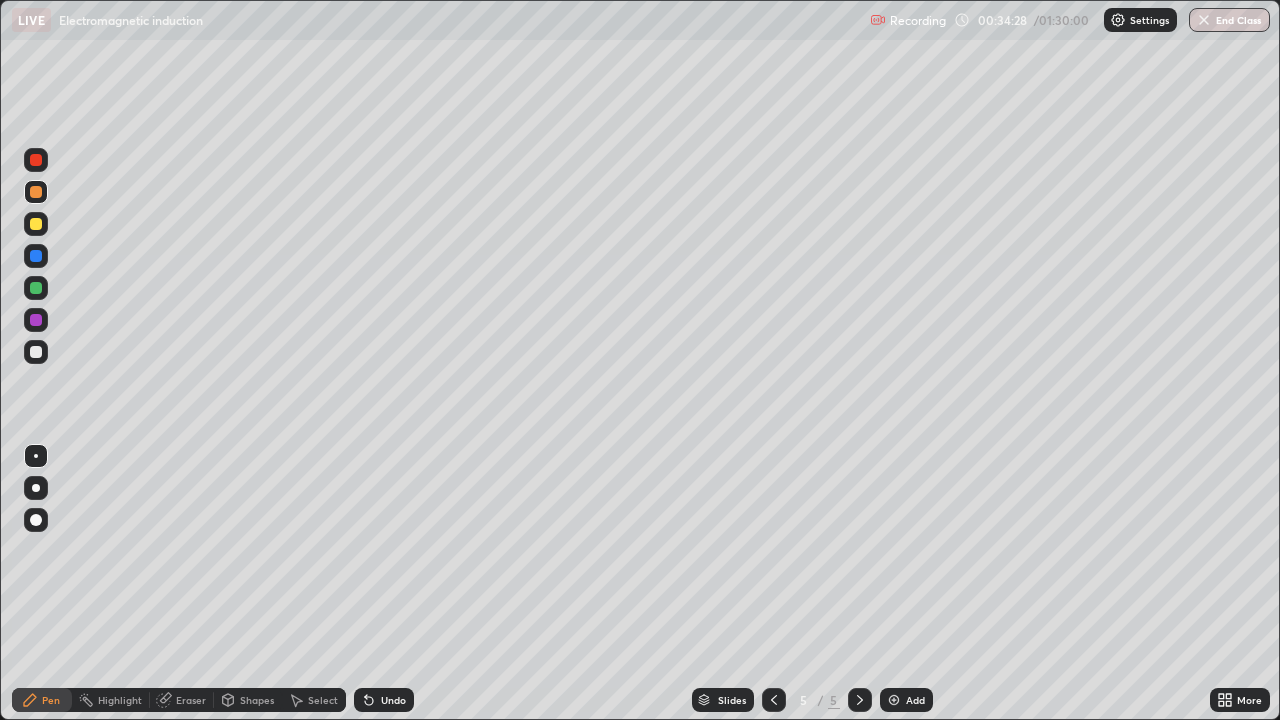 click on "Select" at bounding box center [323, 700] 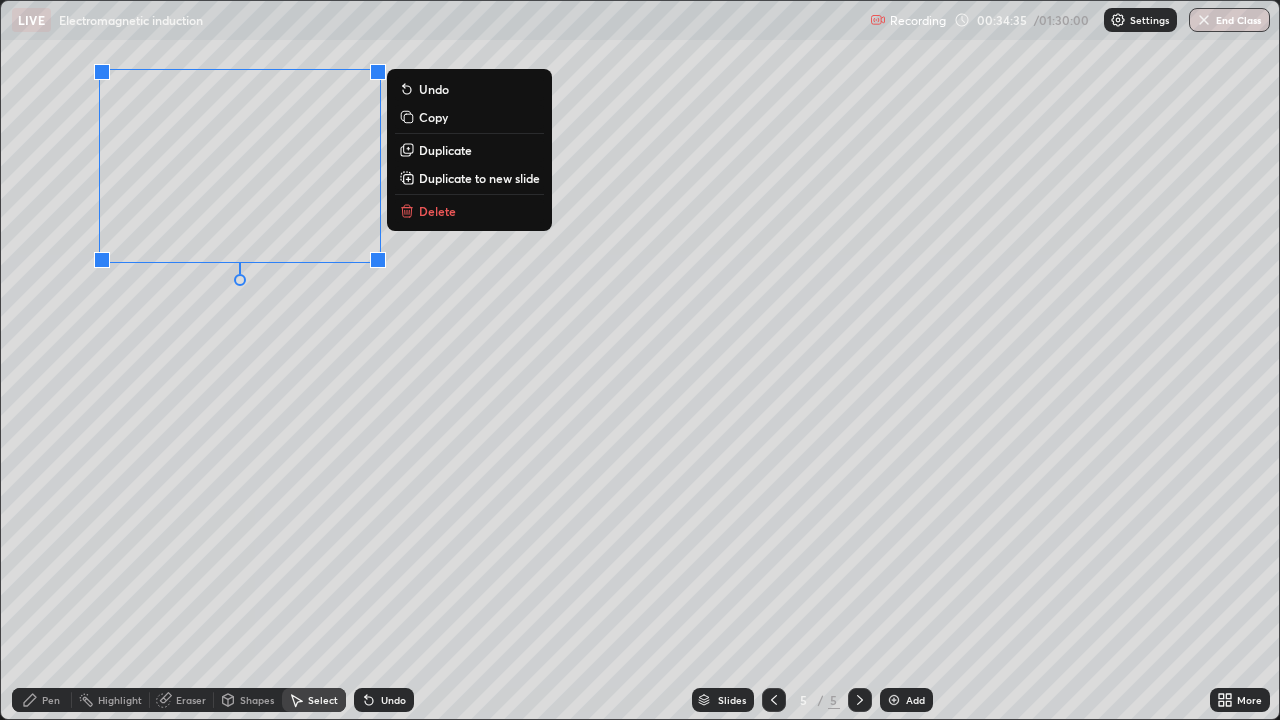 click on "0 ° Undo Copy Duplicate Duplicate to new slide Delete" at bounding box center [640, 360] 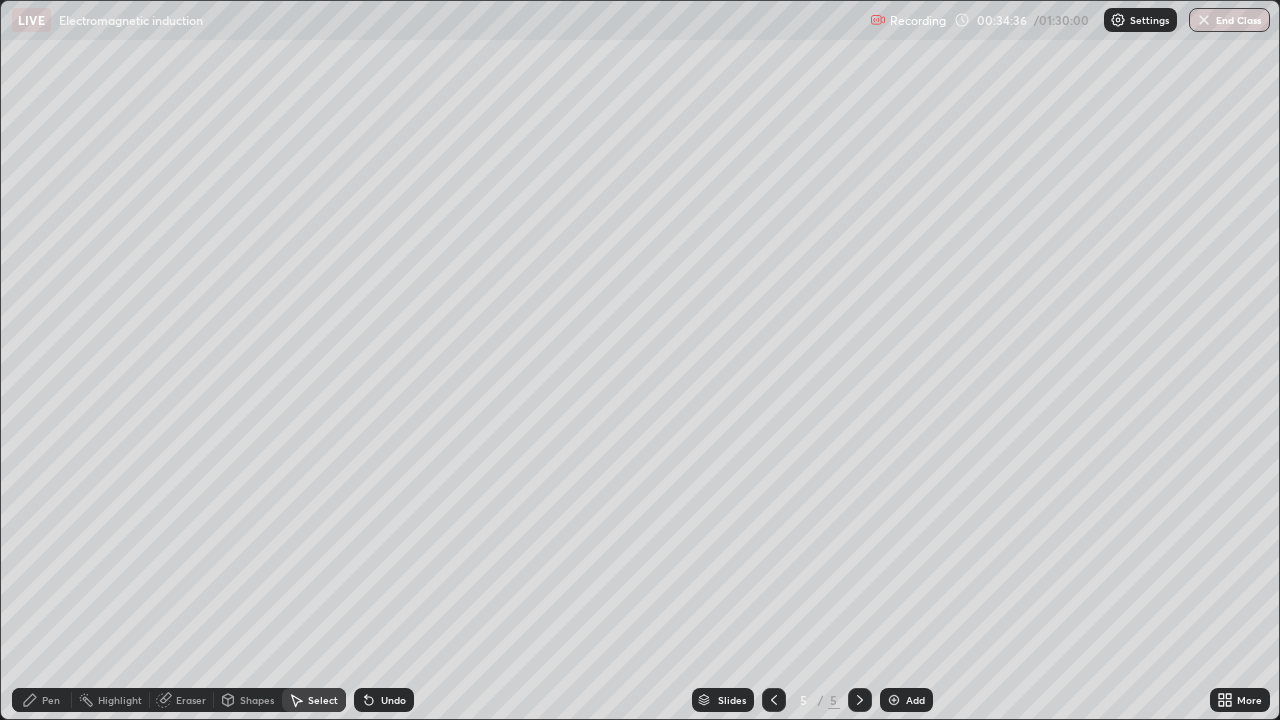 click on "Pen" at bounding box center [42, 700] 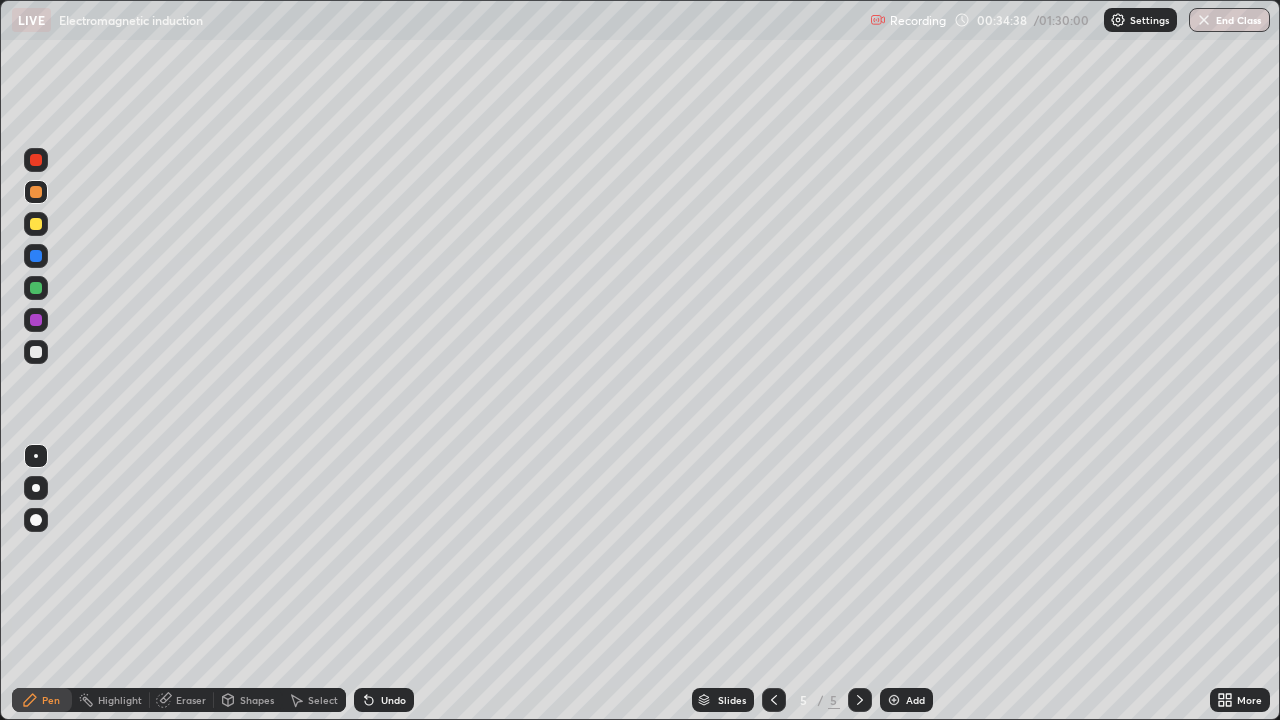 click on "Shapes" at bounding box center [248, 700] 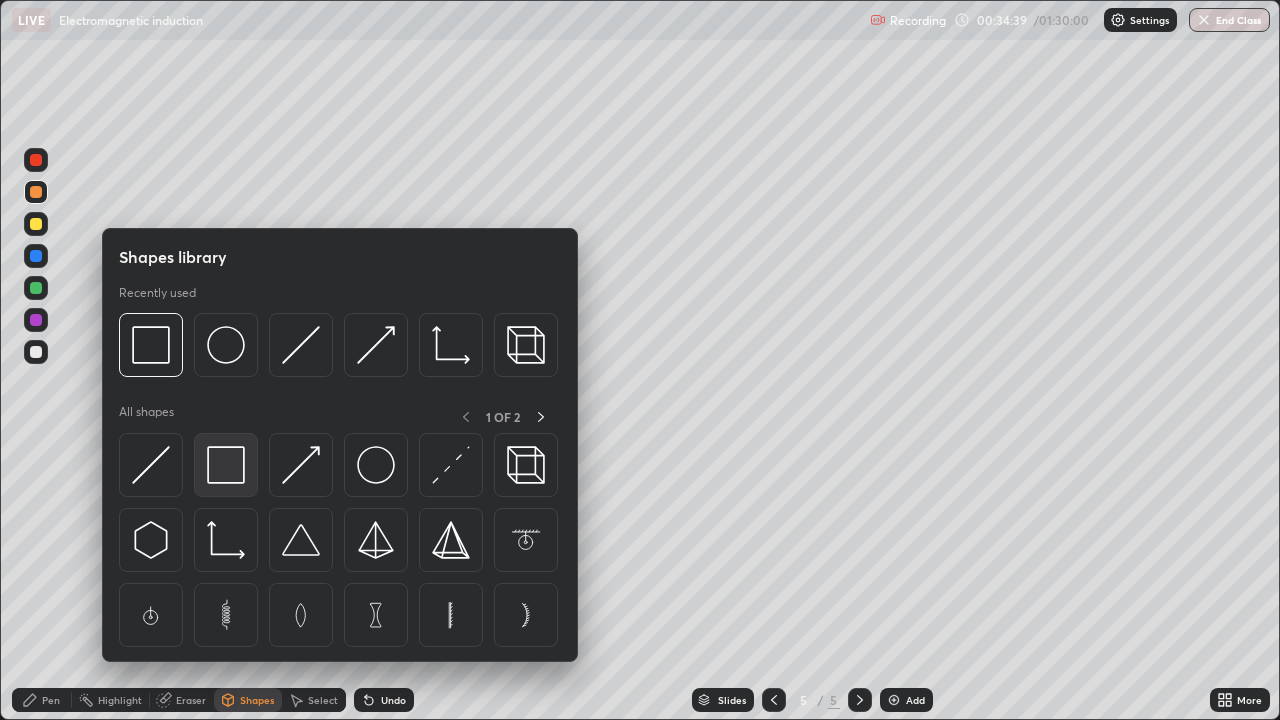 click at bounding box center (226, 465) 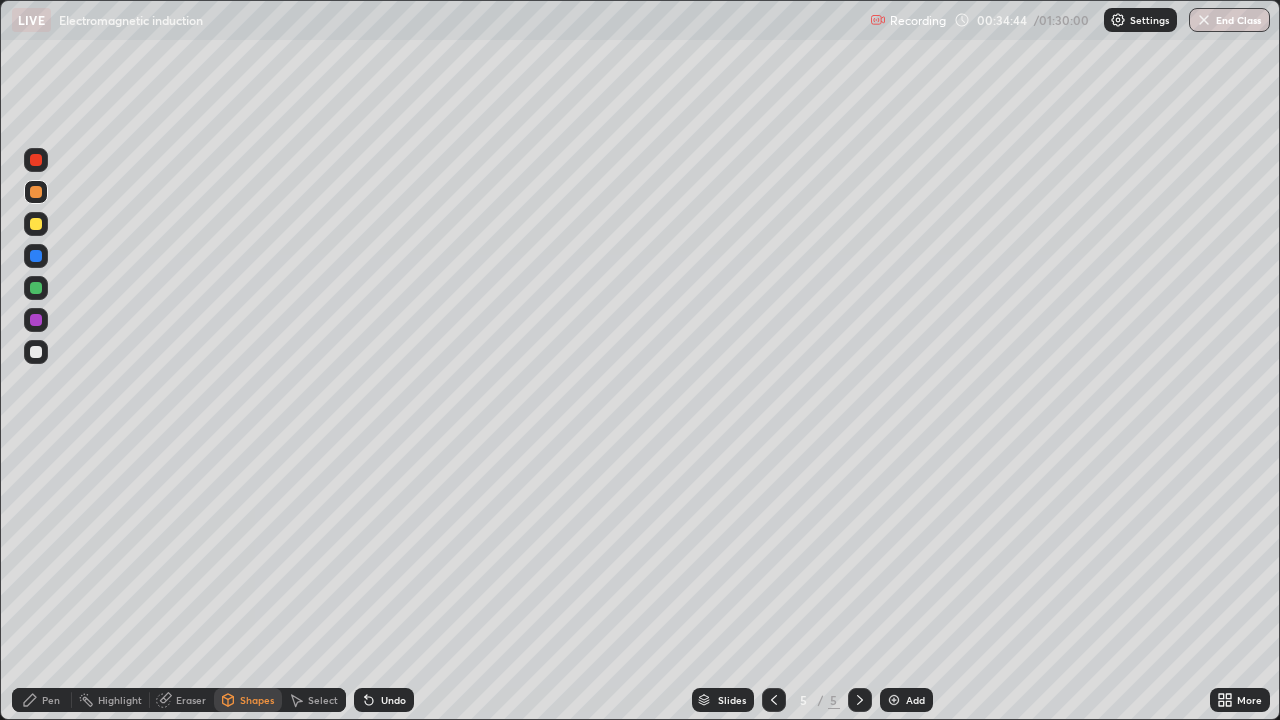 click on "Pen" at bounding box center (51, 700) 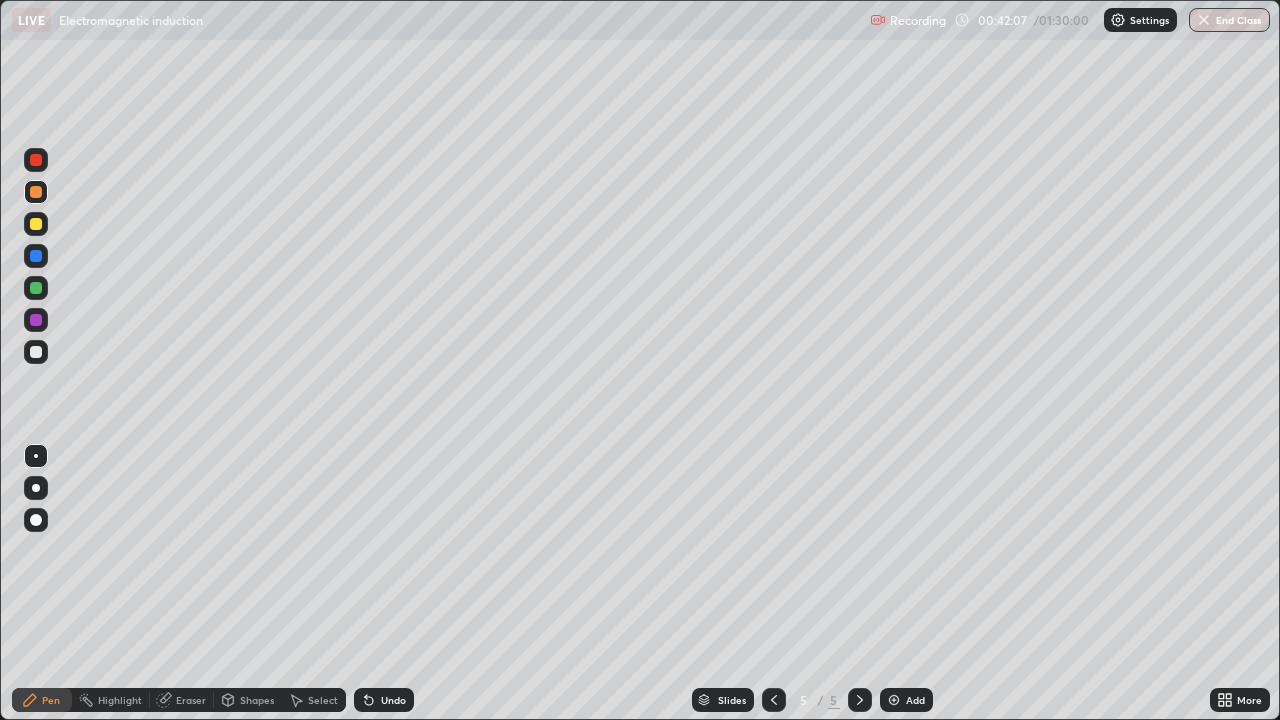 click on "Select" at bounding box center (323, 700) 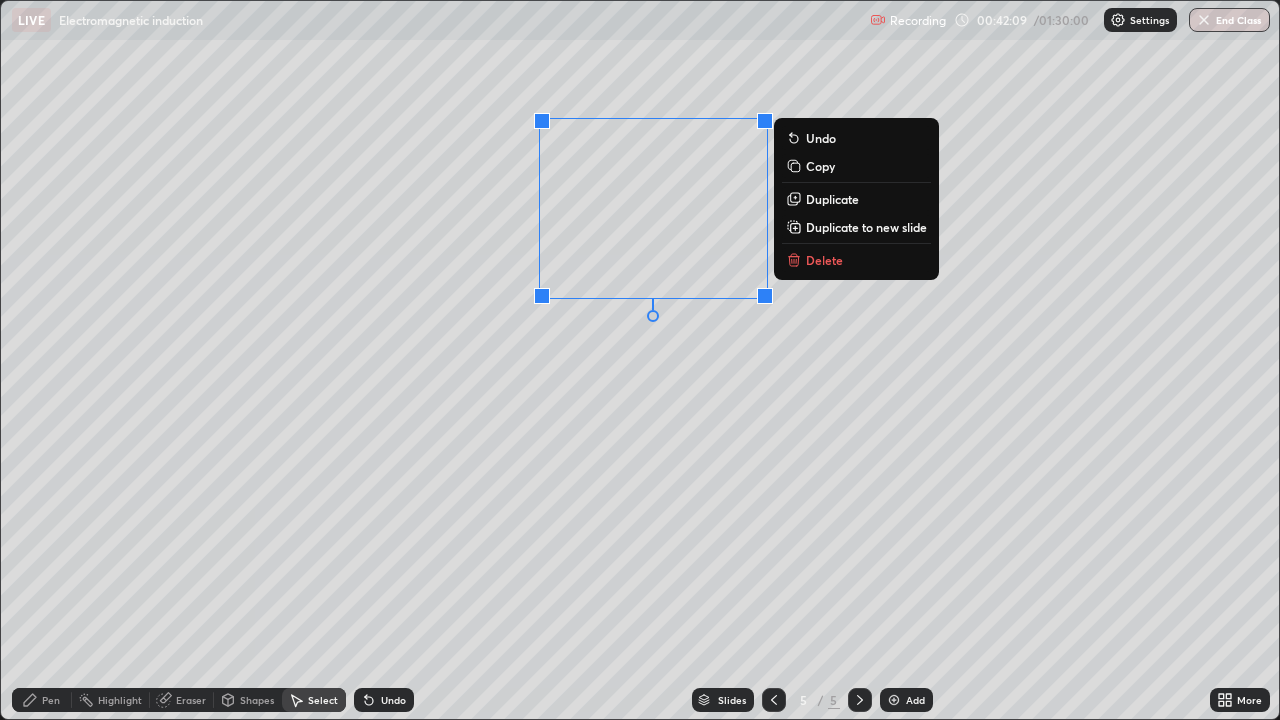 click on "Delete" at bounding box center (824, 260) 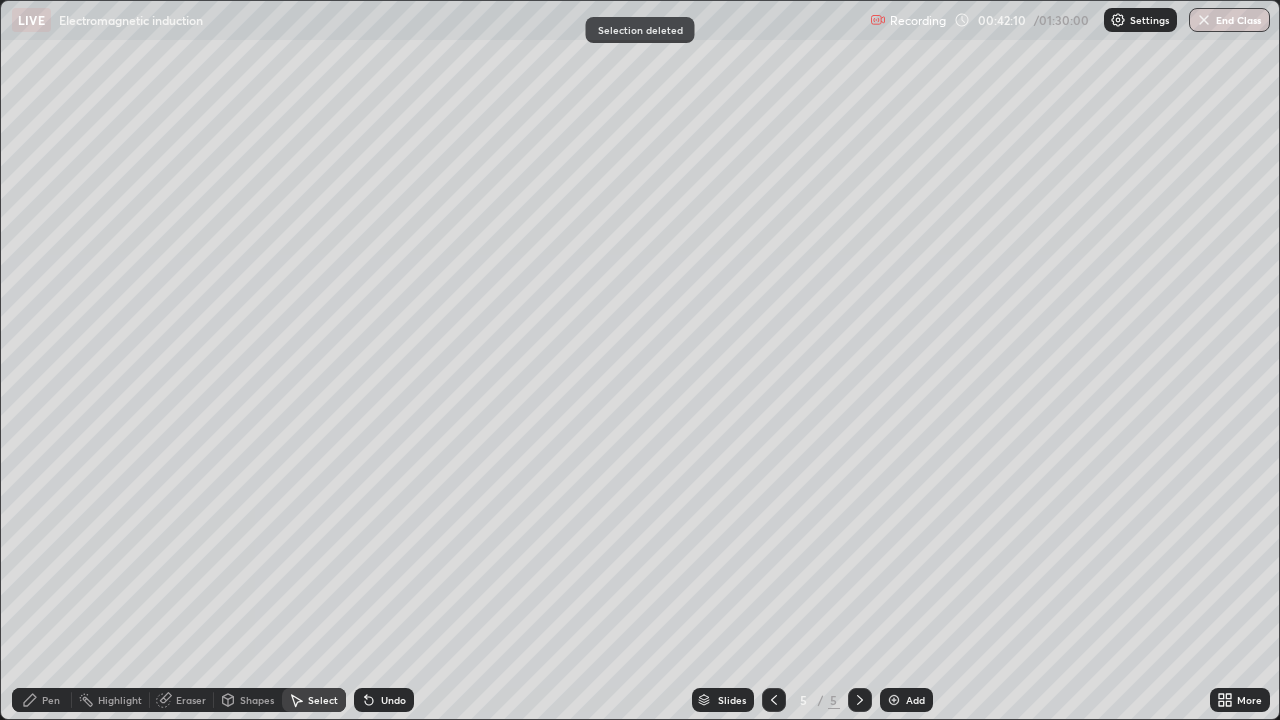 click on "Pen" at bounding box center [42, 700] 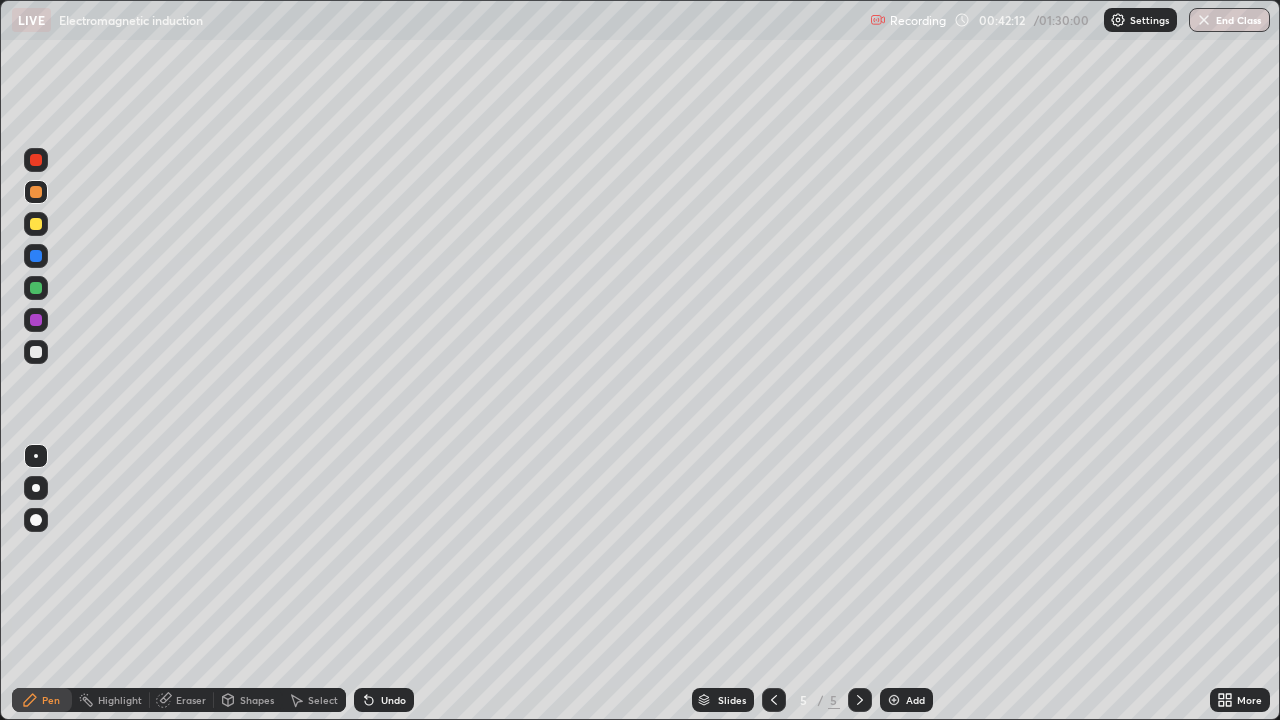 click at bounding box center [36, 224] 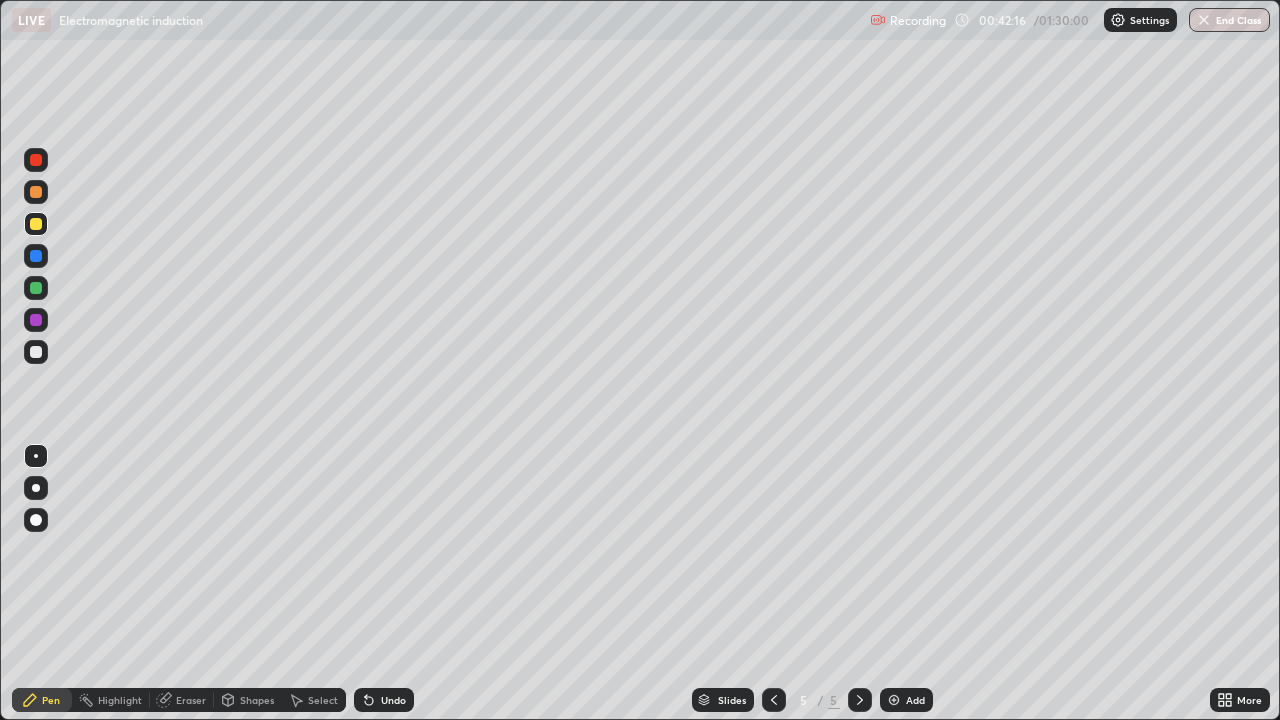 click on "Shapes" at bounding box center [257, 700] 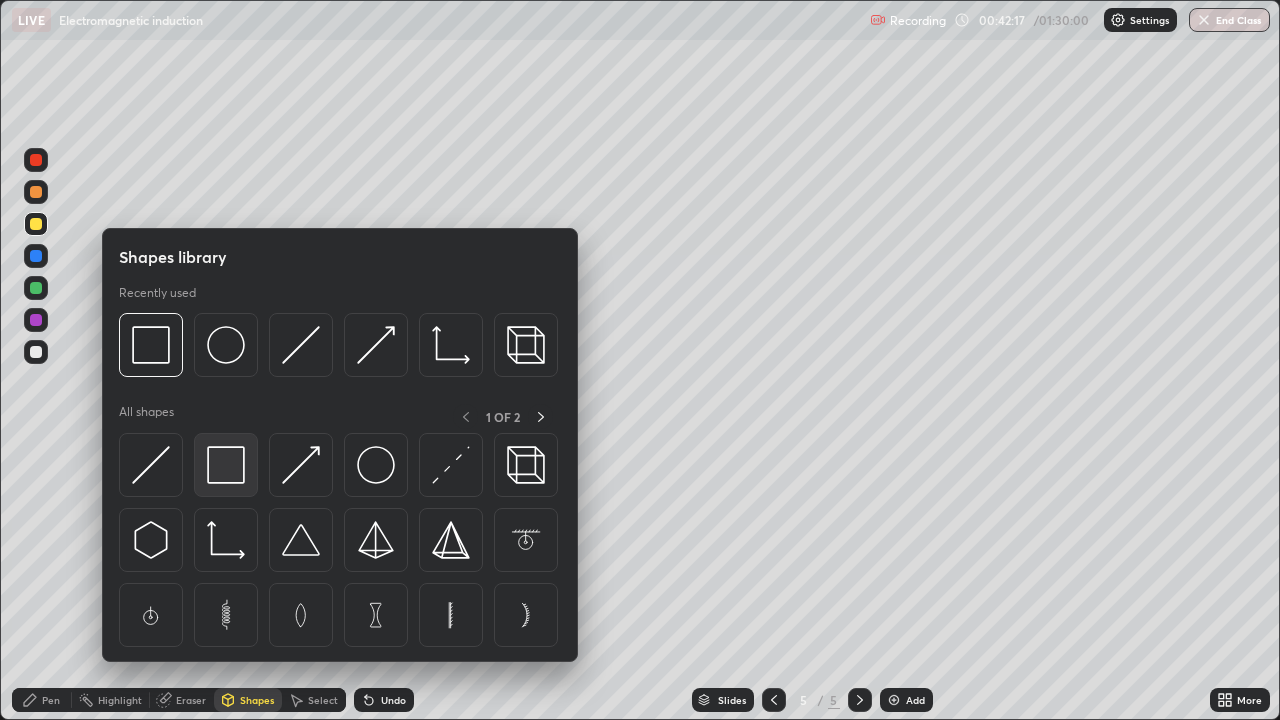 click at bounding box center (226, 465) 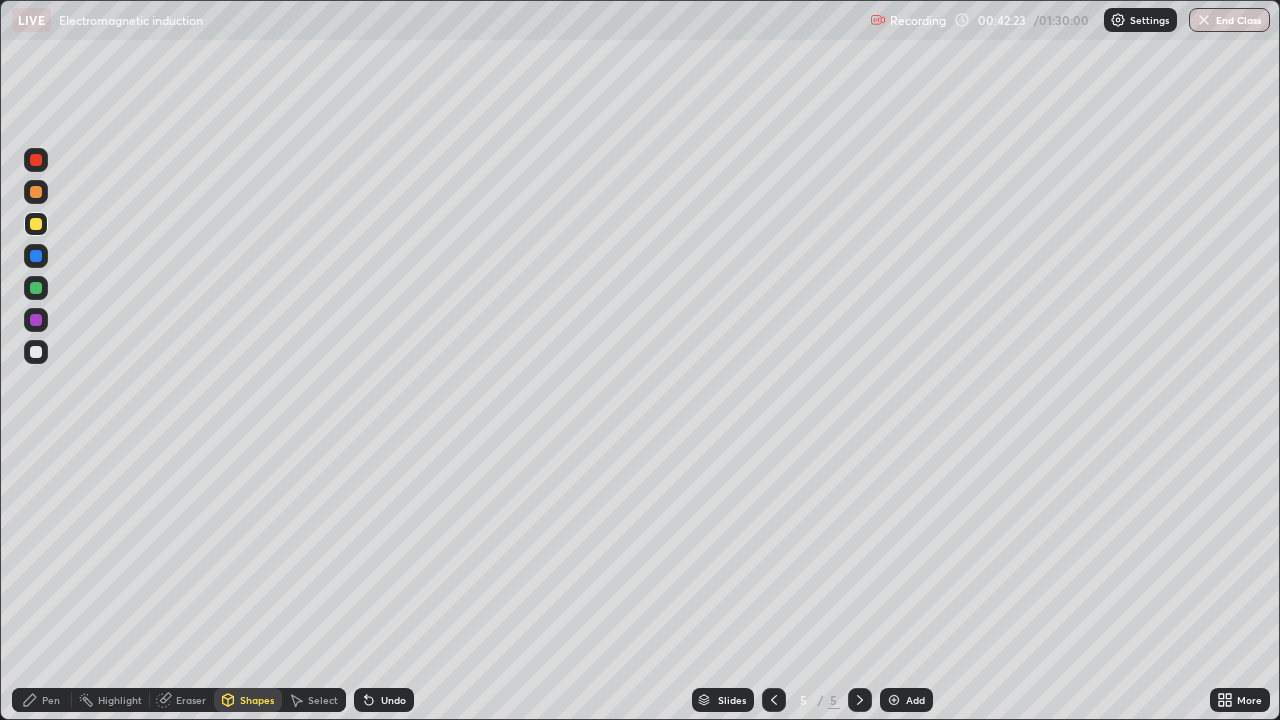 click on "Shapes" at bounding box center (257, 700) 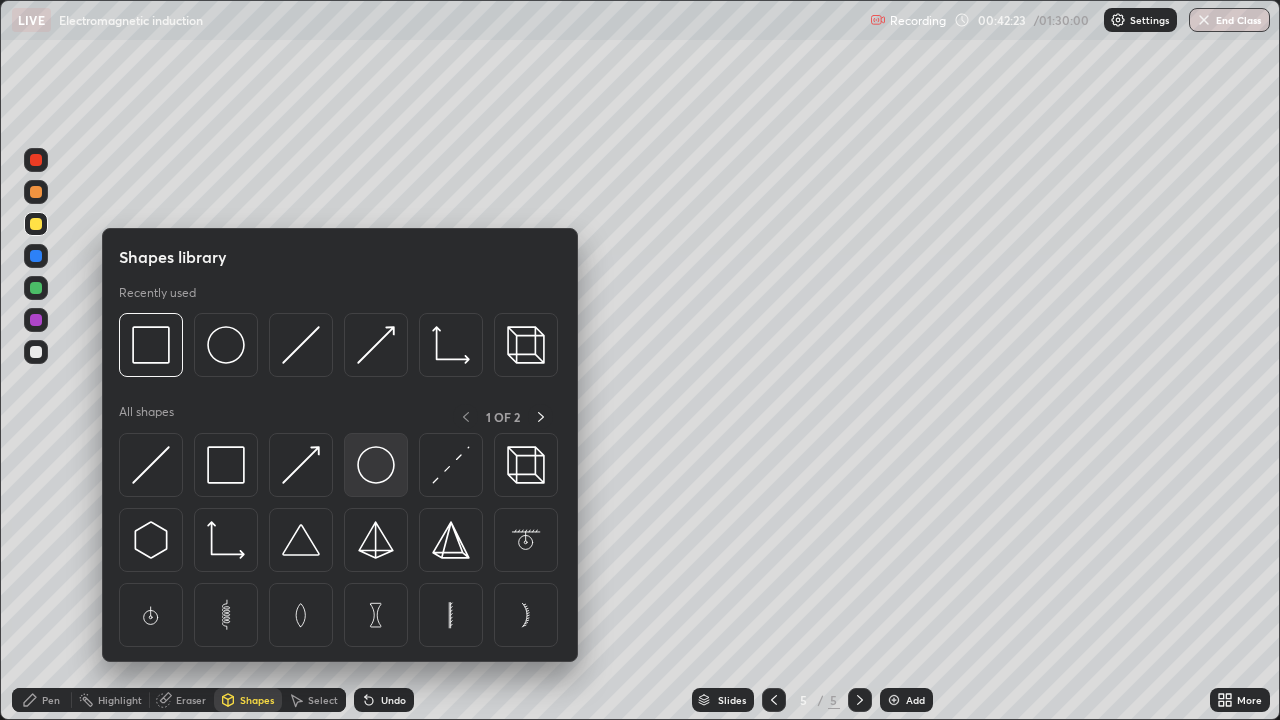 click at bounding box center [376, 465] 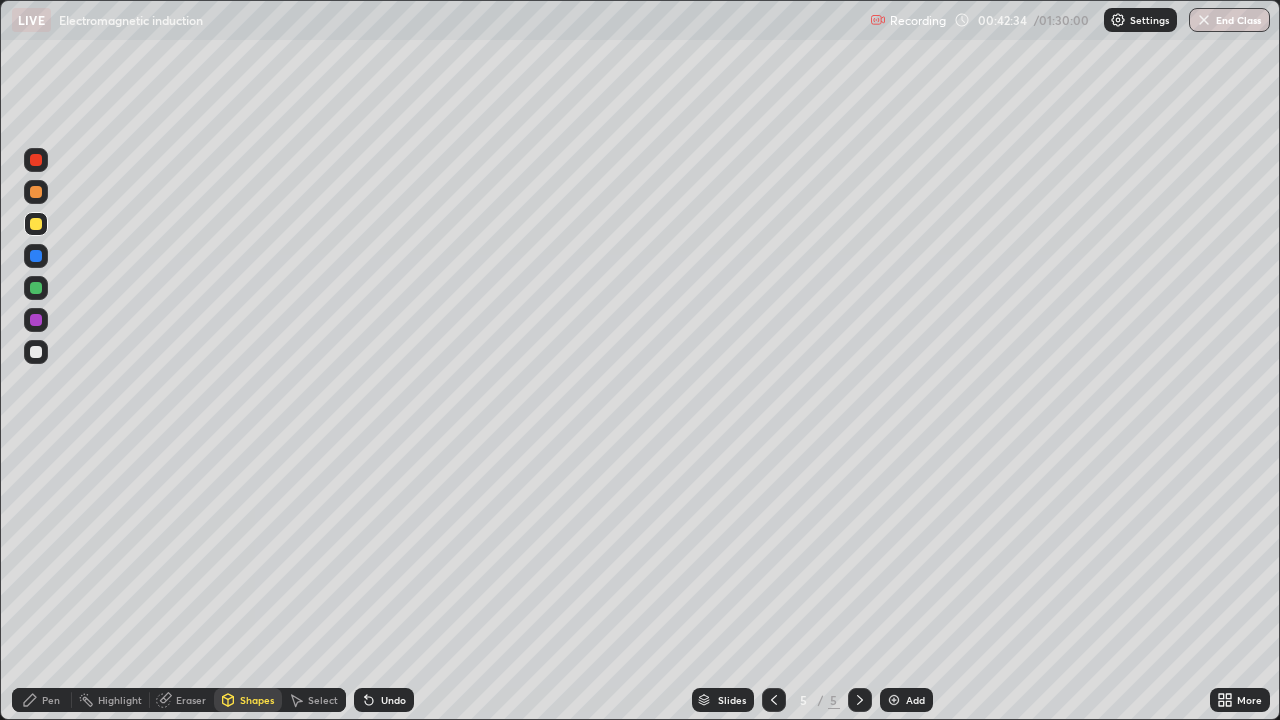 click on "Undo" at bounding box center [393, 700] 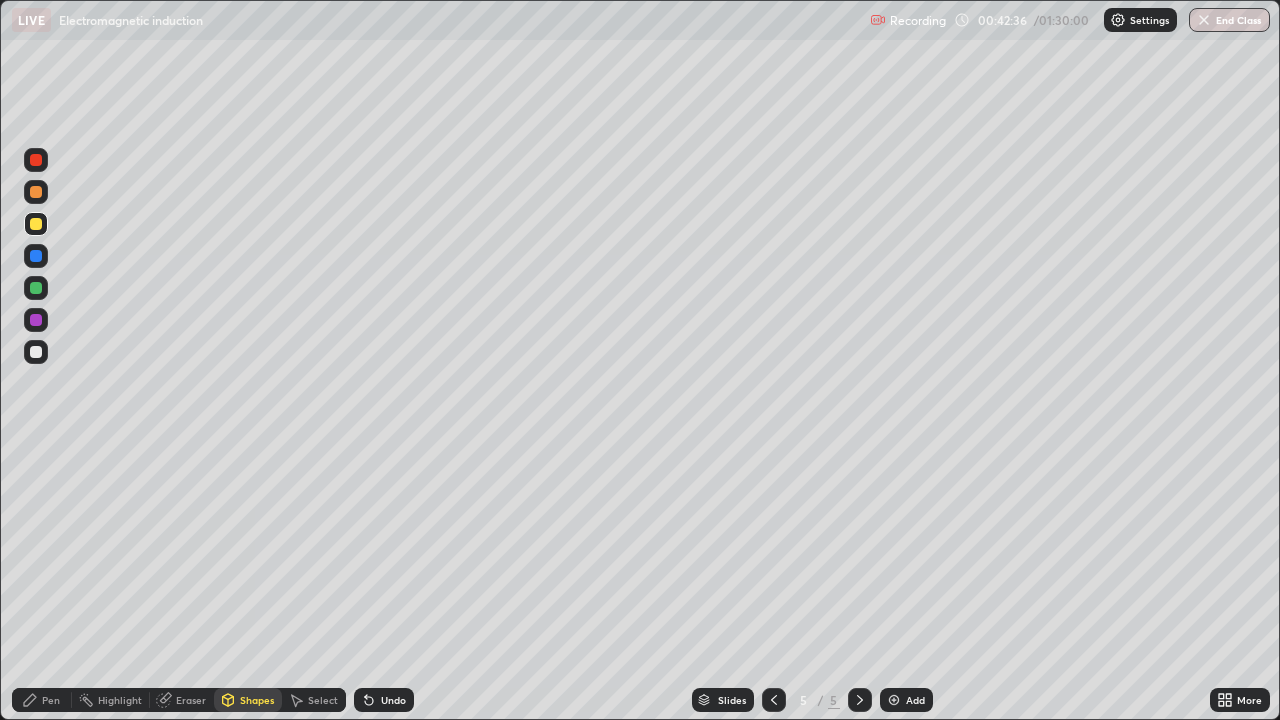 click on "Select" at bounding box center (323, 700) 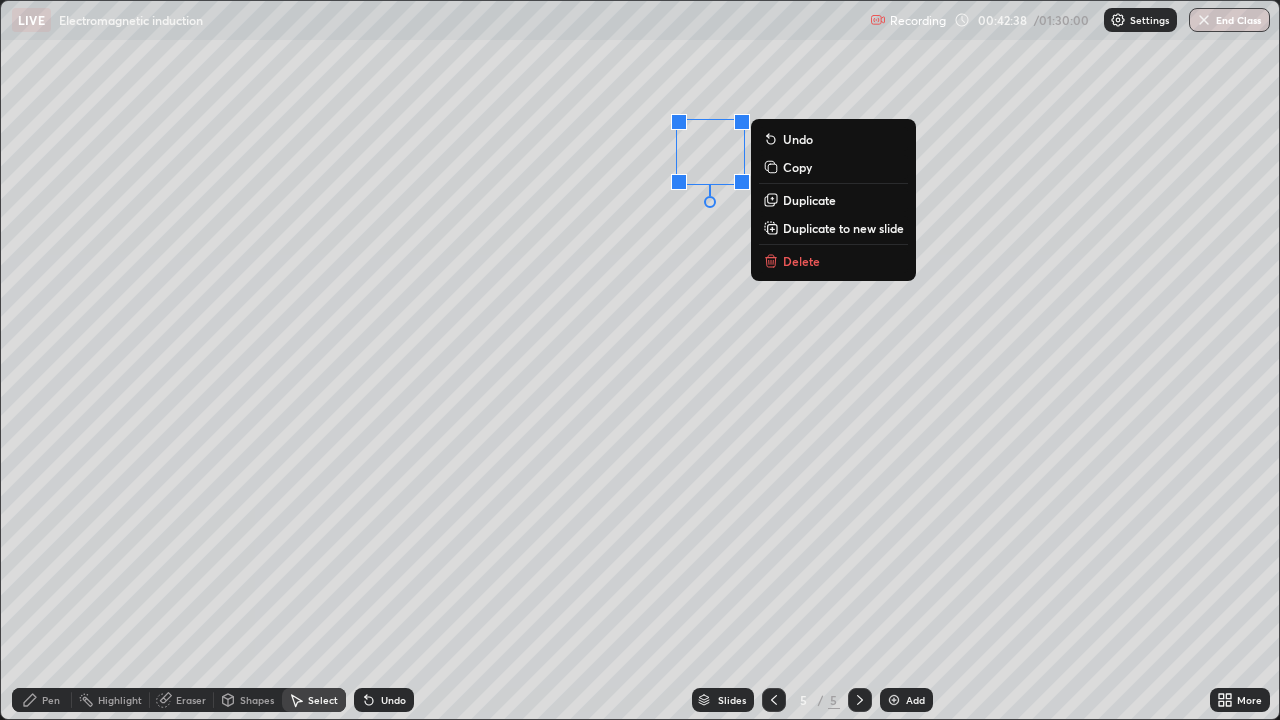 click on "Duplicate" at bounding box center [809, 200] 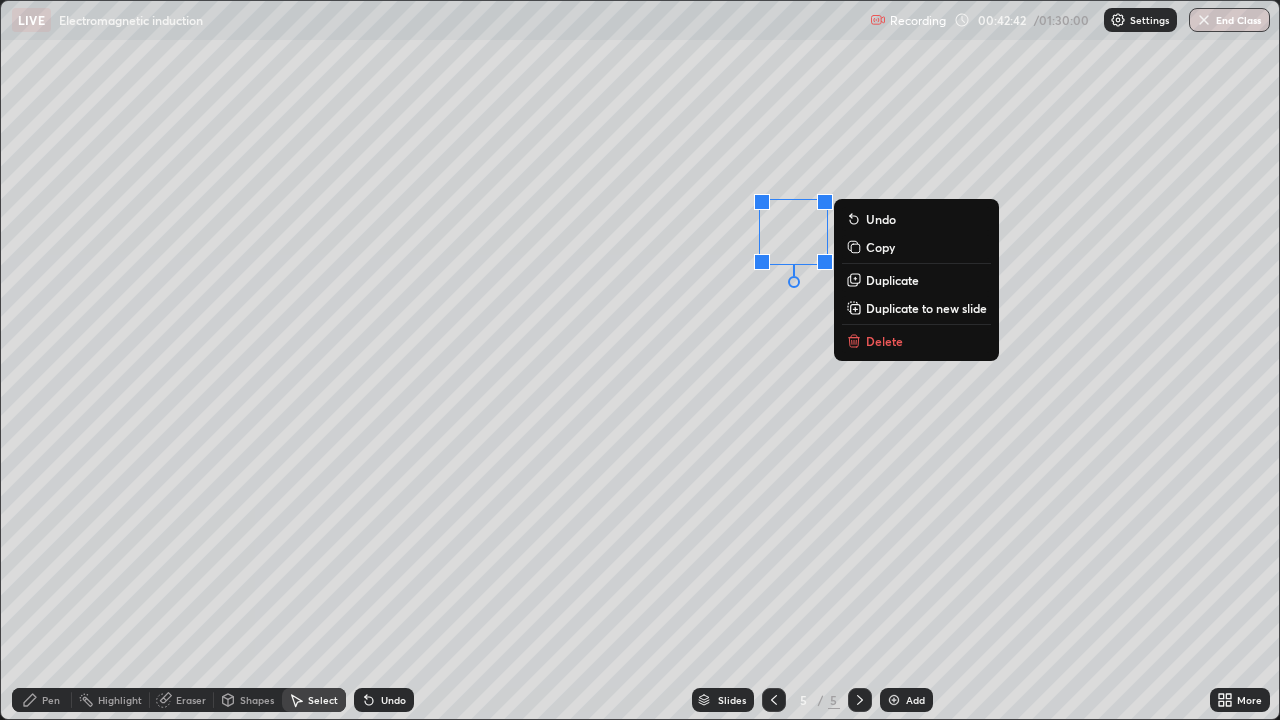 click on "Duplicate" at bounding box center [892, 280] 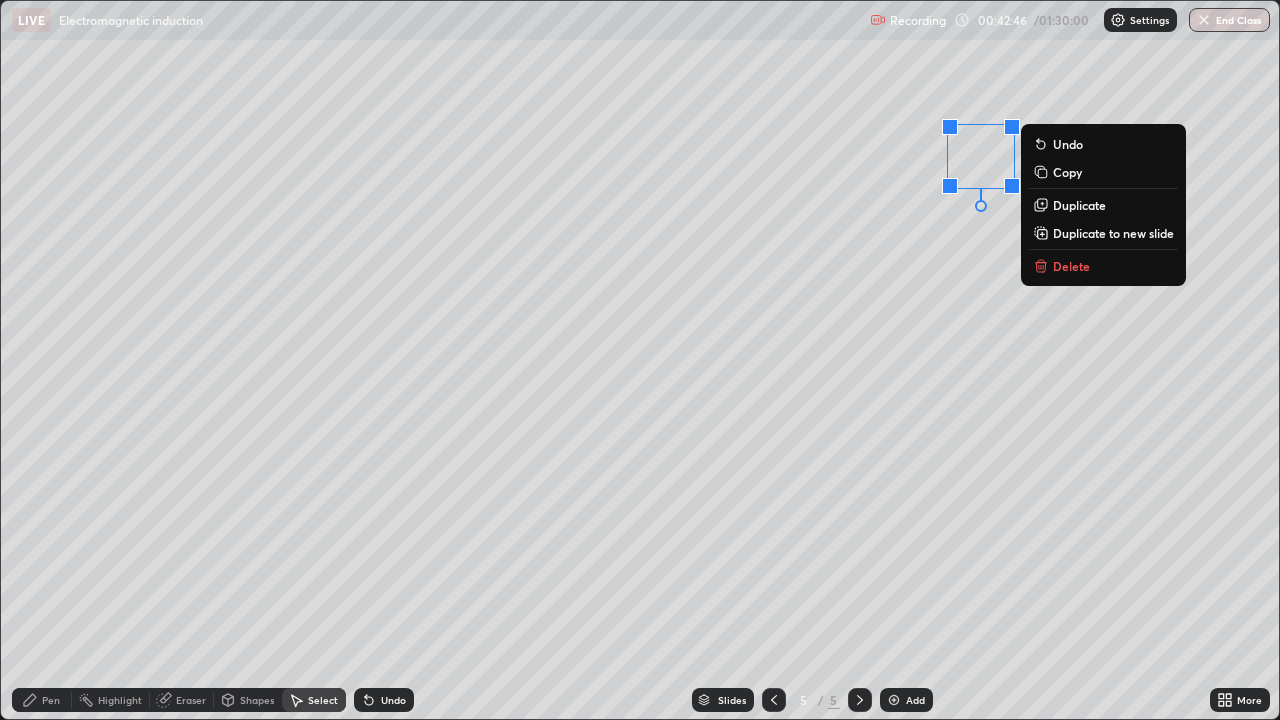 click on "Duplicate" at bounding box center [1103, 205] 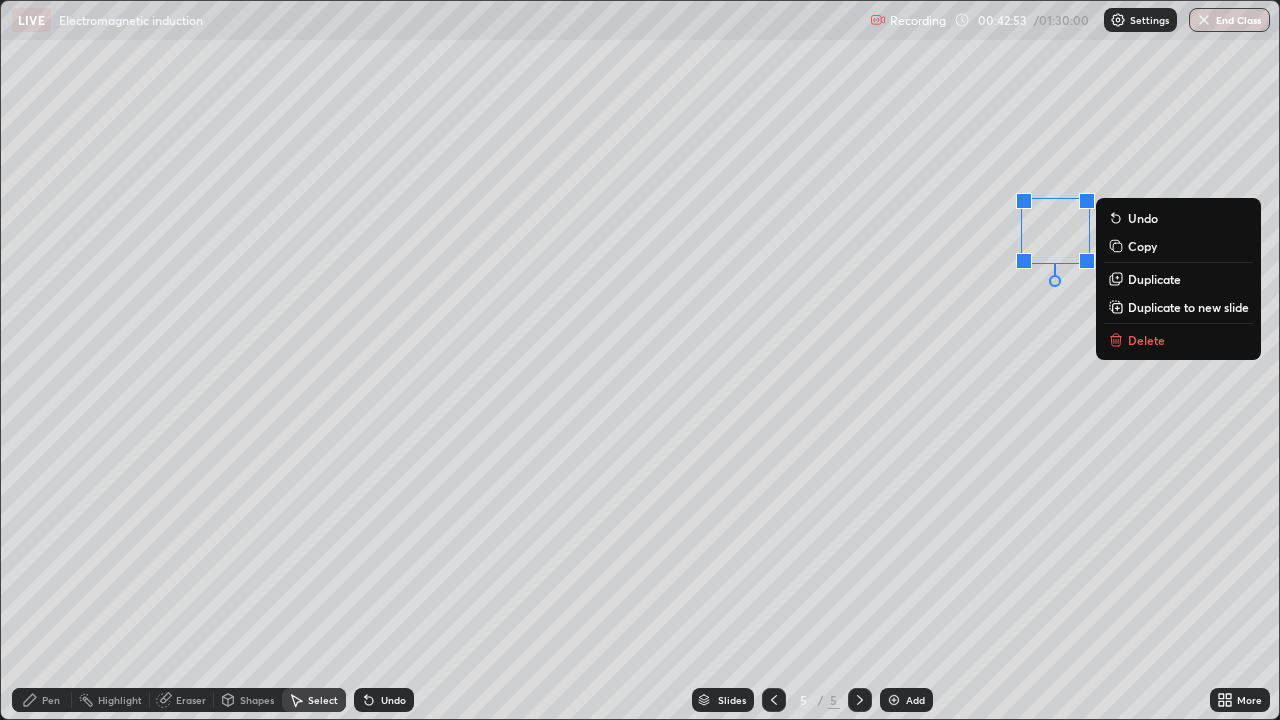 click on "Duplicate" at bounding box center [1154, 279] 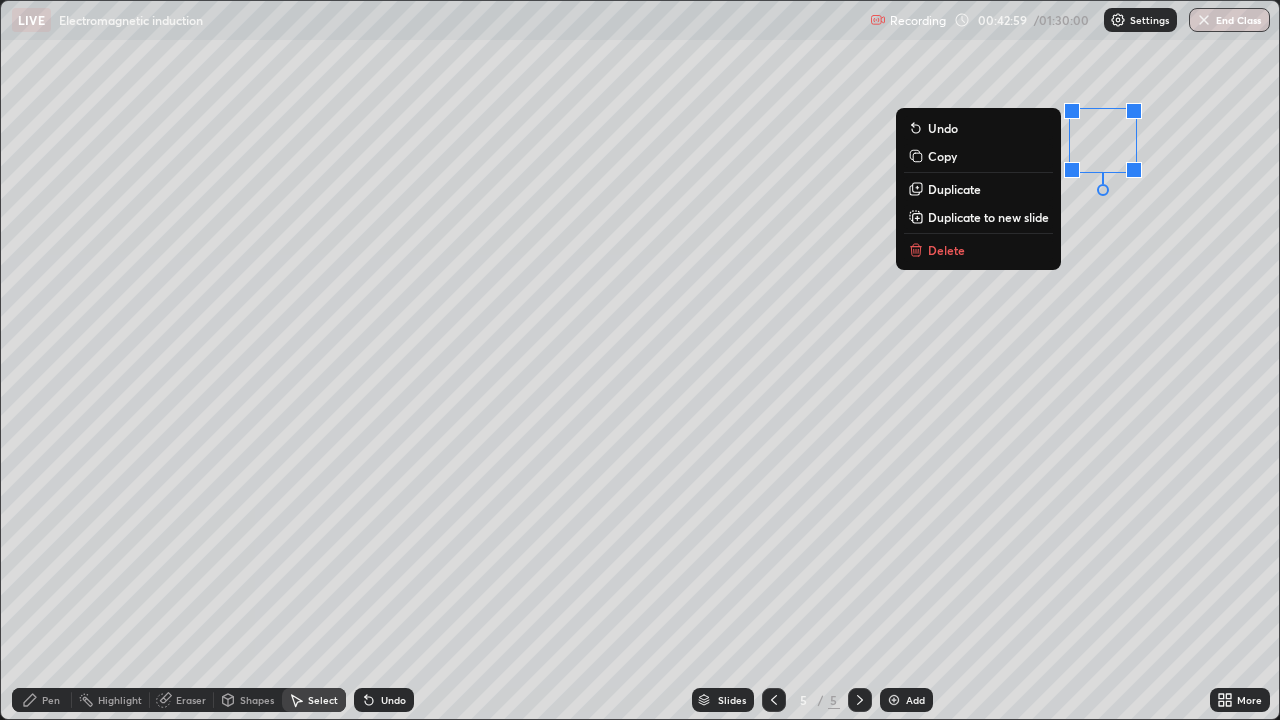 click on "Pen" at bounding box center (51, 700) 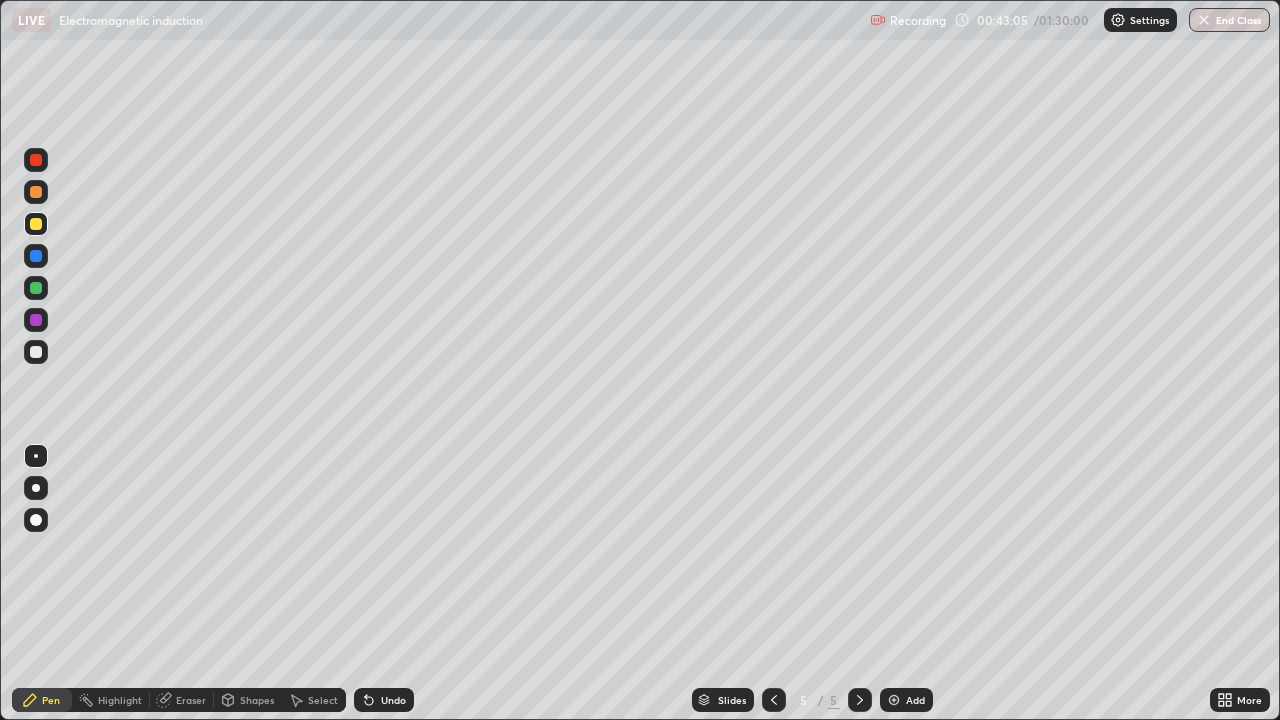 click at bounding box center (36, 352) 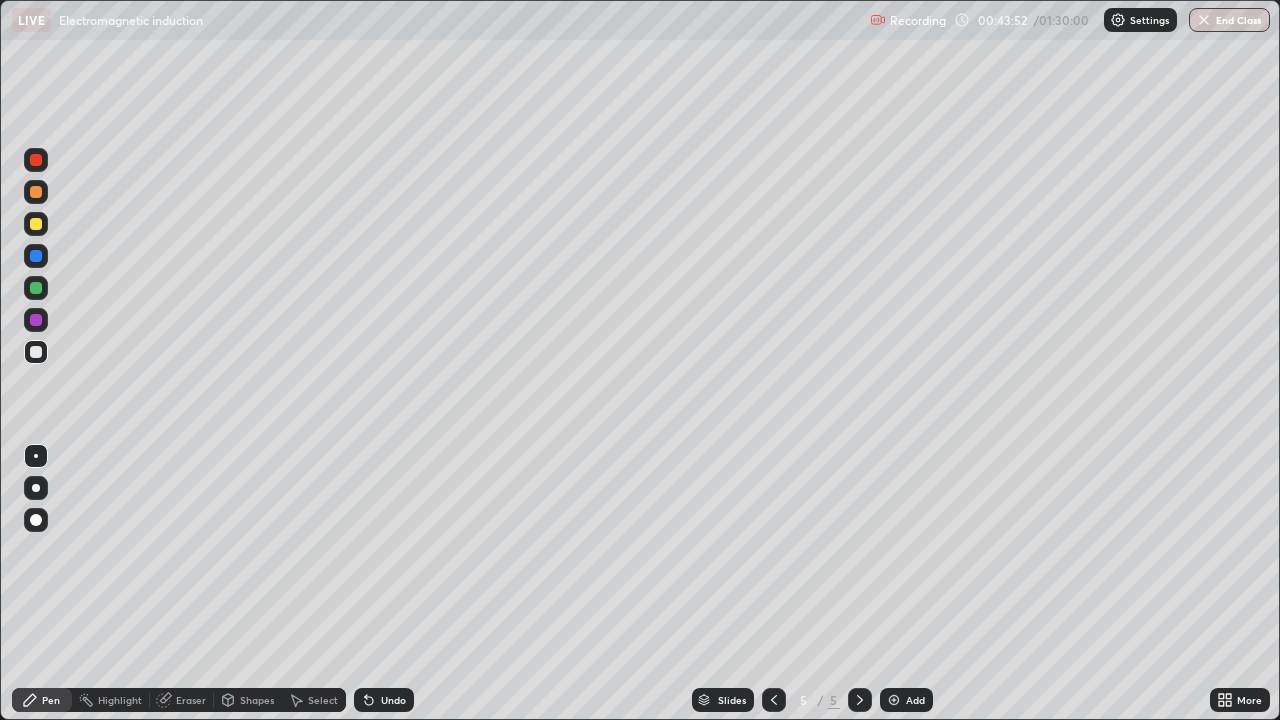 click at bounding box center [36, 192] 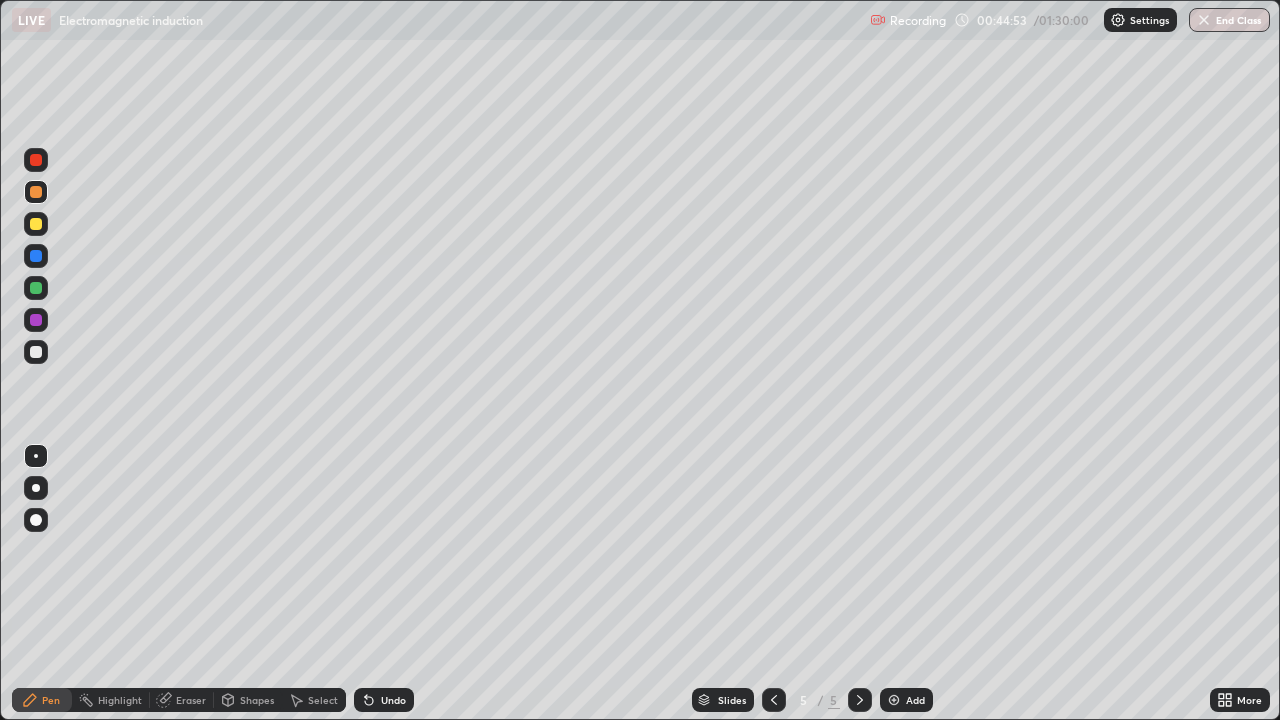 click on "Undo" at bounding box center (393, 700) 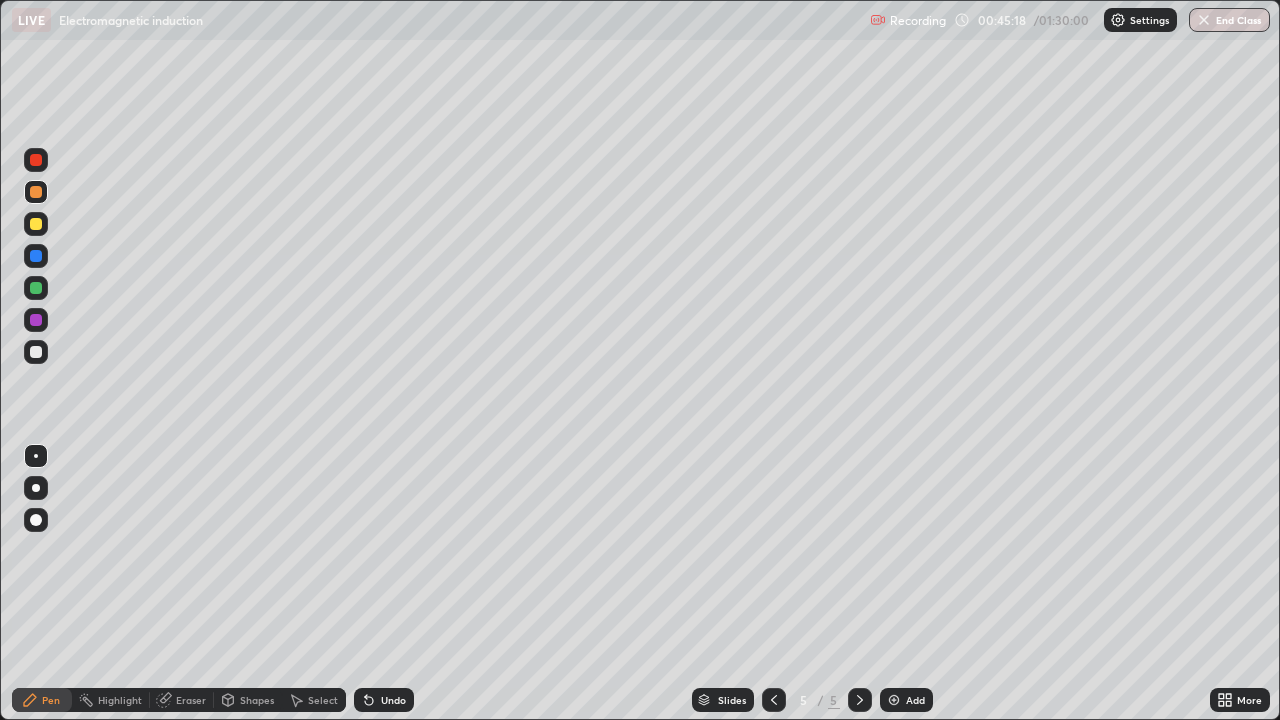 click at bounding box center (36, 224) 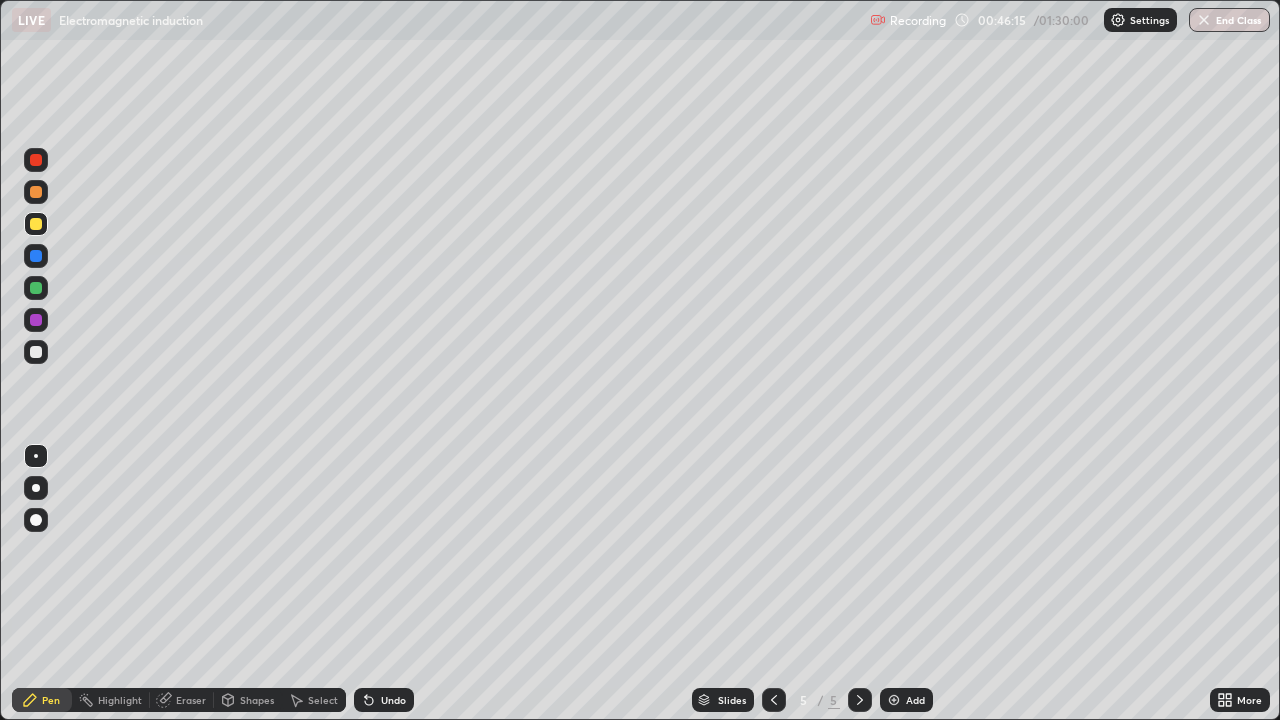 click at bounding box center [36, 320] 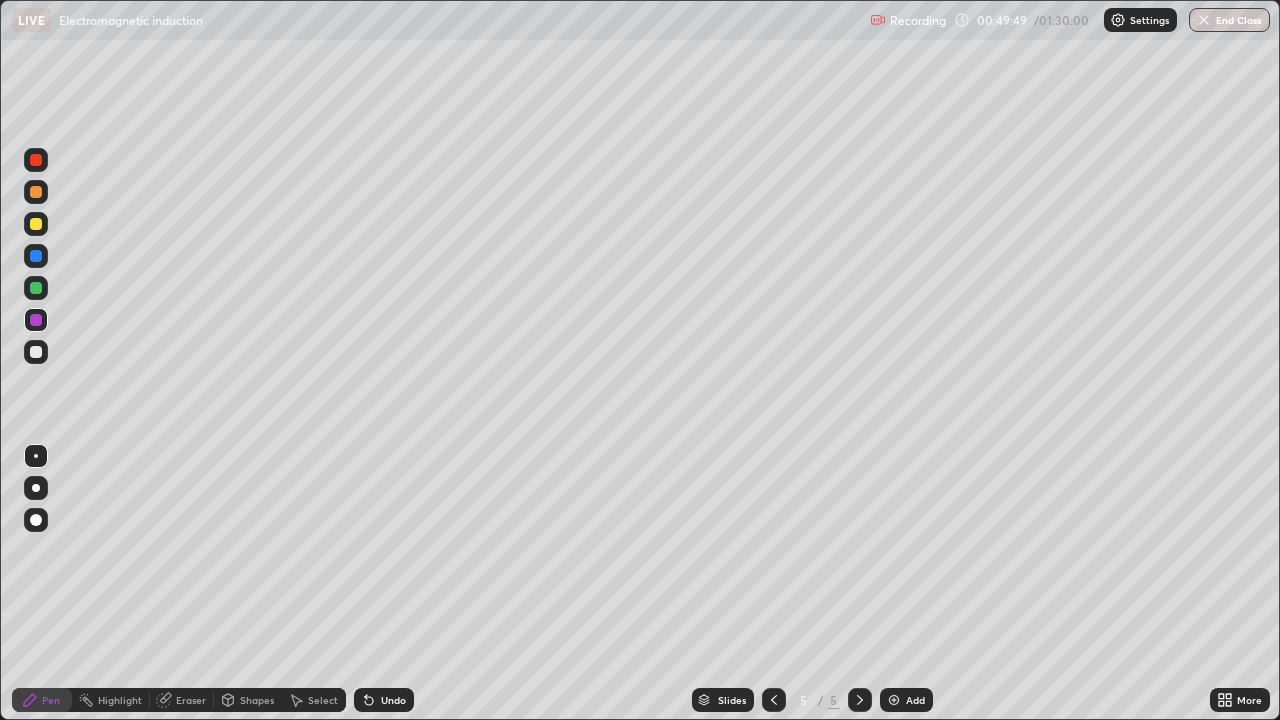 click on "Add" at bounding box center (915, 700) 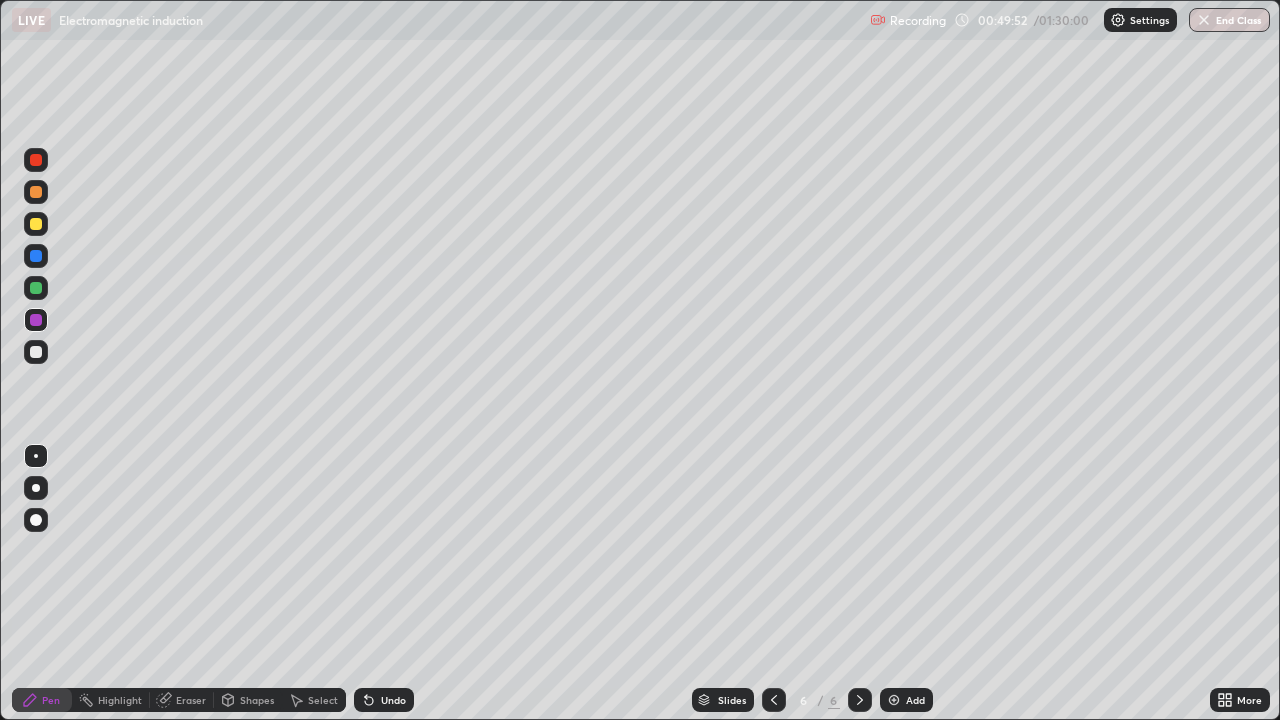 click at bounding box center [36, 224] 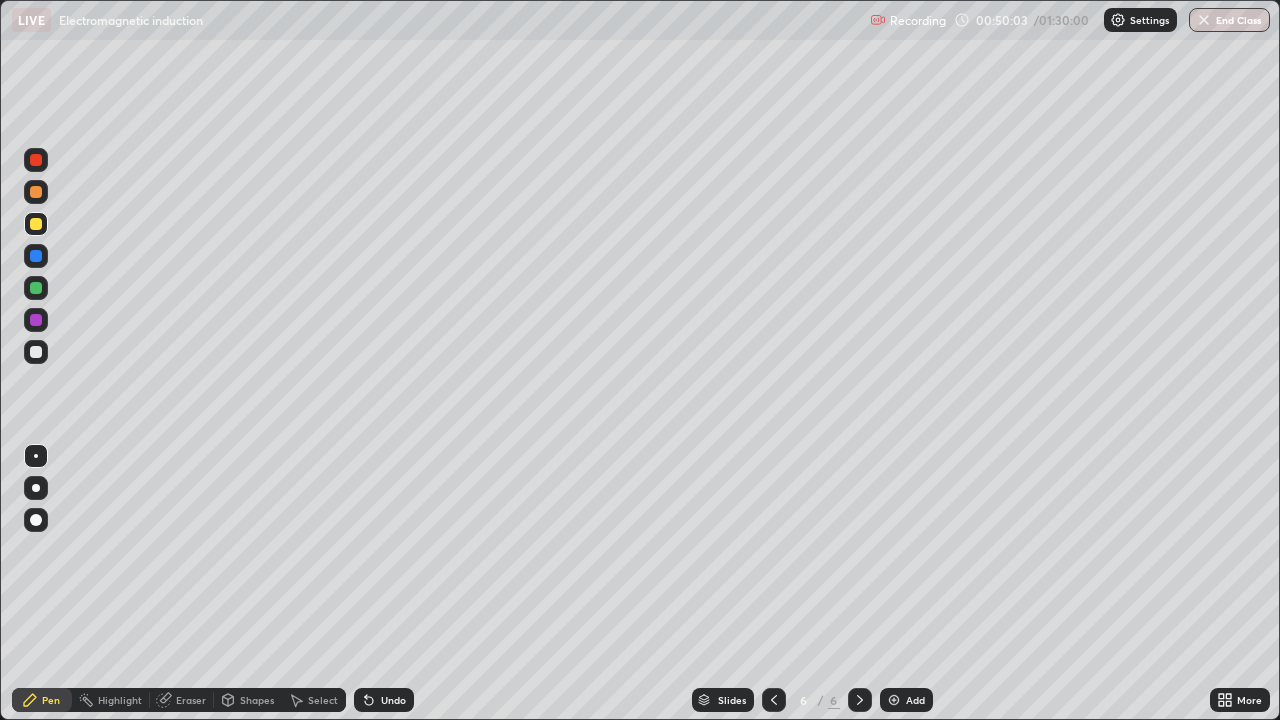 click on "Shapes" at bounding box center [257, 700] 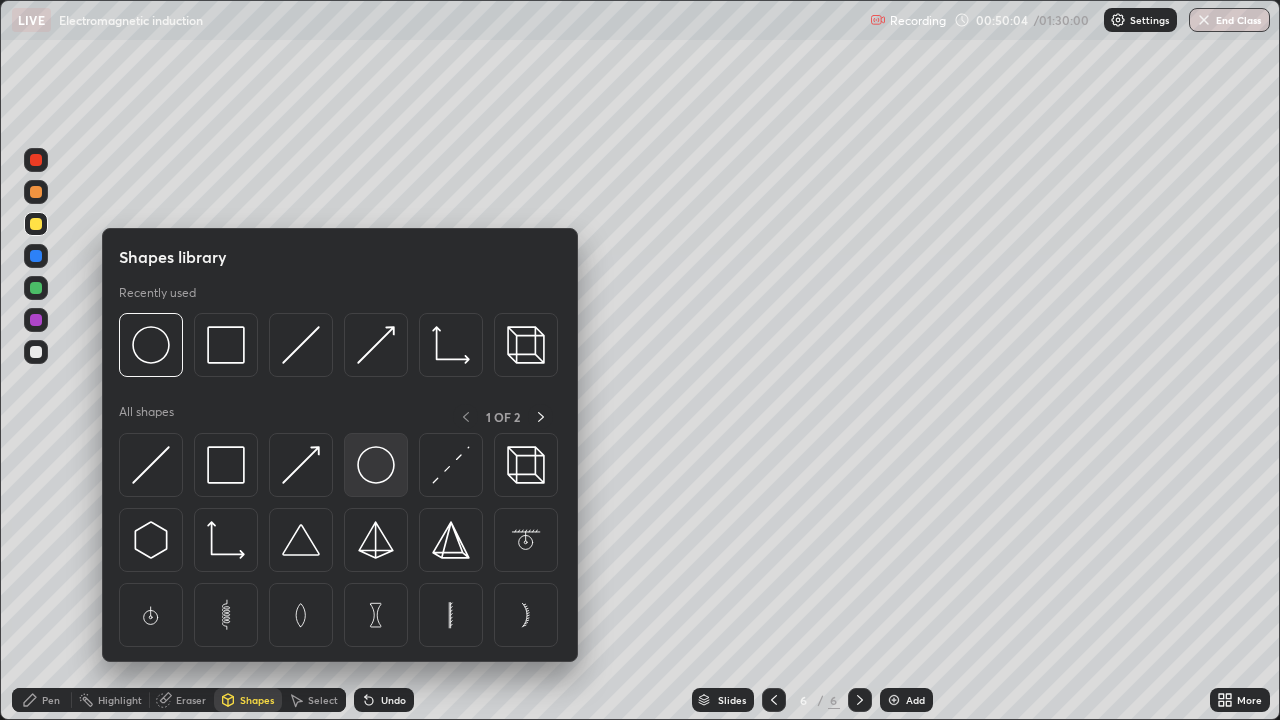 click at bounding box center [376, 465] 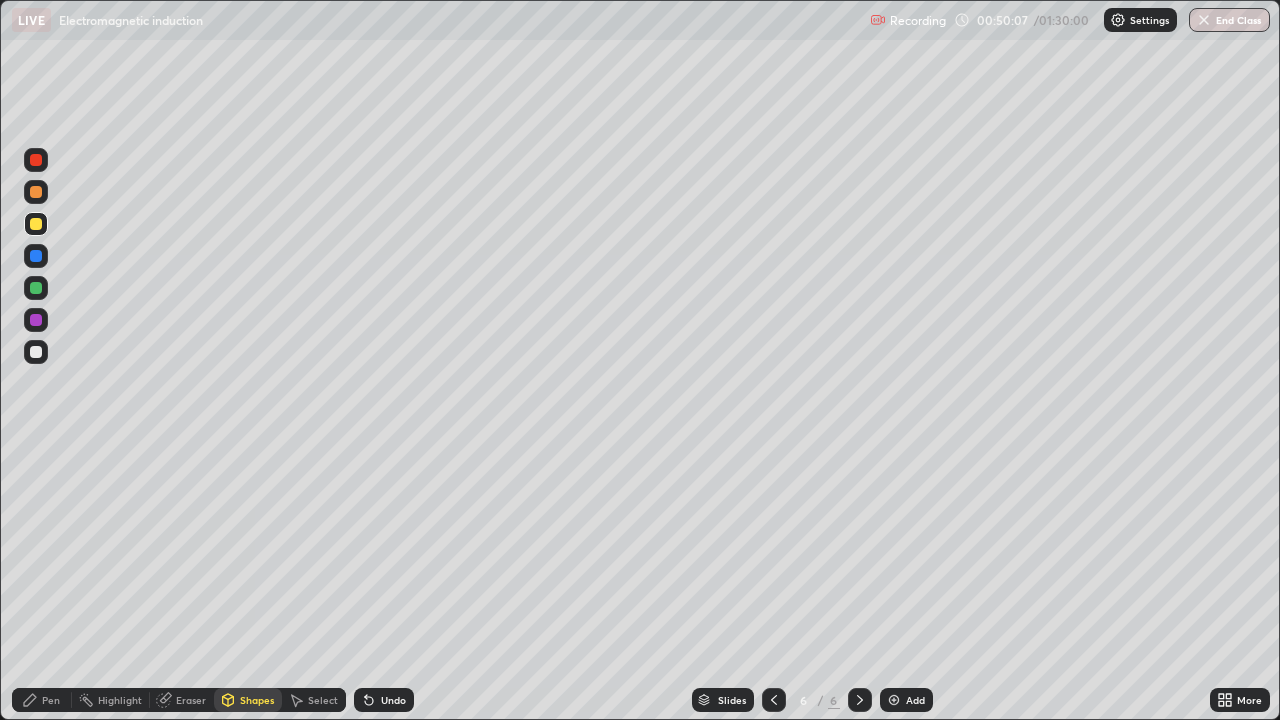 click on "Pen" at bounding box center [51, 700] 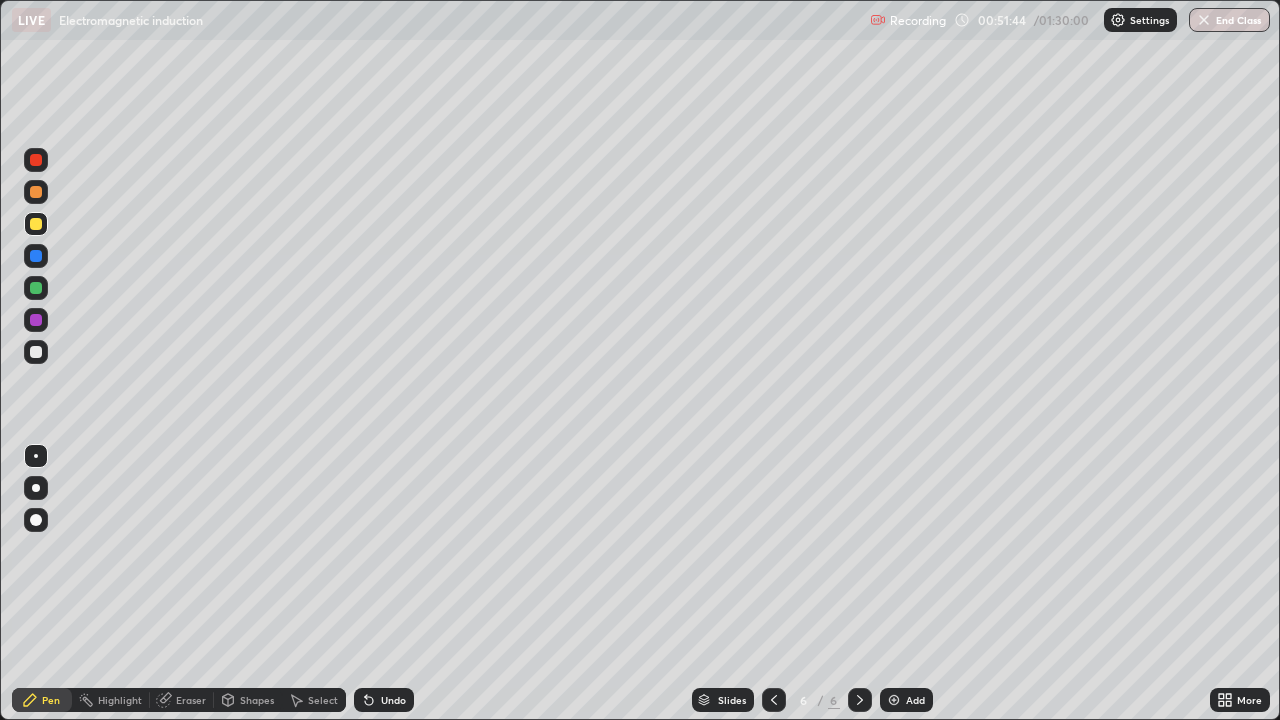click at bounding box center [36, 352] 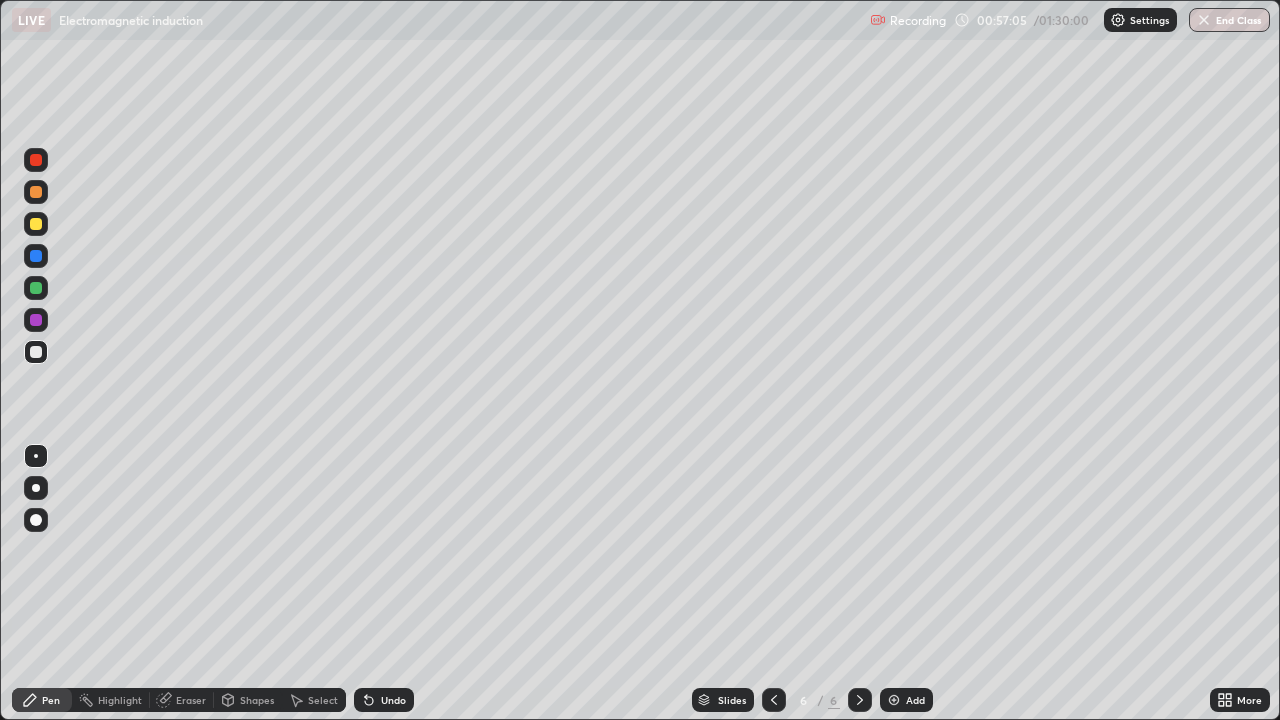 click on "Undo" at bounding box center (384, 700) 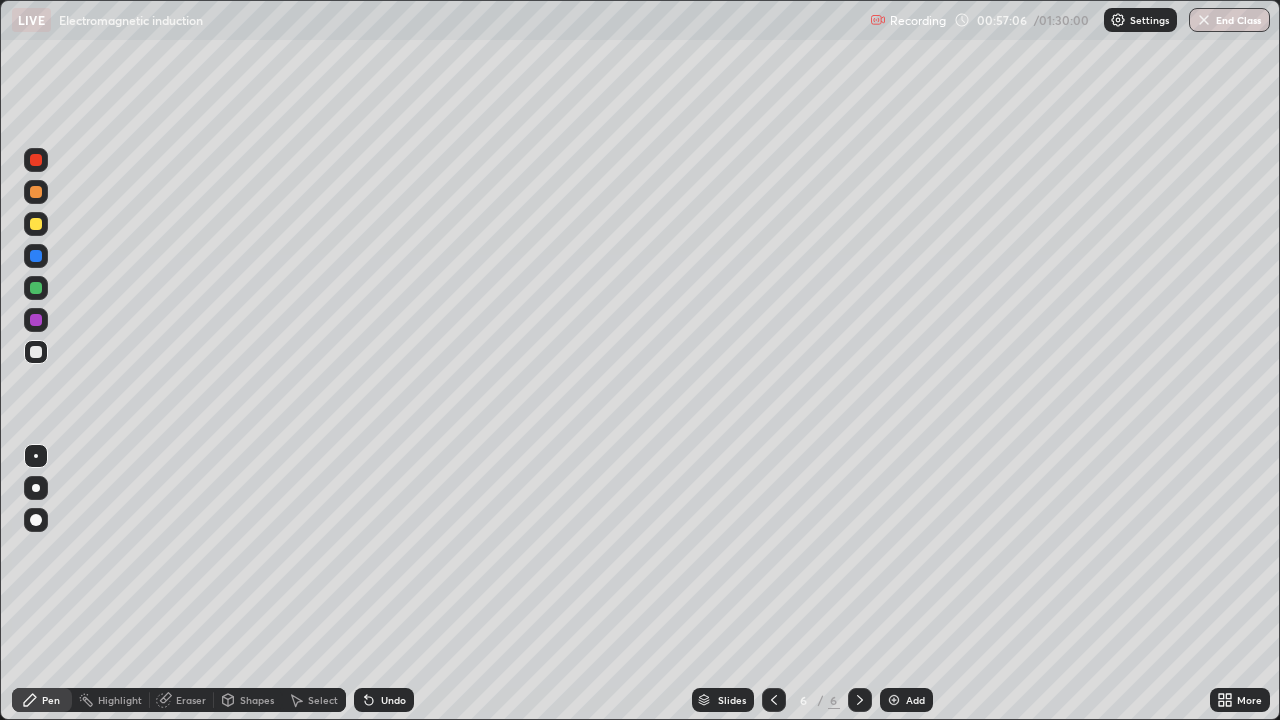click on "Undo" at bounding box center [384, 700] 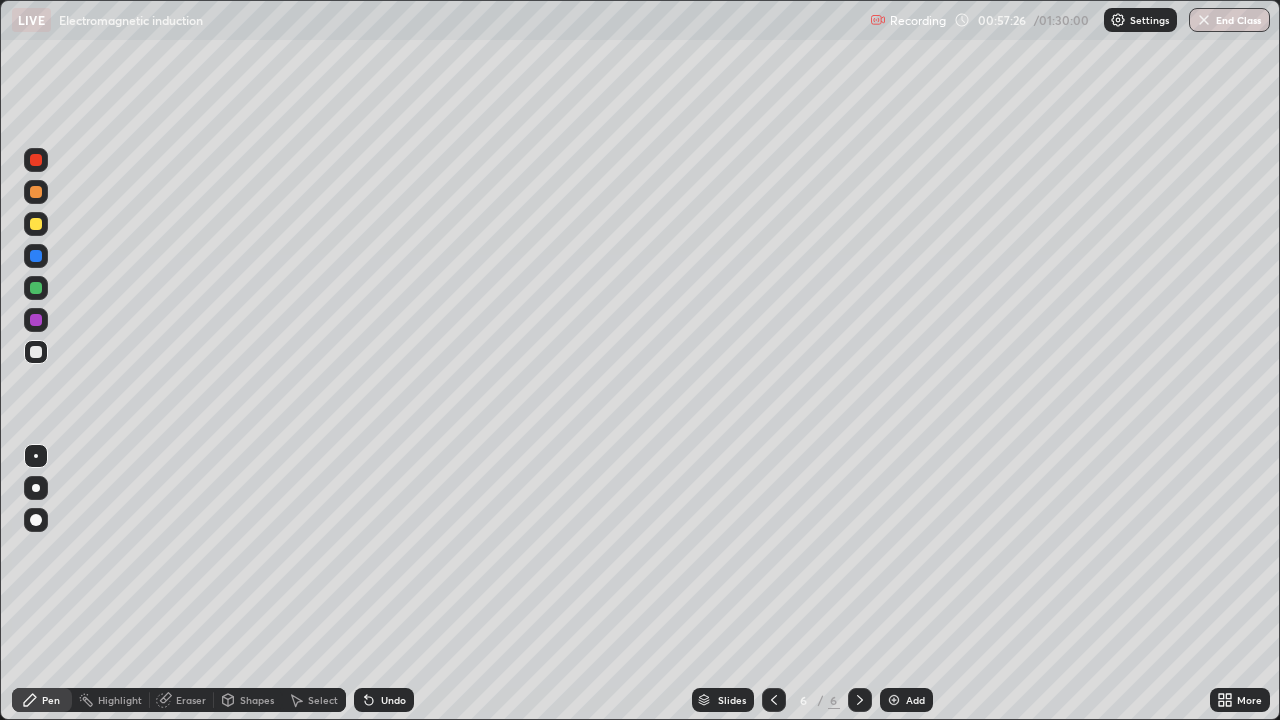 click on "Undo" at bounding box center [393, 700] 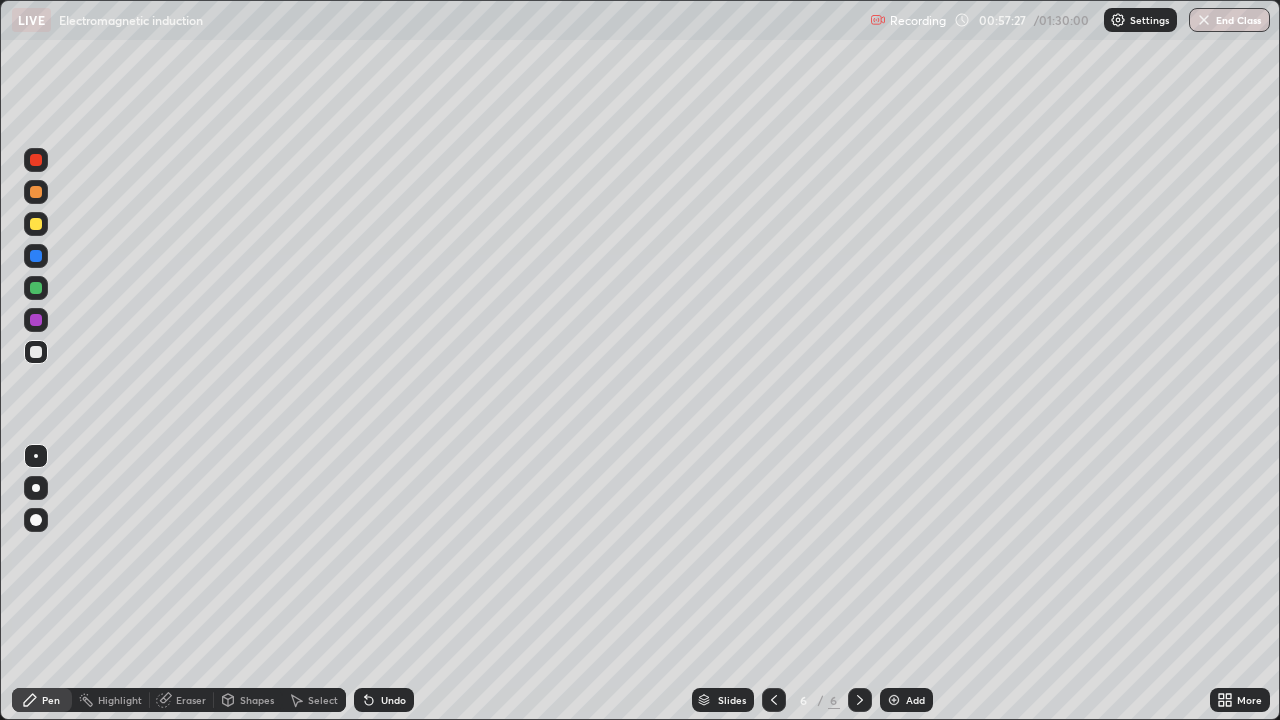 click on "Undo" at bounding box center [393, 700] 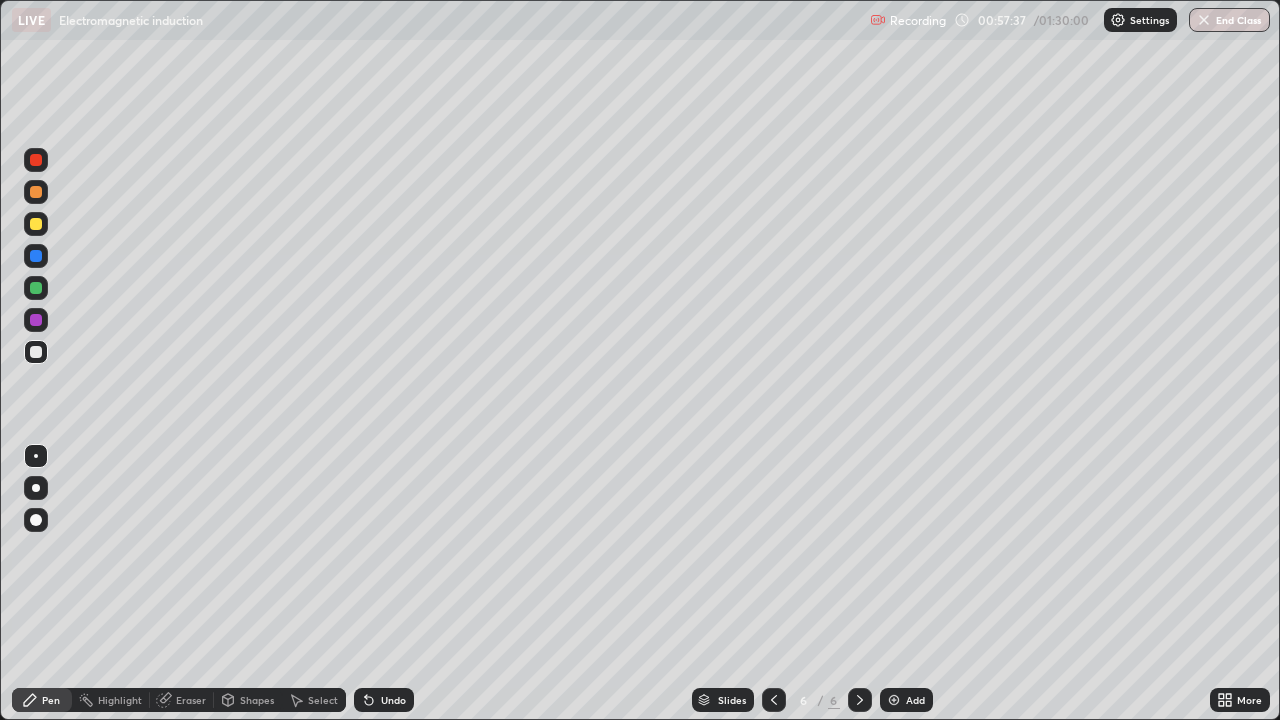 click on "Shapes" at bounding box center (257, 700) 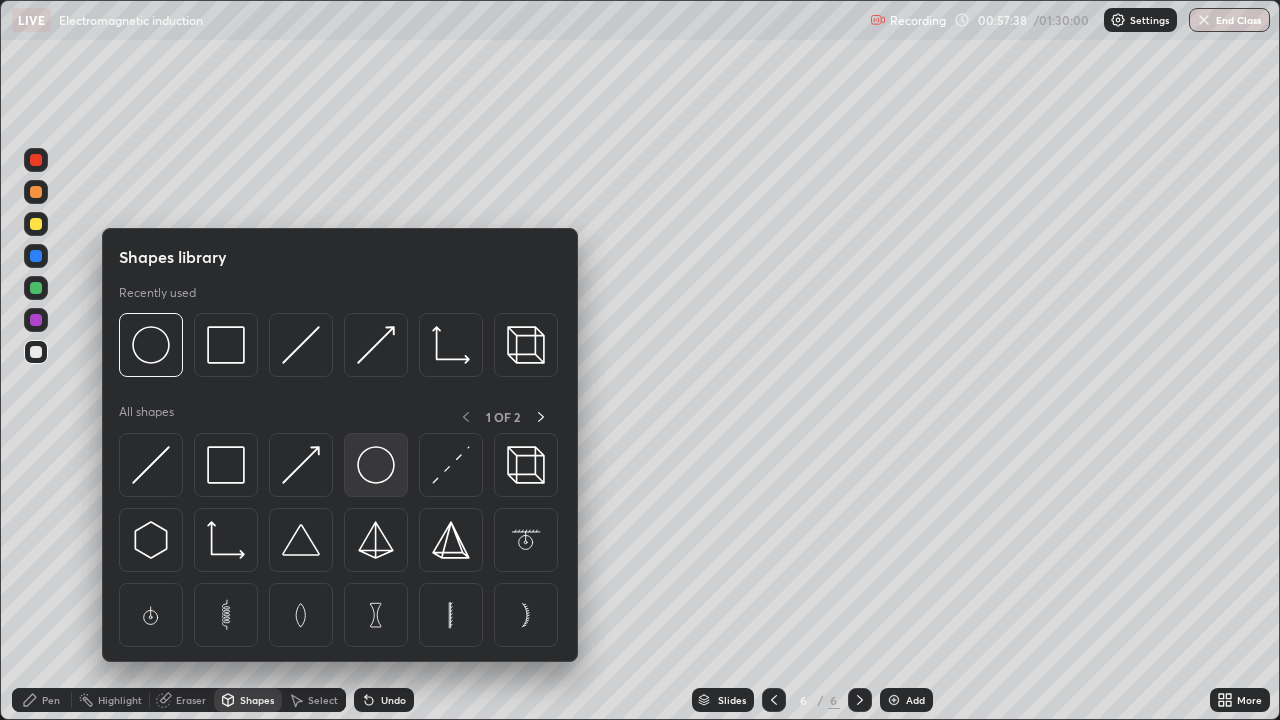 click at bounding box center [376, 465] 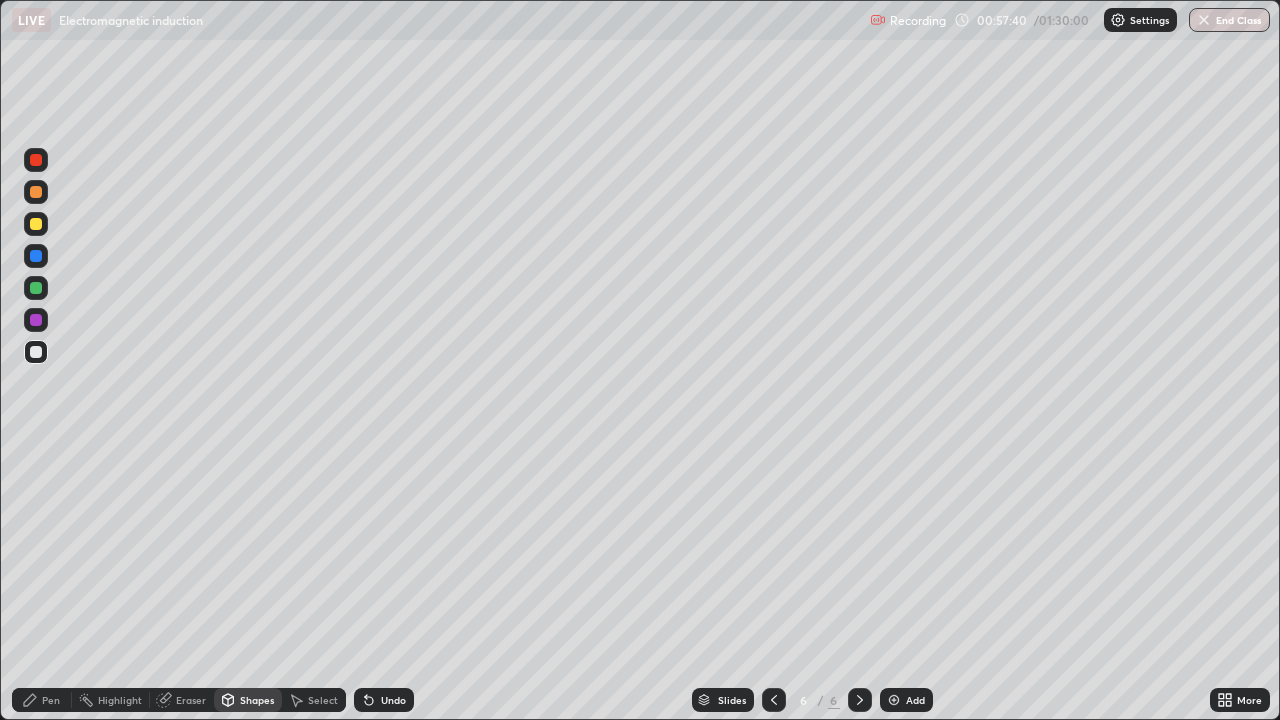 click on "Pen" at bounding box center (51, 700) 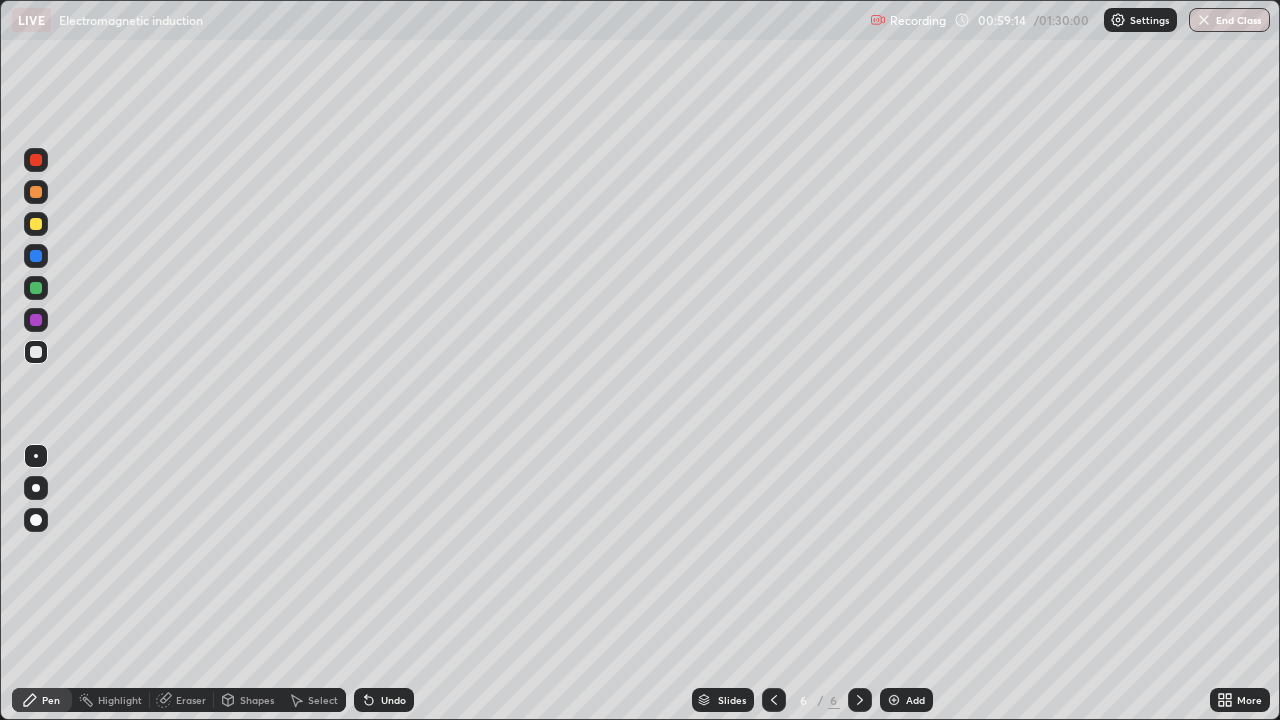 click on "Select" at bounding box center [323, 700] 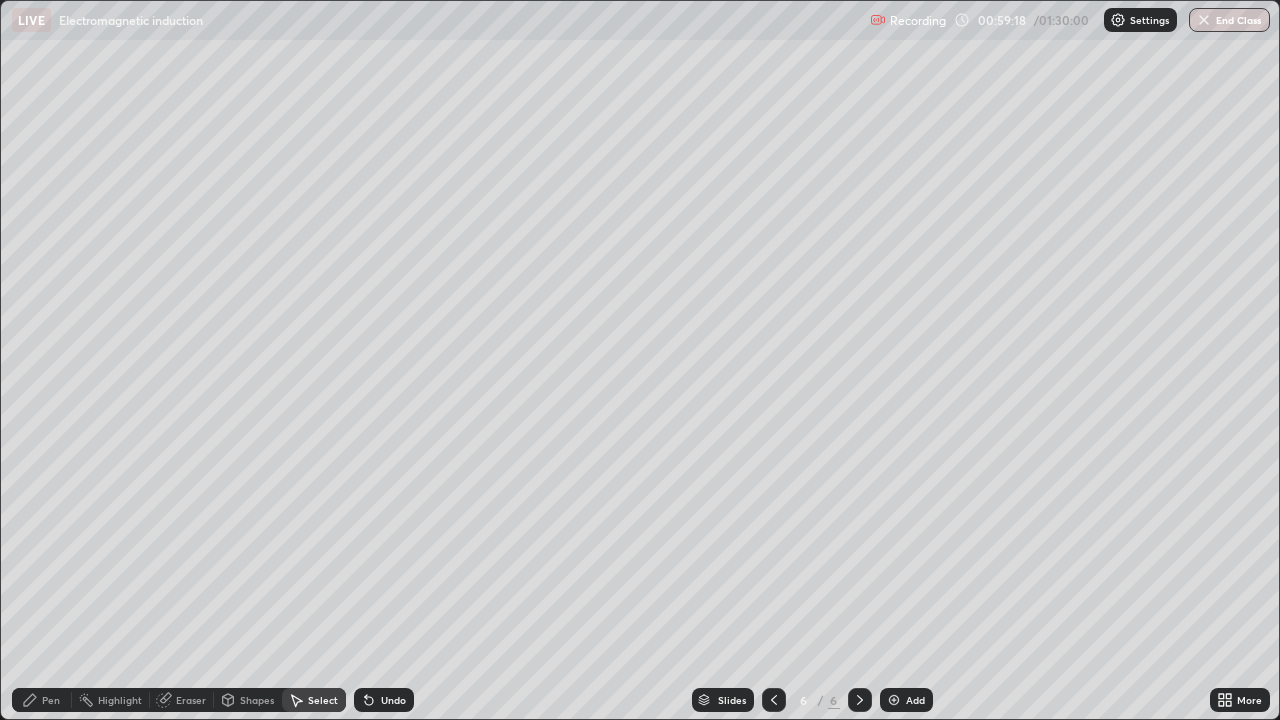 click on "Eraser" at bounding box center [191, 700] 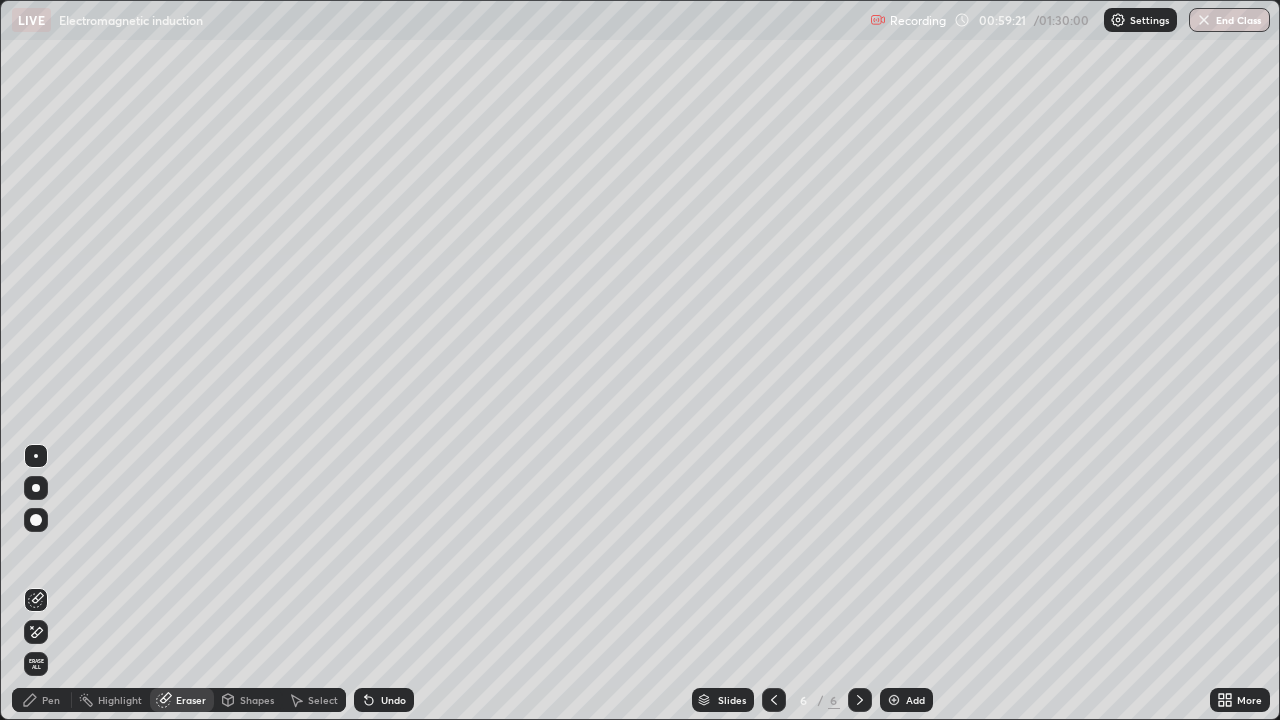 click on "Pen" at bounding box center (51, 700) 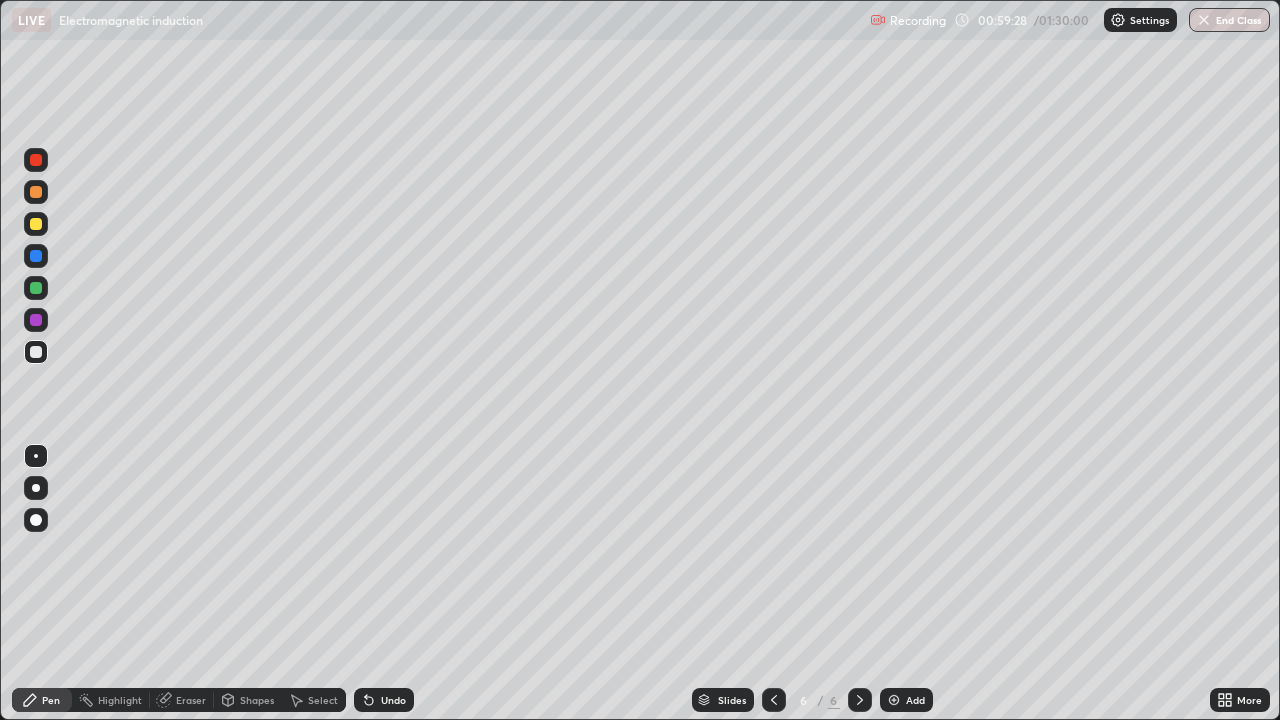 click on "Eraser" at bounding box center [191, 700] 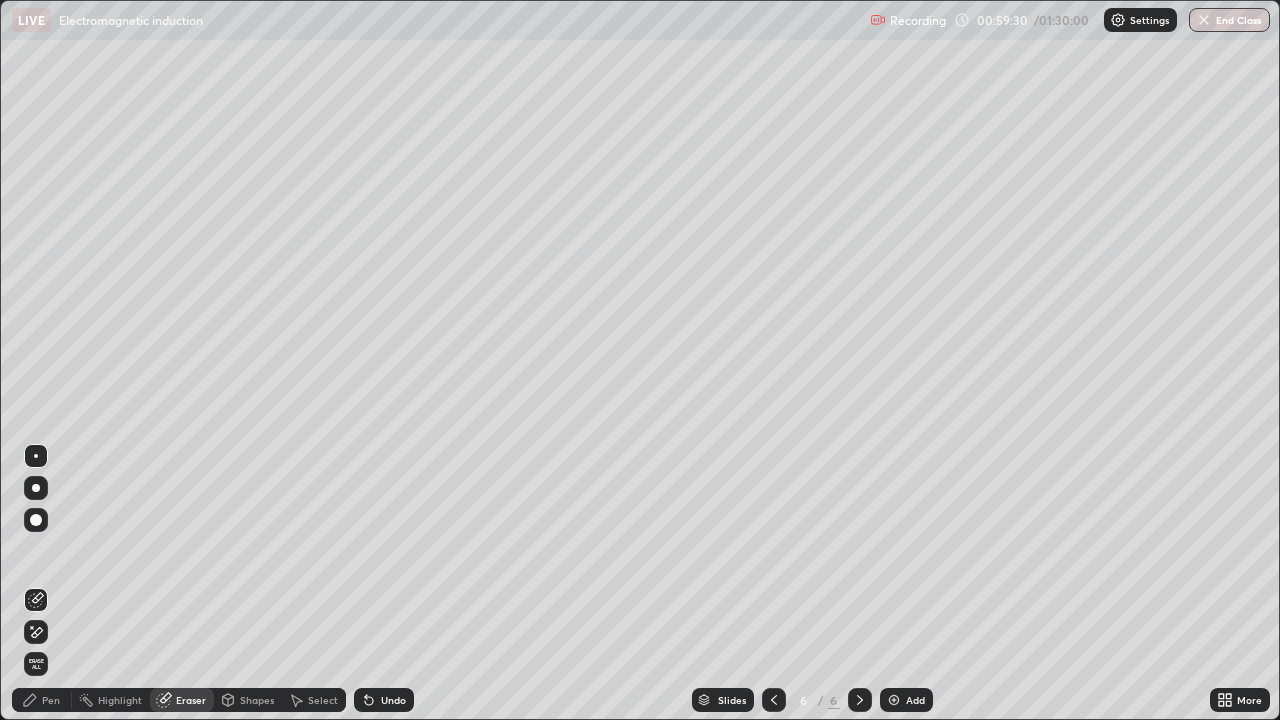 click on "Pen" at bounding box center (51, 700) 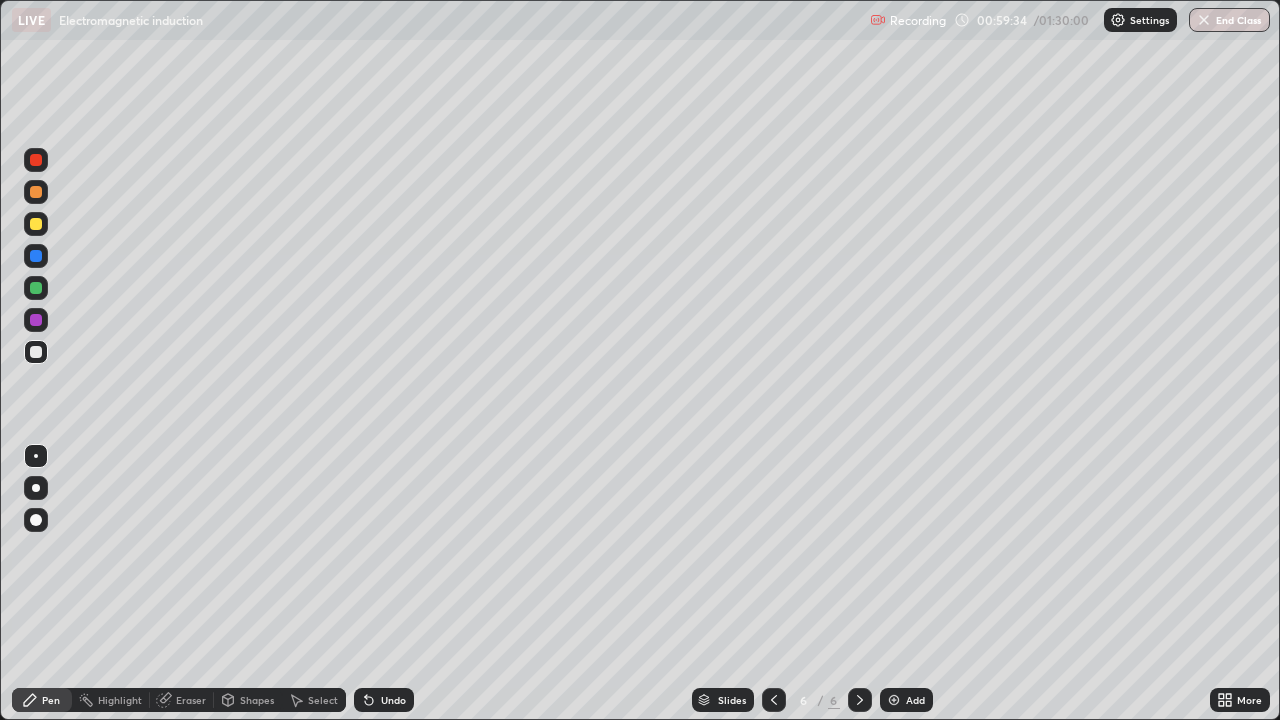 click on "Eraser" at bounding box center [191, 700] 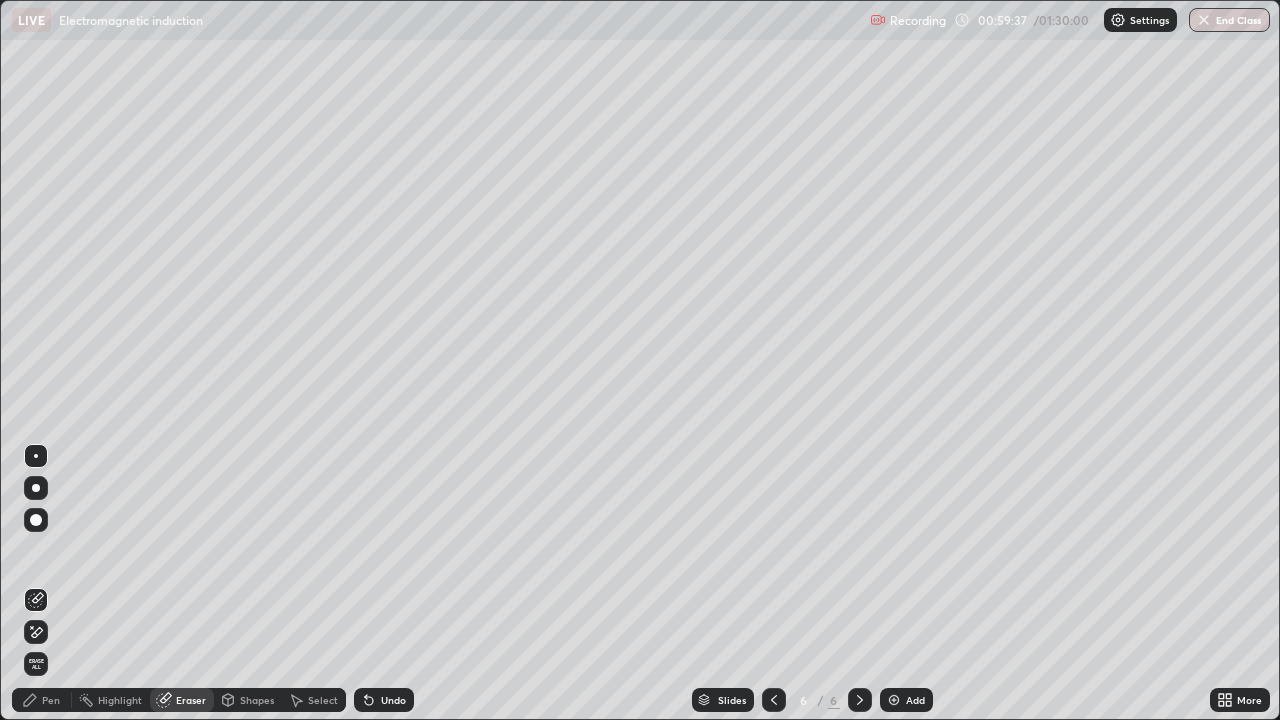 click on "Pen" at bounding box center [51, 700] 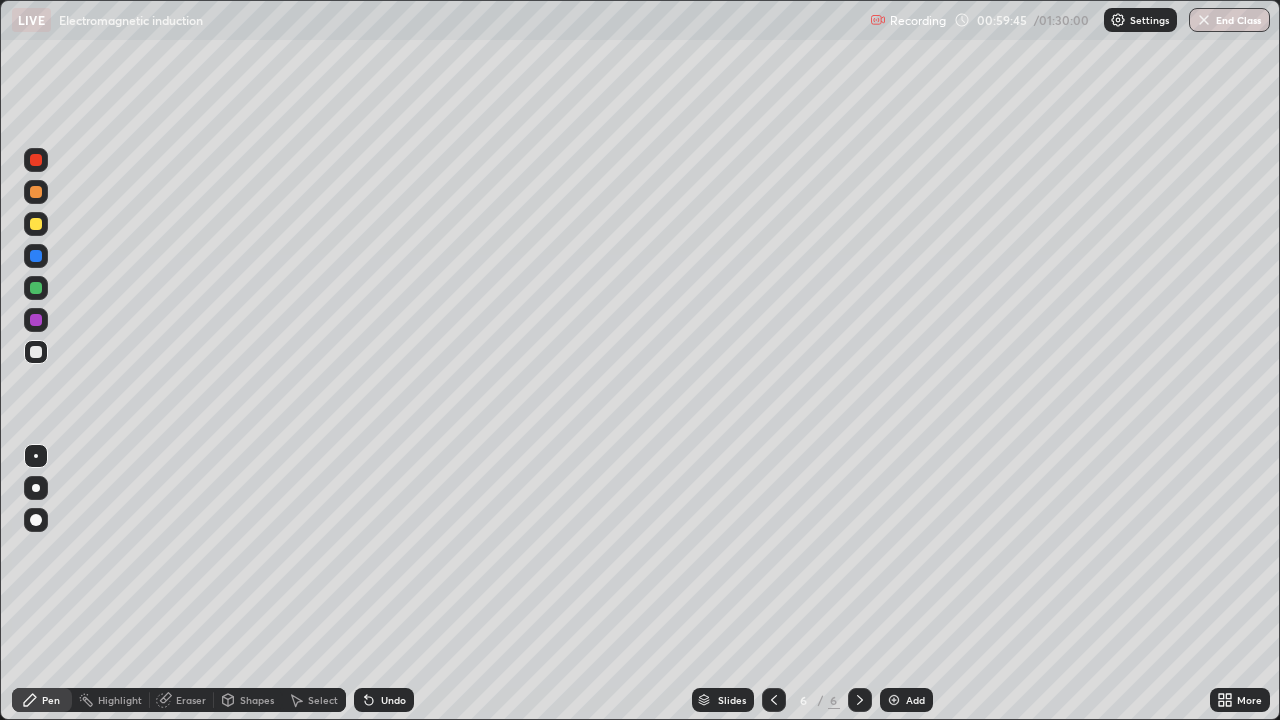 click on "Eraser" at bounding box center (191, 700) 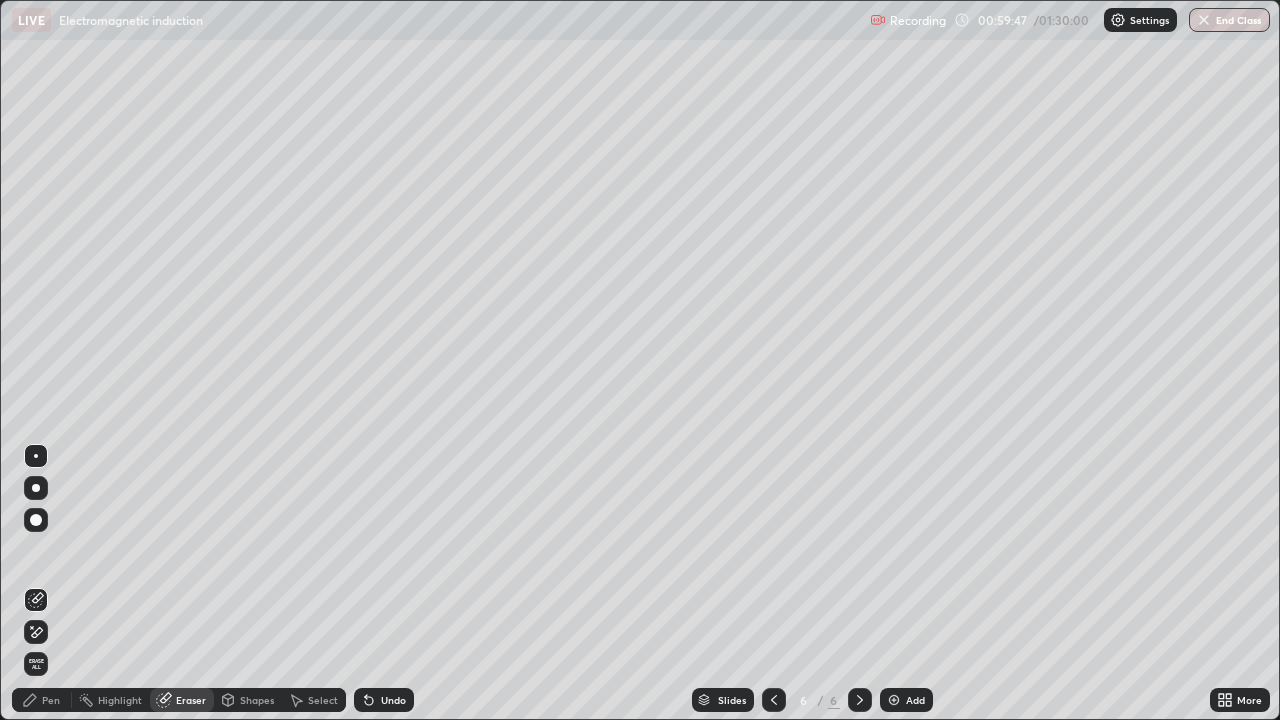 click on "Pen" at bounding box center (51, 700) 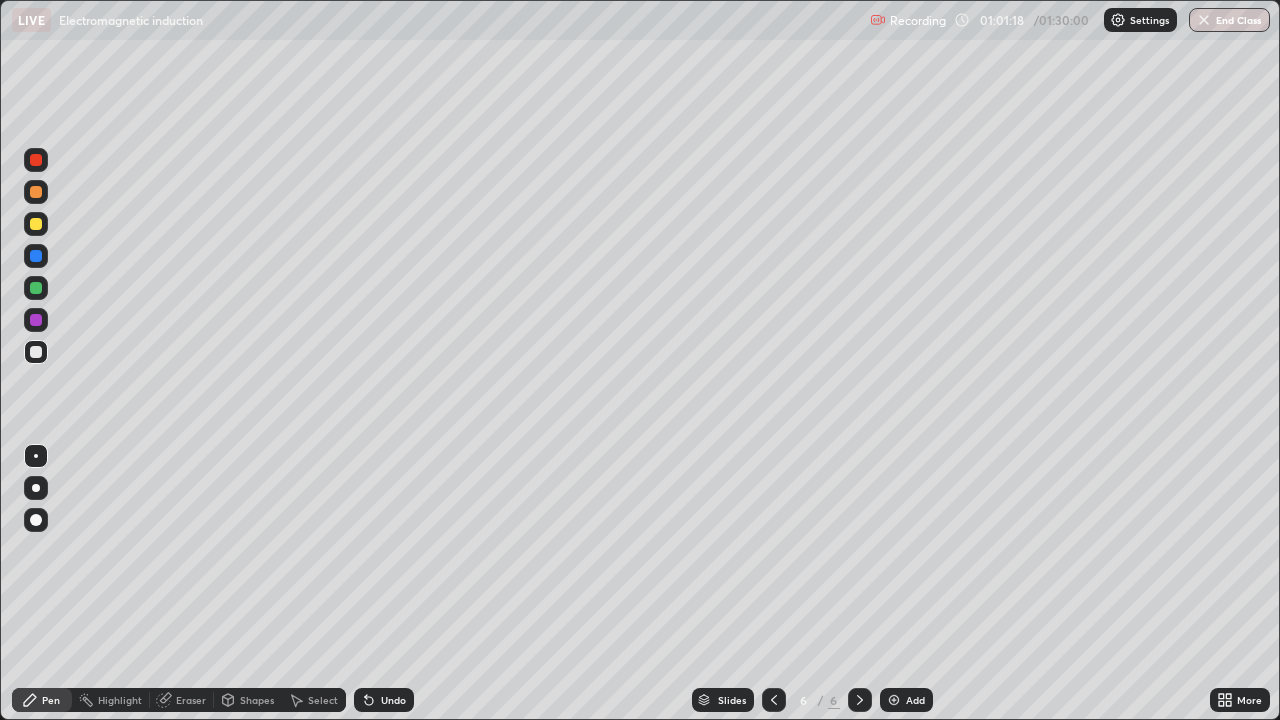 click on "Eraser" at bounding box center (182, 700) 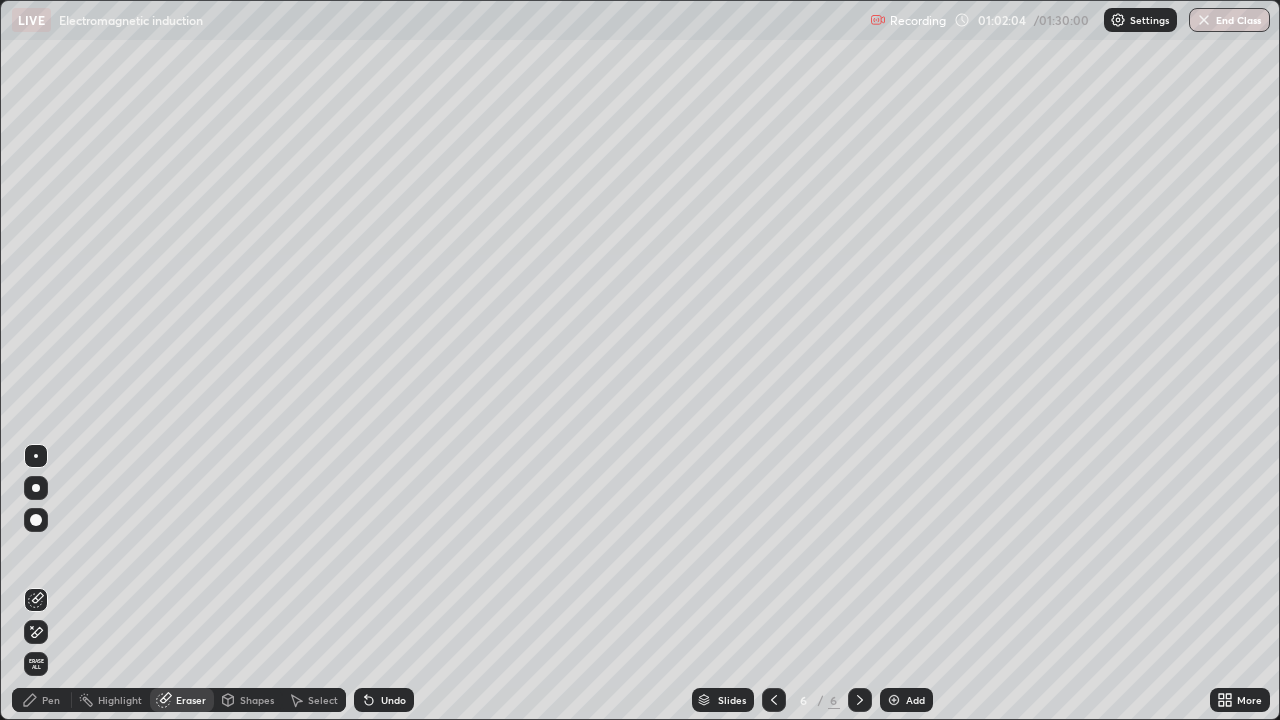 click on "Pen" at bounding box center (51, 700) 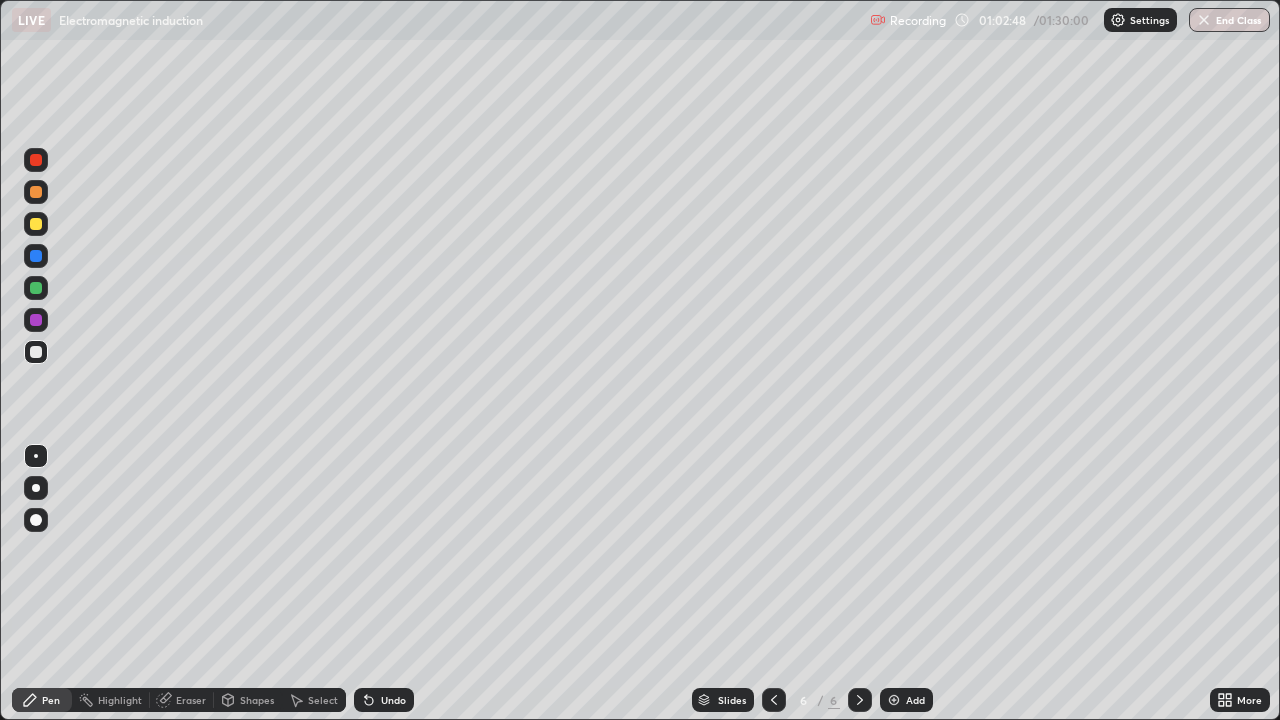 click on "Eraser" at bounding box center [191, 700] 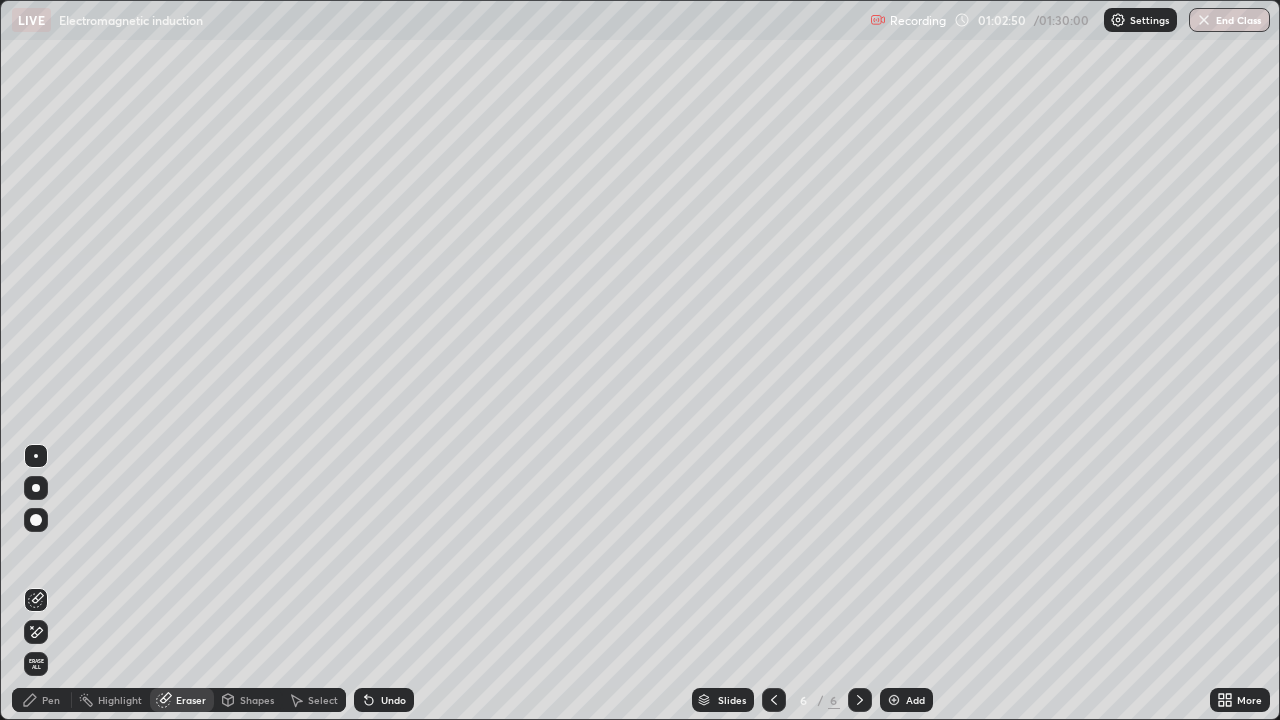 click on "Pen" at bounding box center (51, 700) 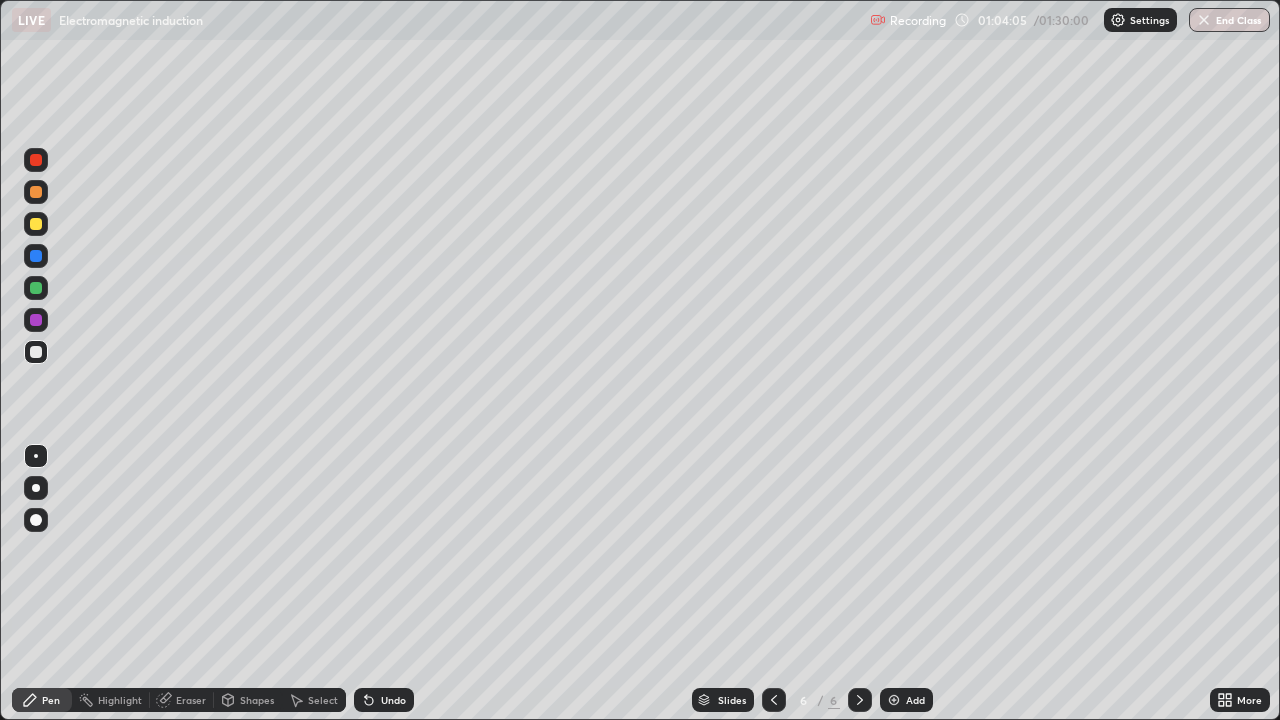 click on "Select" at bounding box center (323, 700) 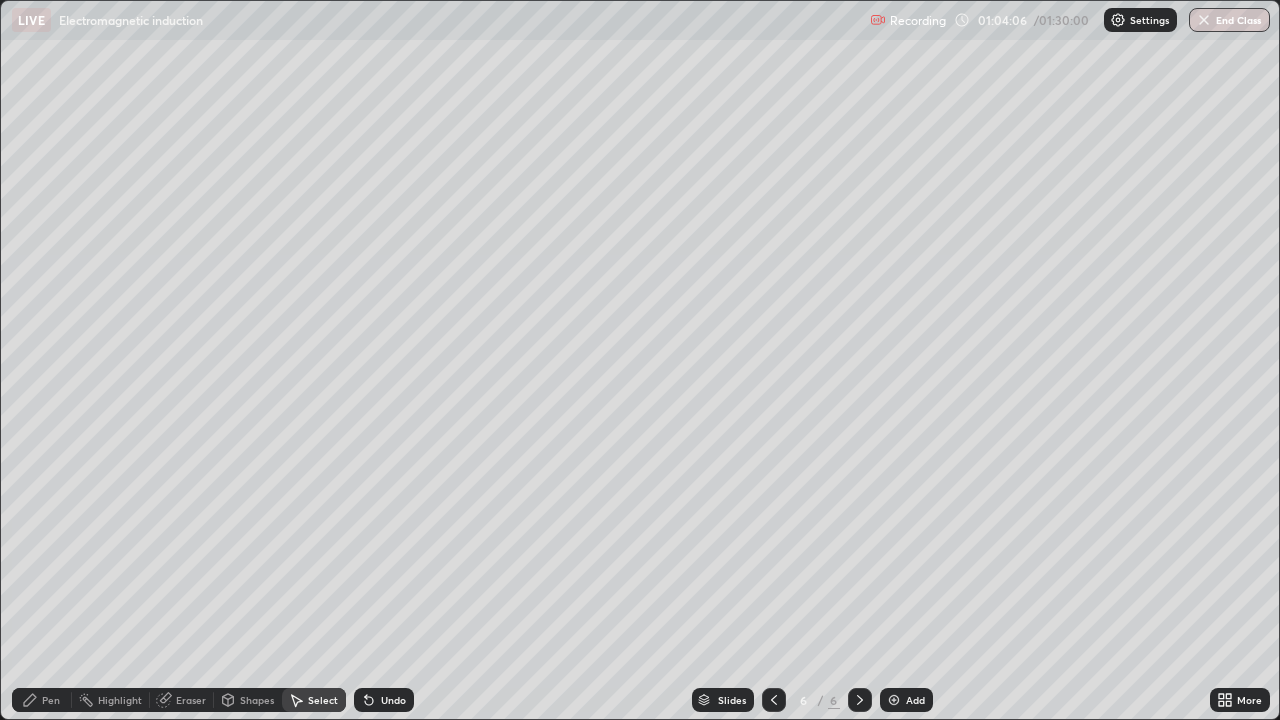click on "Pen" at bounding box center [51, 700] 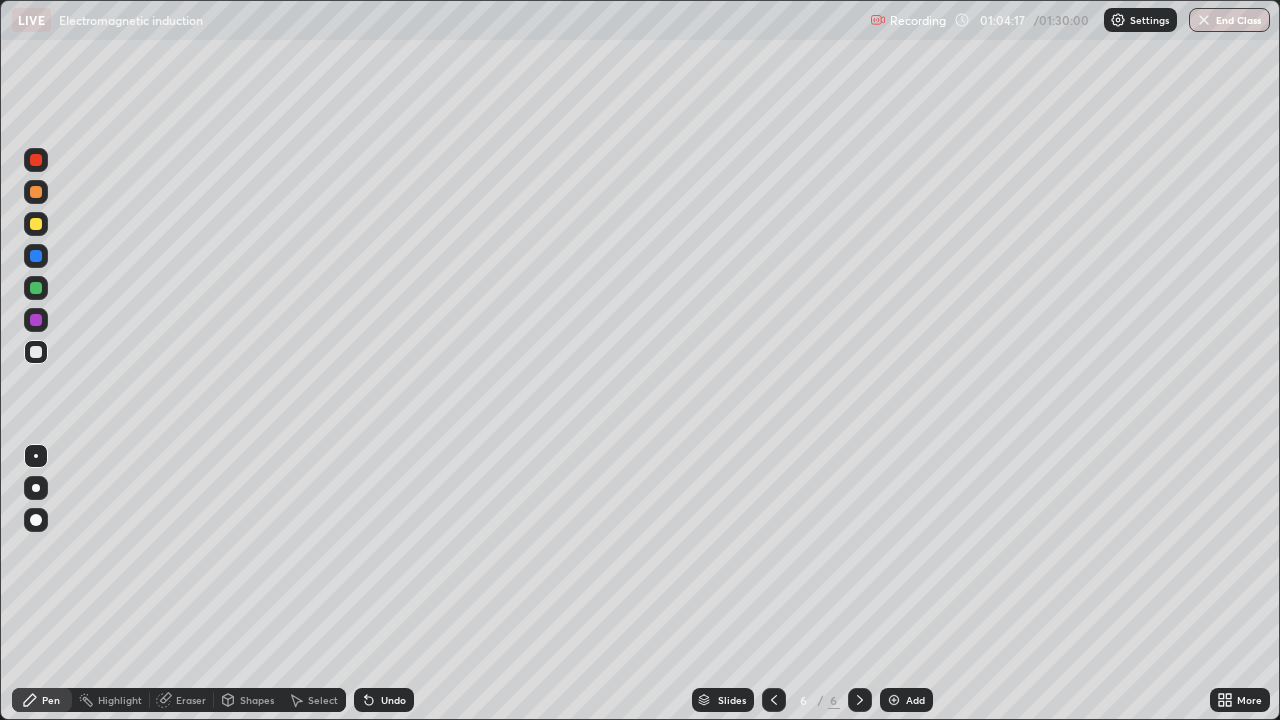 click at bounding box center (36, 224) 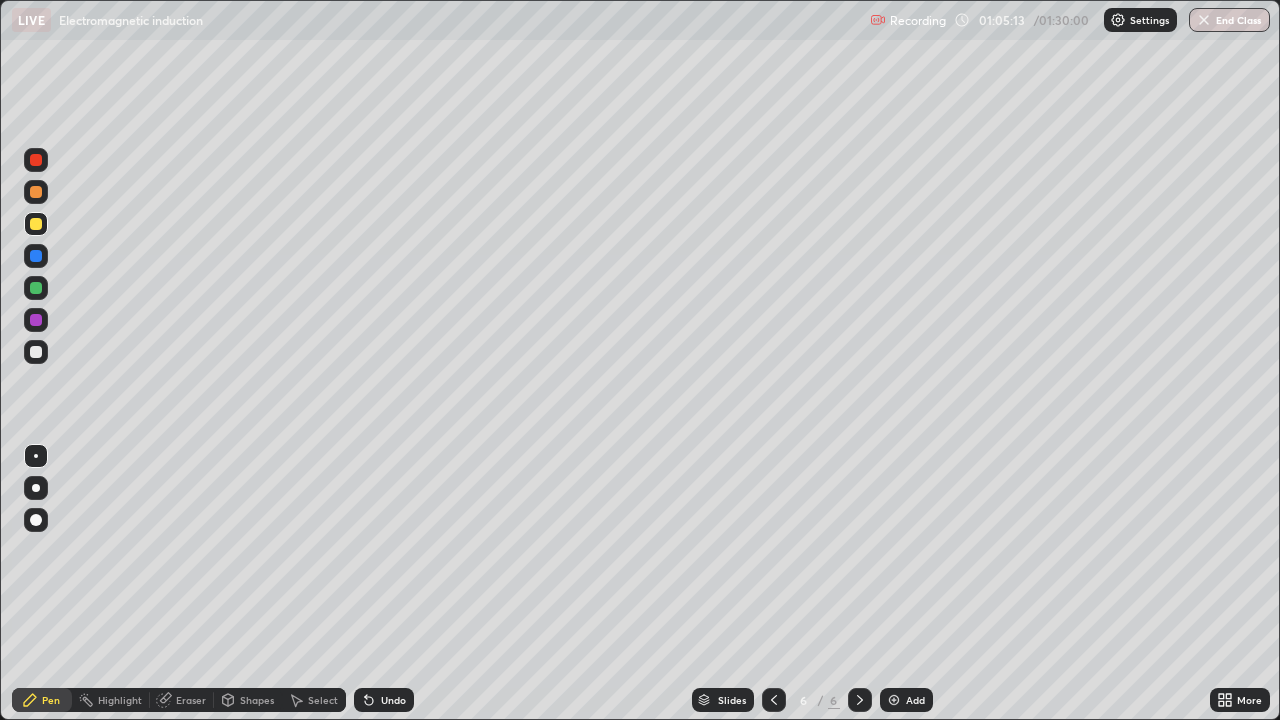 click on "Undo" at bounding box center [393, 700] 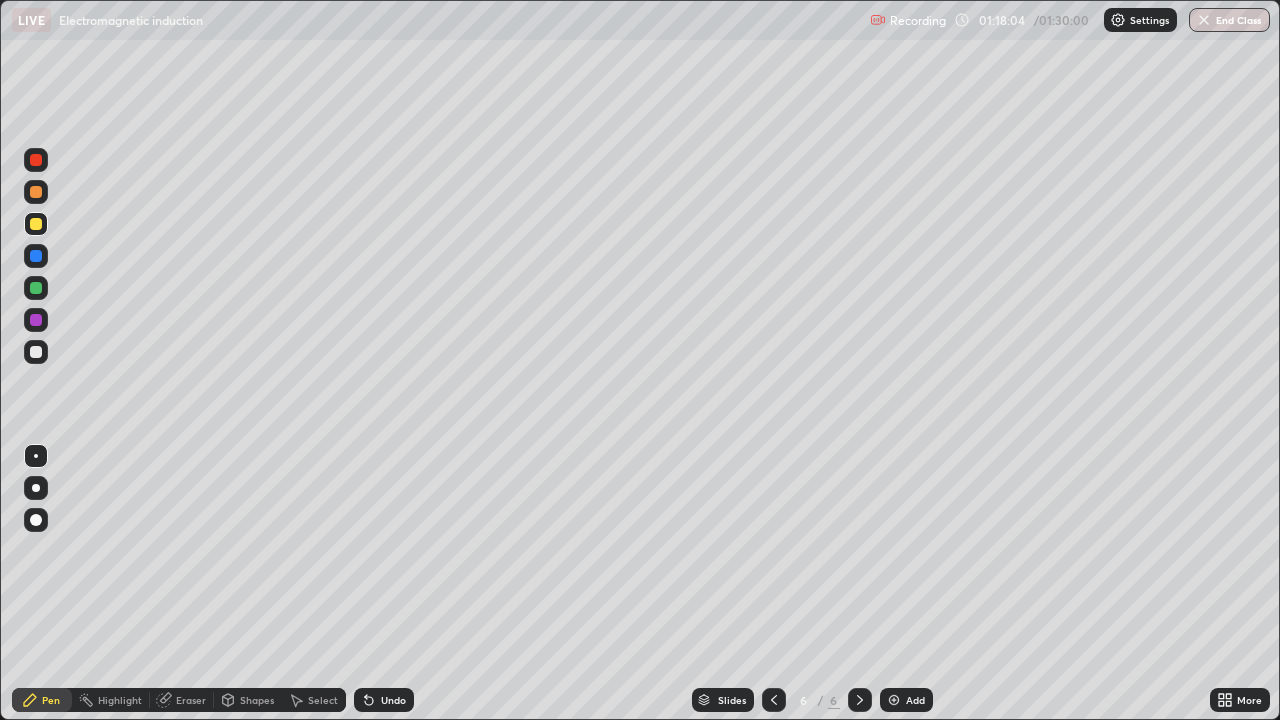 click at bounding box center (1204, 20) 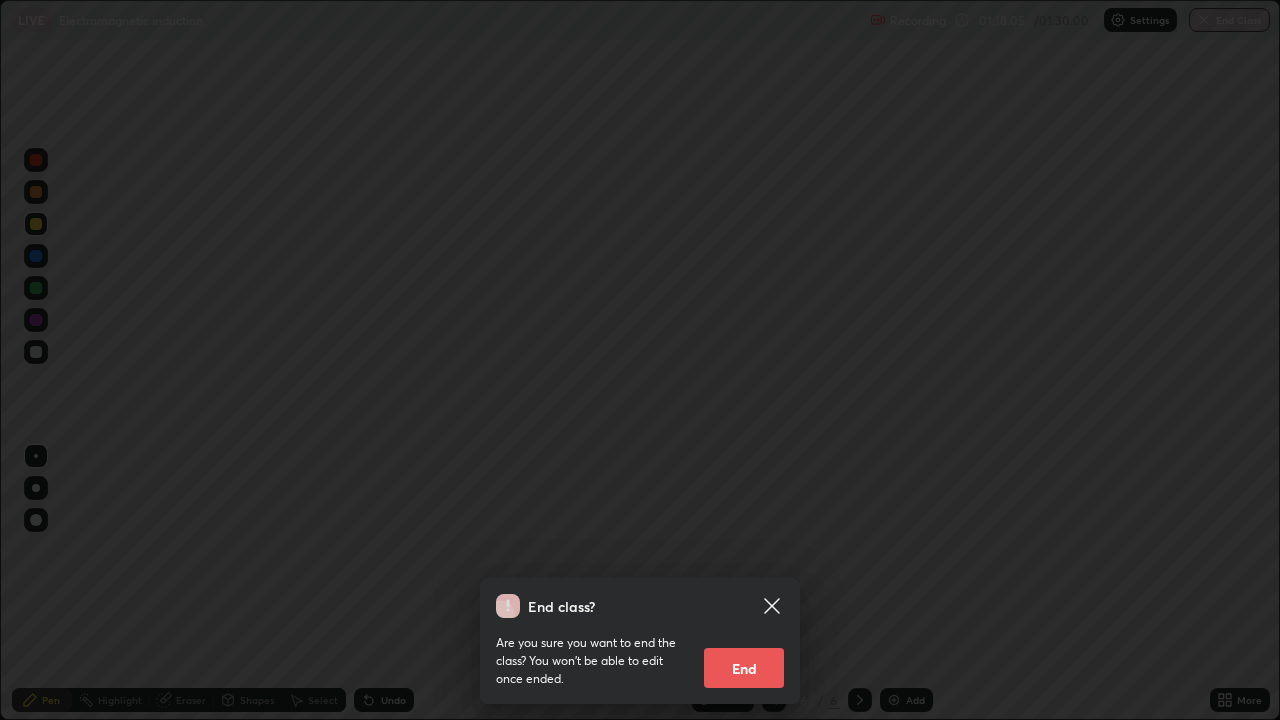 click on "End" at bounding box center [744, 668] 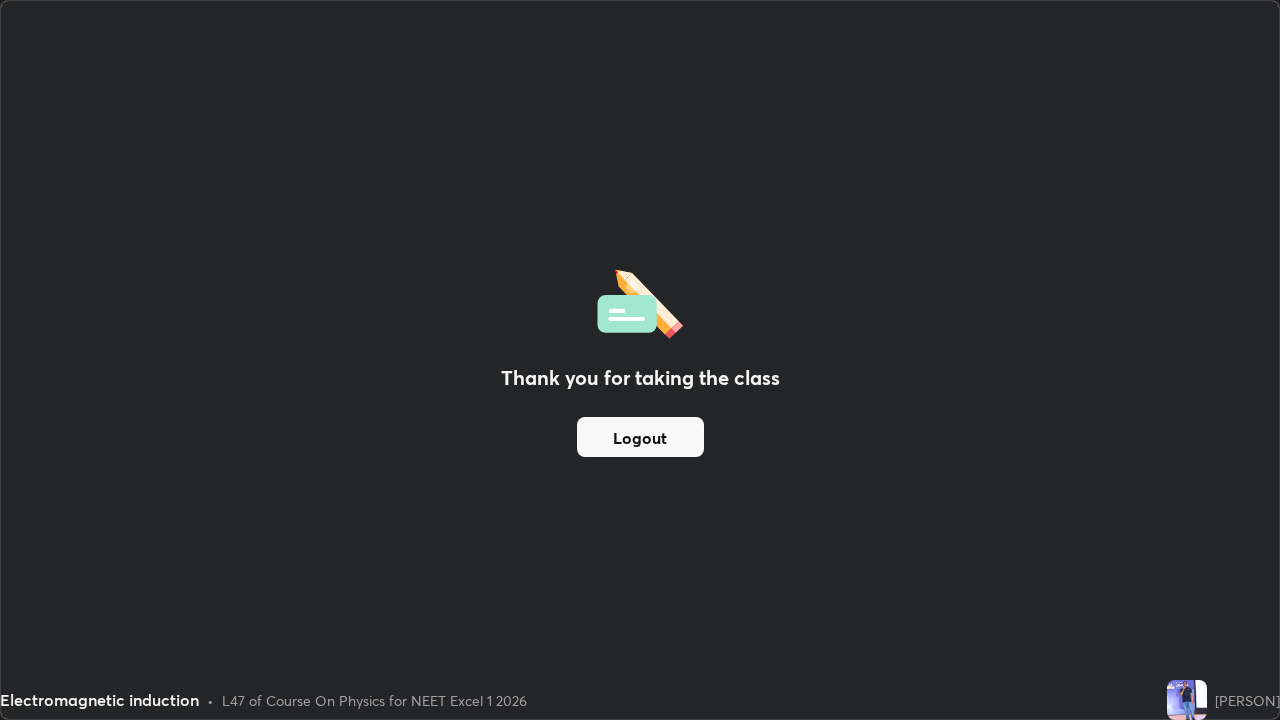 click on "Logout" at bounding box center (640, 437) 